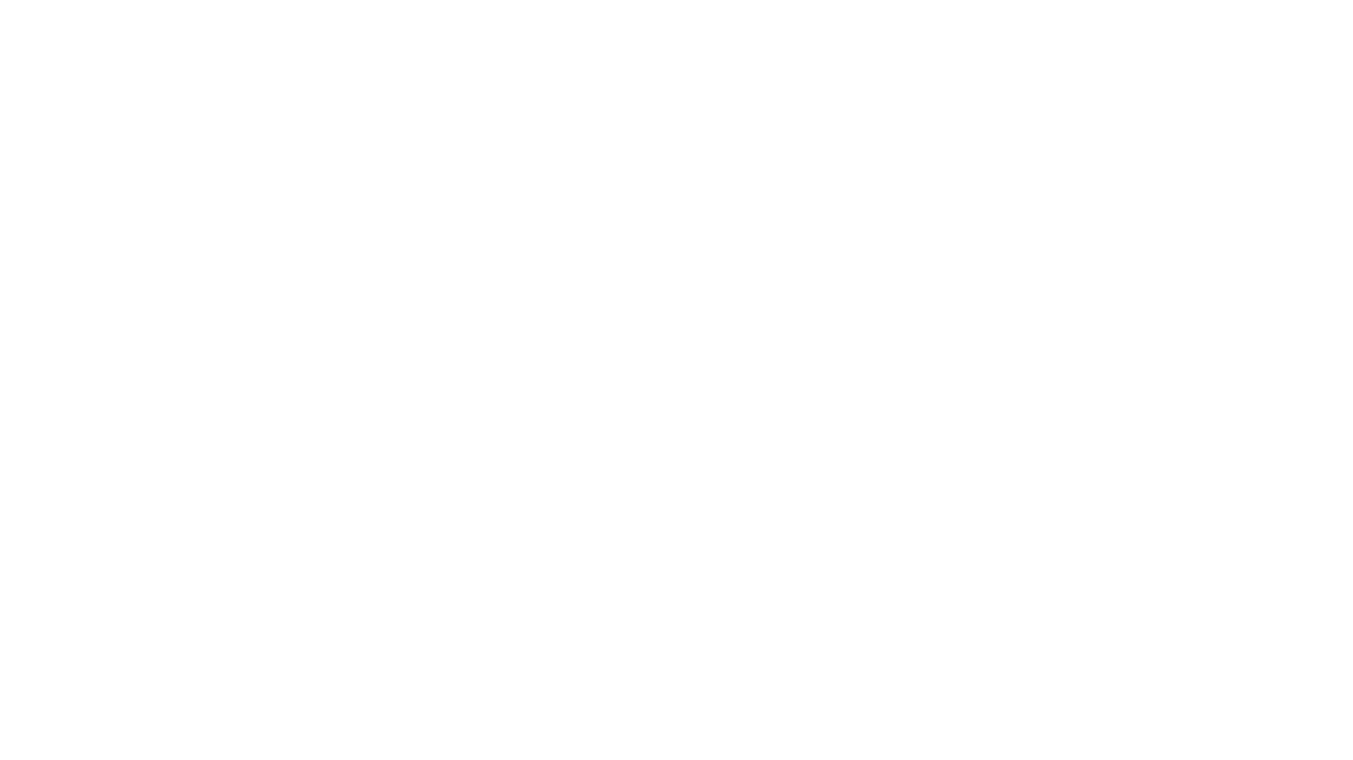scroll, scrollTop: 0, scrollLeft: 0, axis: both 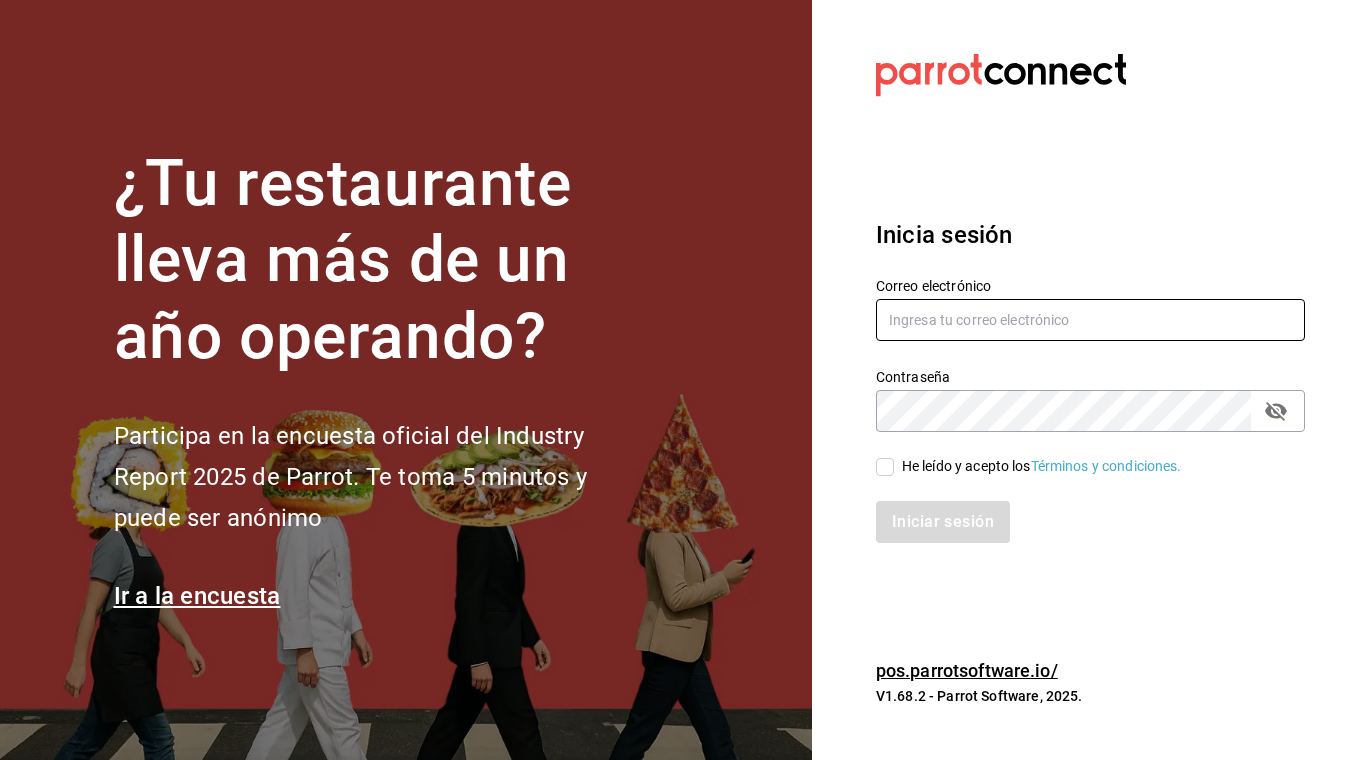 type on "[USERNAME]@[DOMAIN].com" 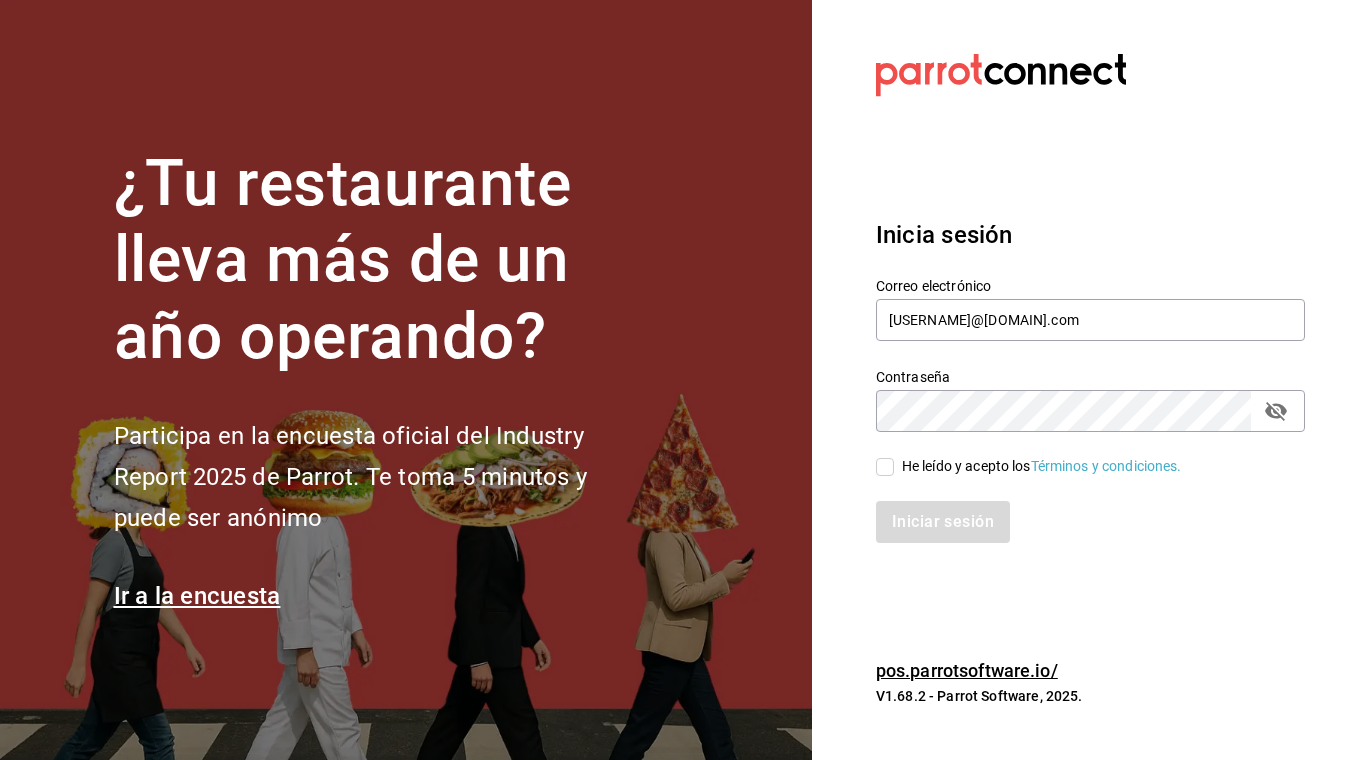 click on "He leído y acepto los  Términos y condiciones." at bounding box center [885, 467] 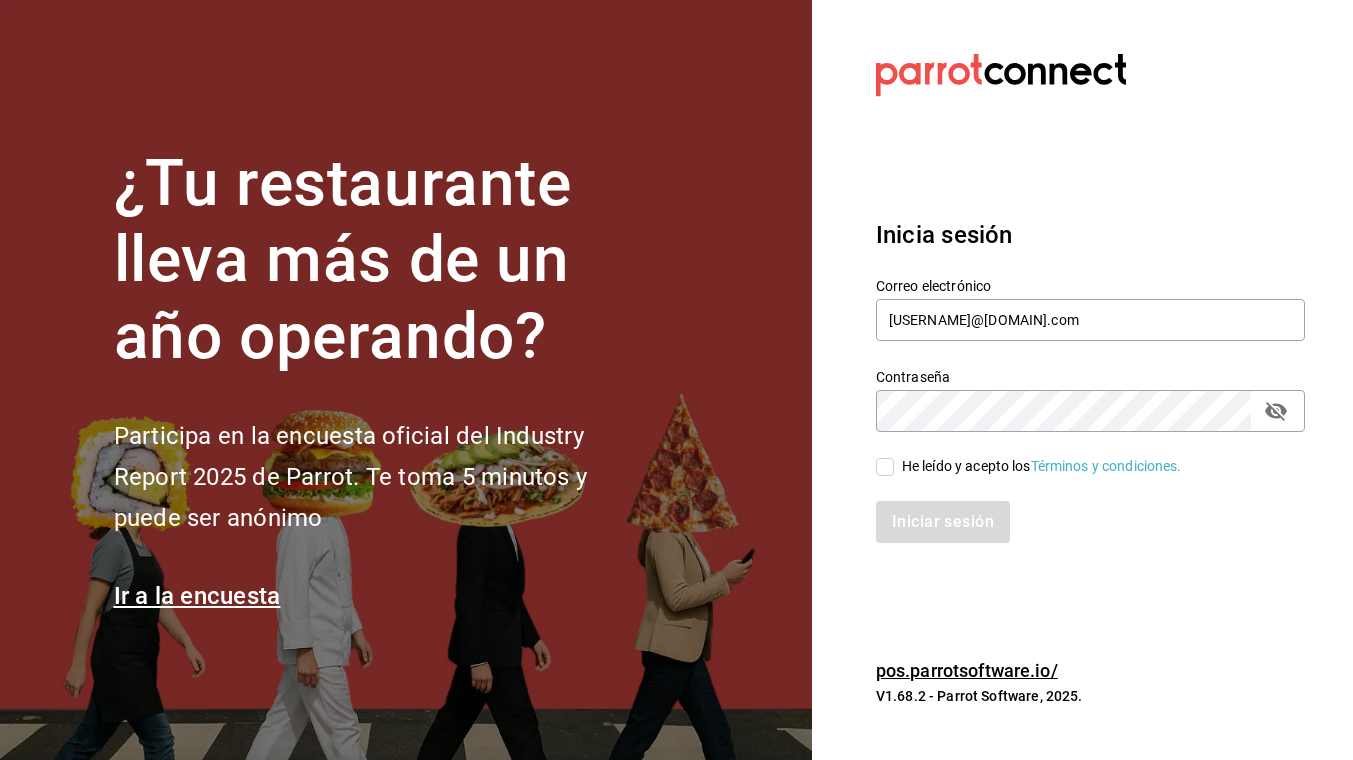 checkbox on "true" 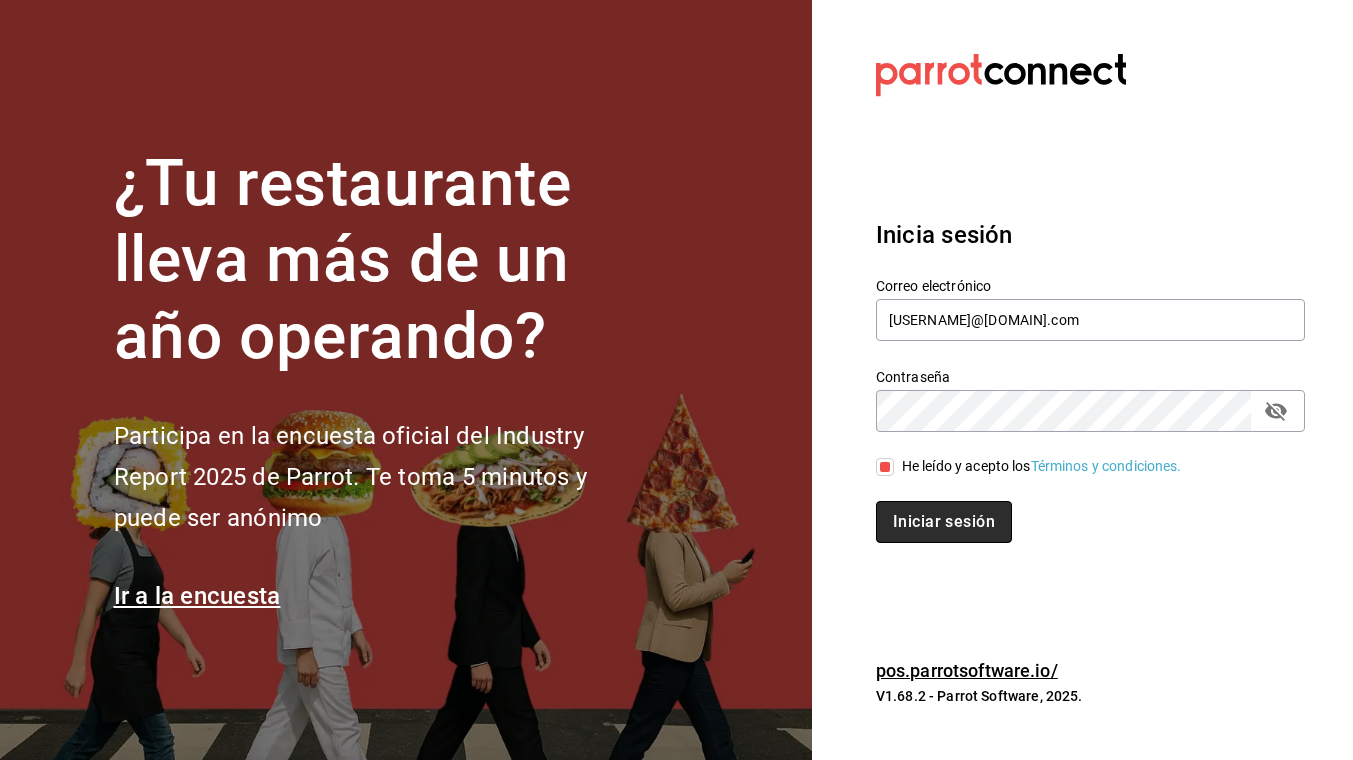 click on "Iniciar sesión" at bounding box center [944, 522] 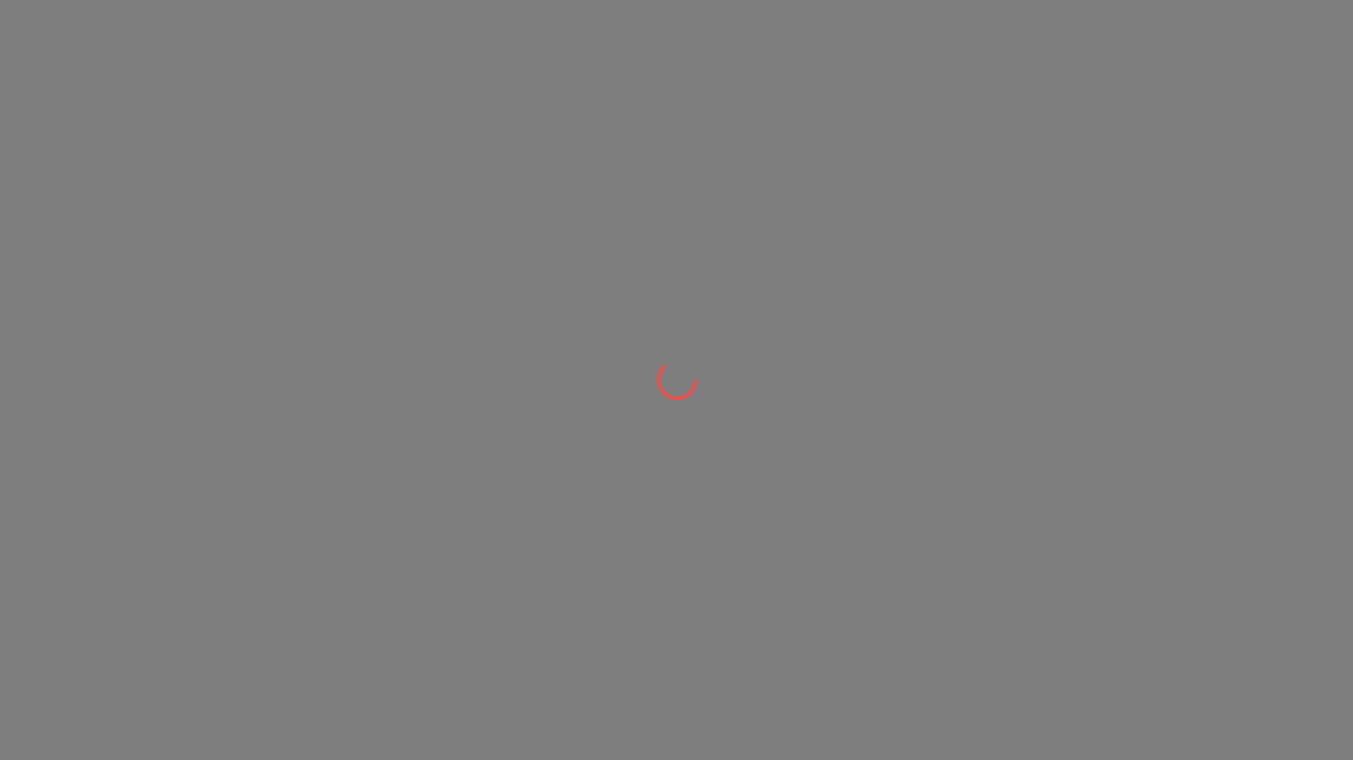 scroll, scrollTop: 0, scrollLeft: 0, axis: both 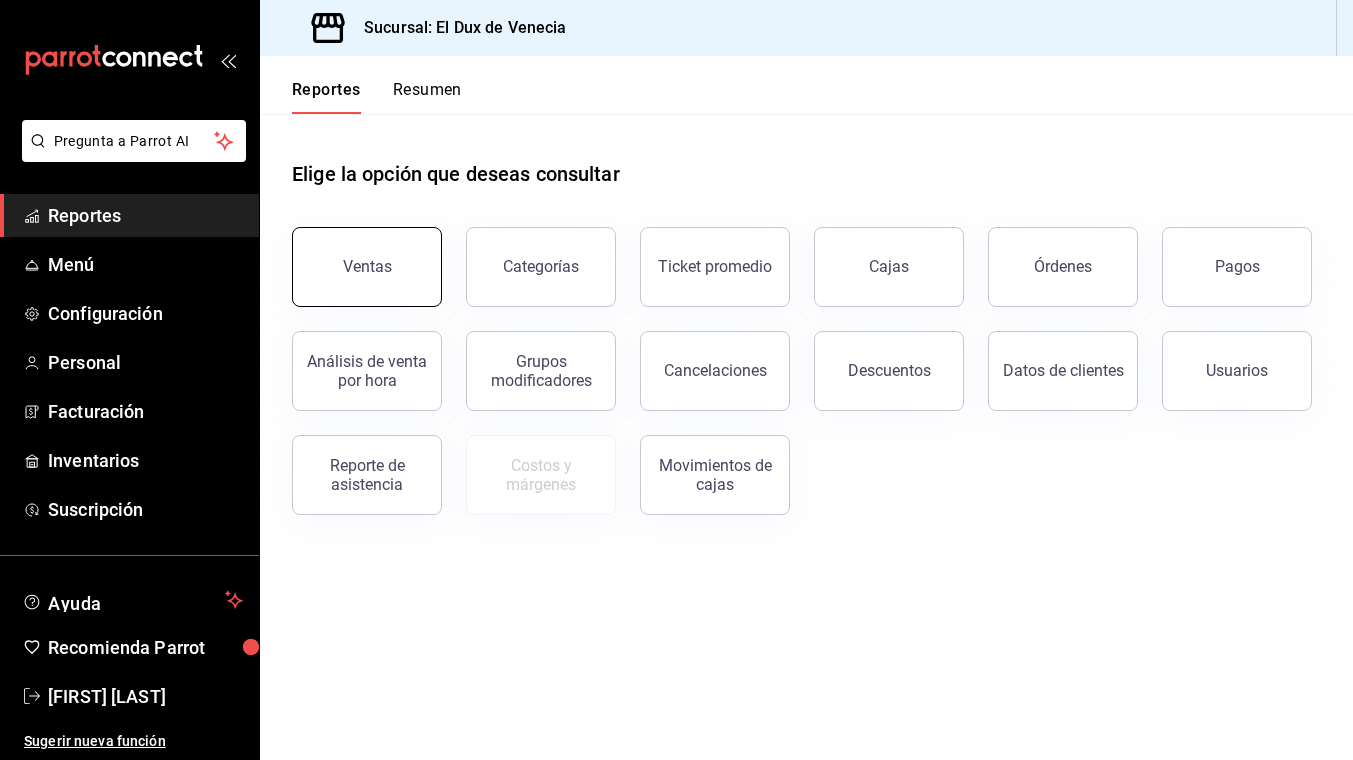 click on "Ventas" at bounding box center (367, 266) 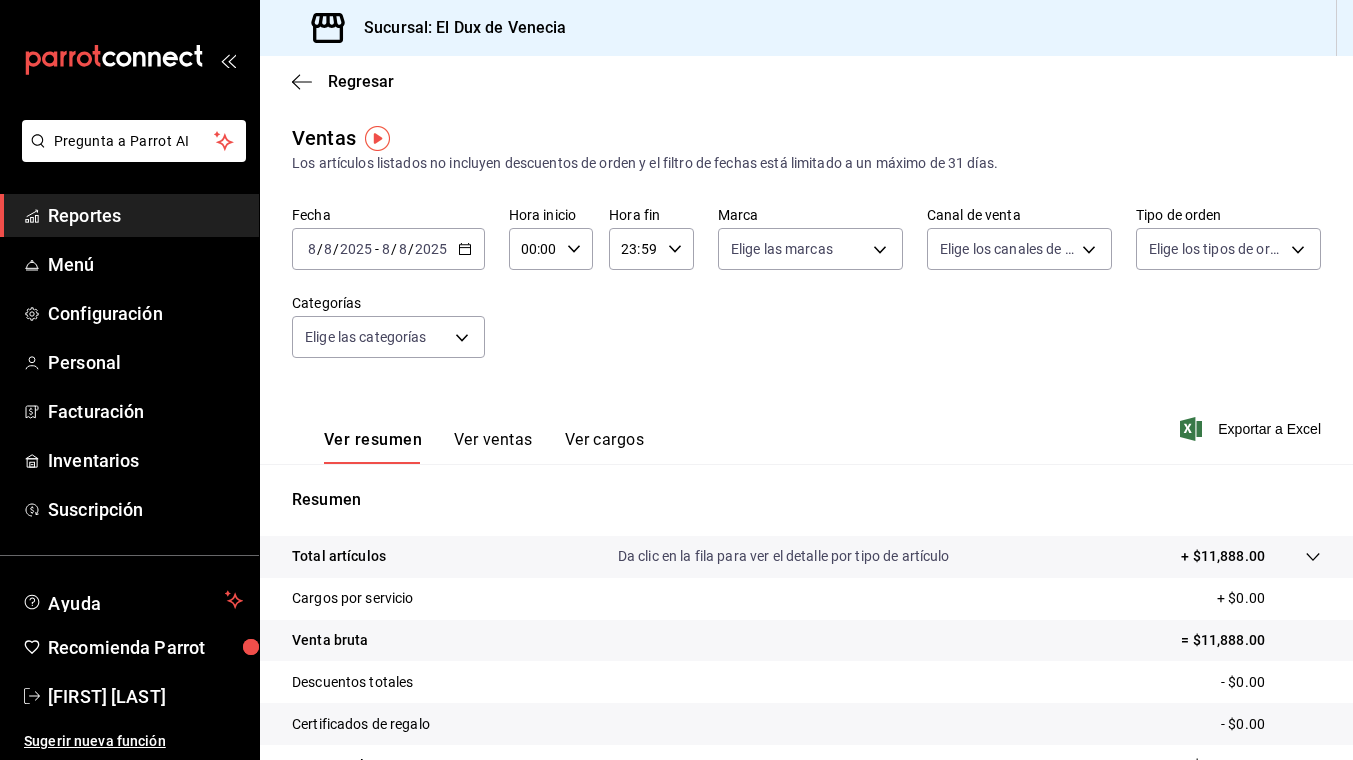 click on "2025" at bounding box center (431, 249) 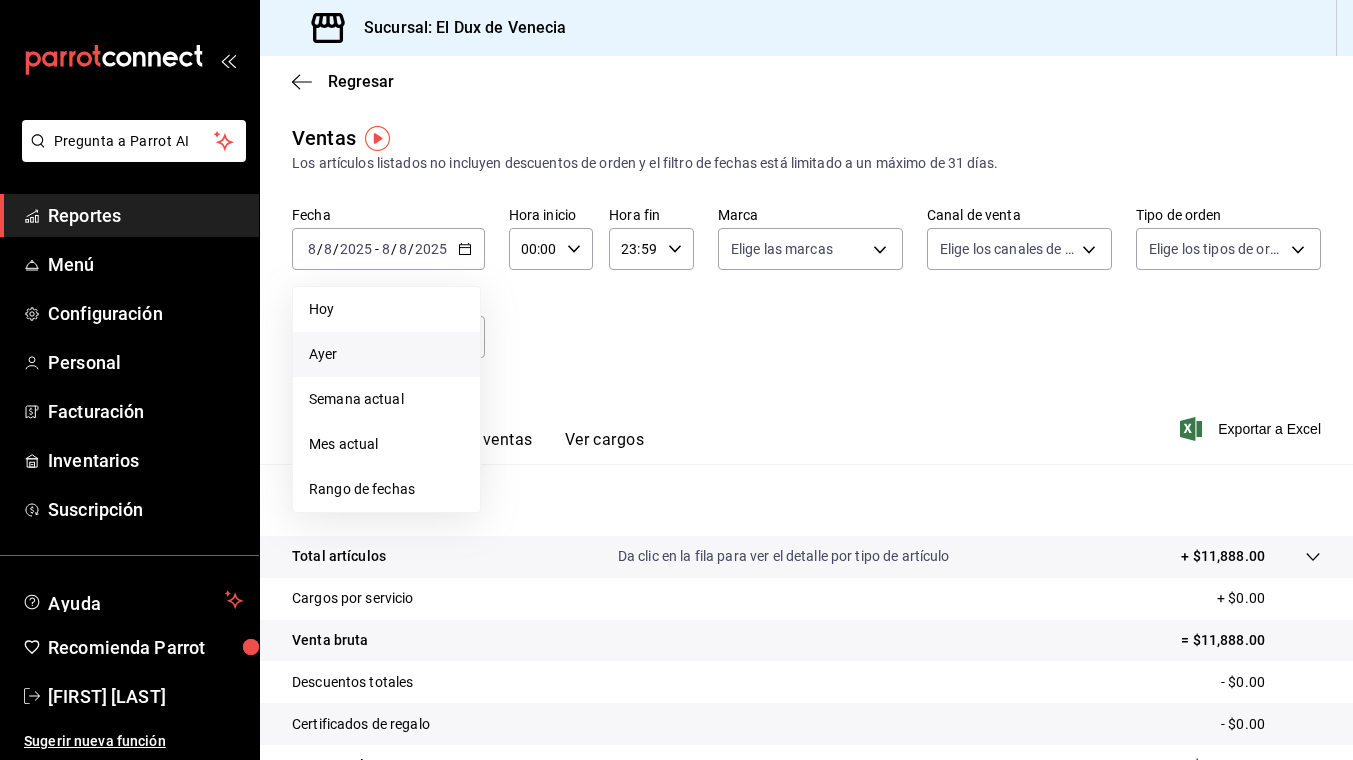 click on "Ayer" at bounding box center [386, 354] 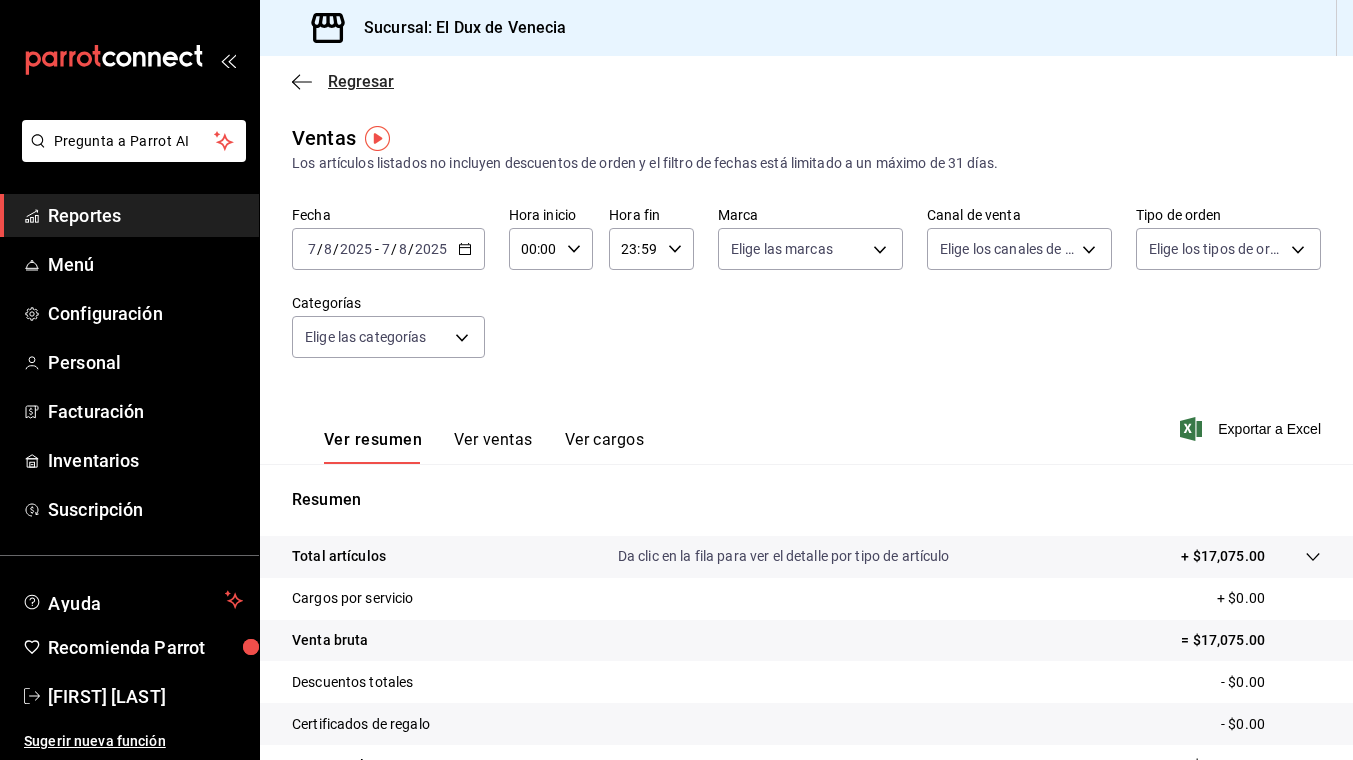 click on "Regresar" at bounding box center [361, 81] 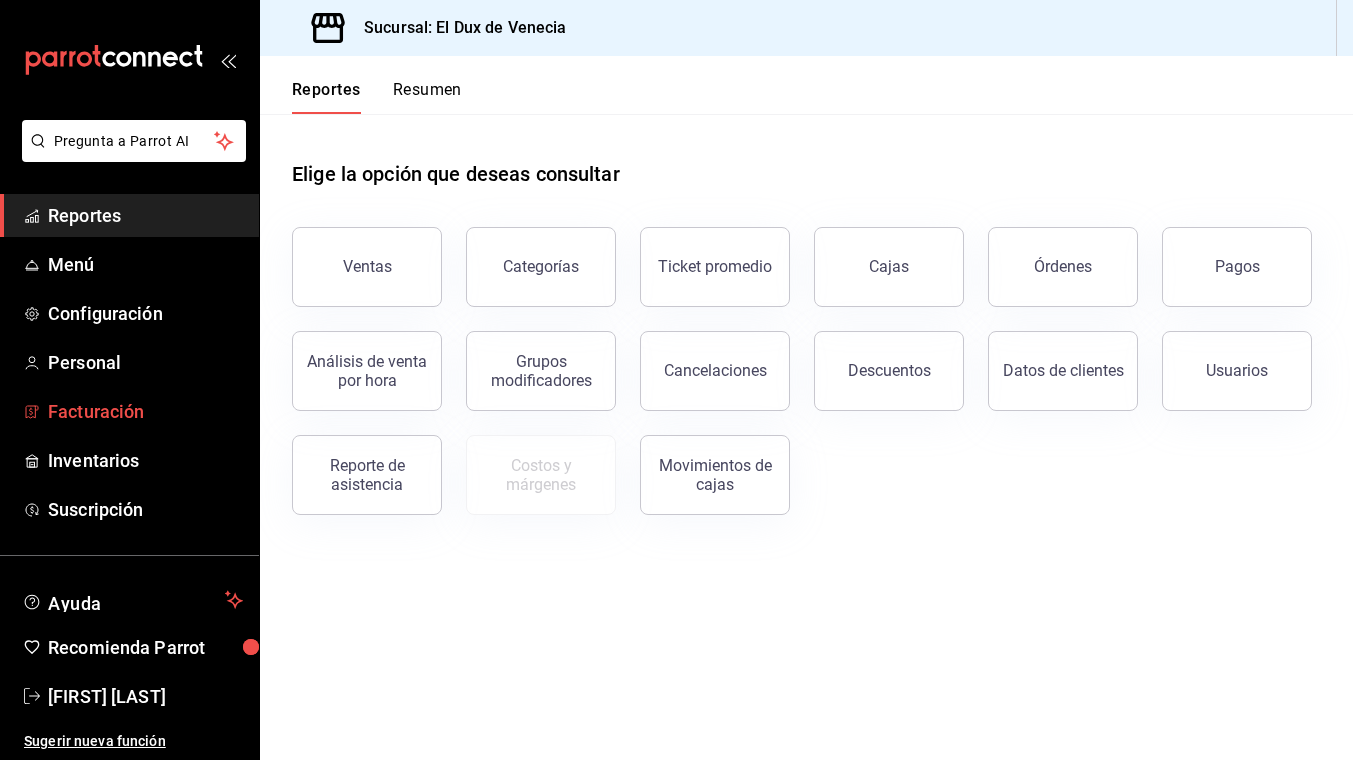 click on "Facturación" at bounding box center (145, 411) 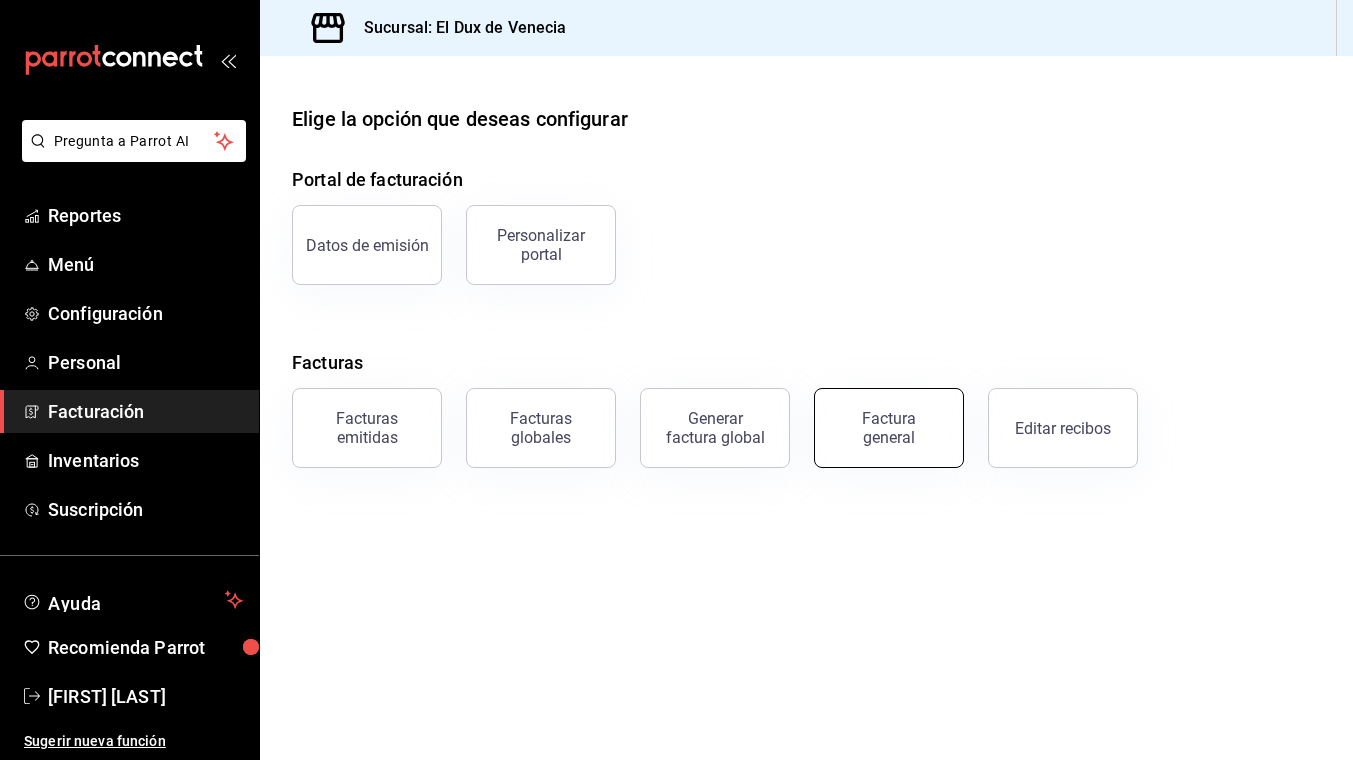 click on "Factura general" at bounding box center (889, 428) 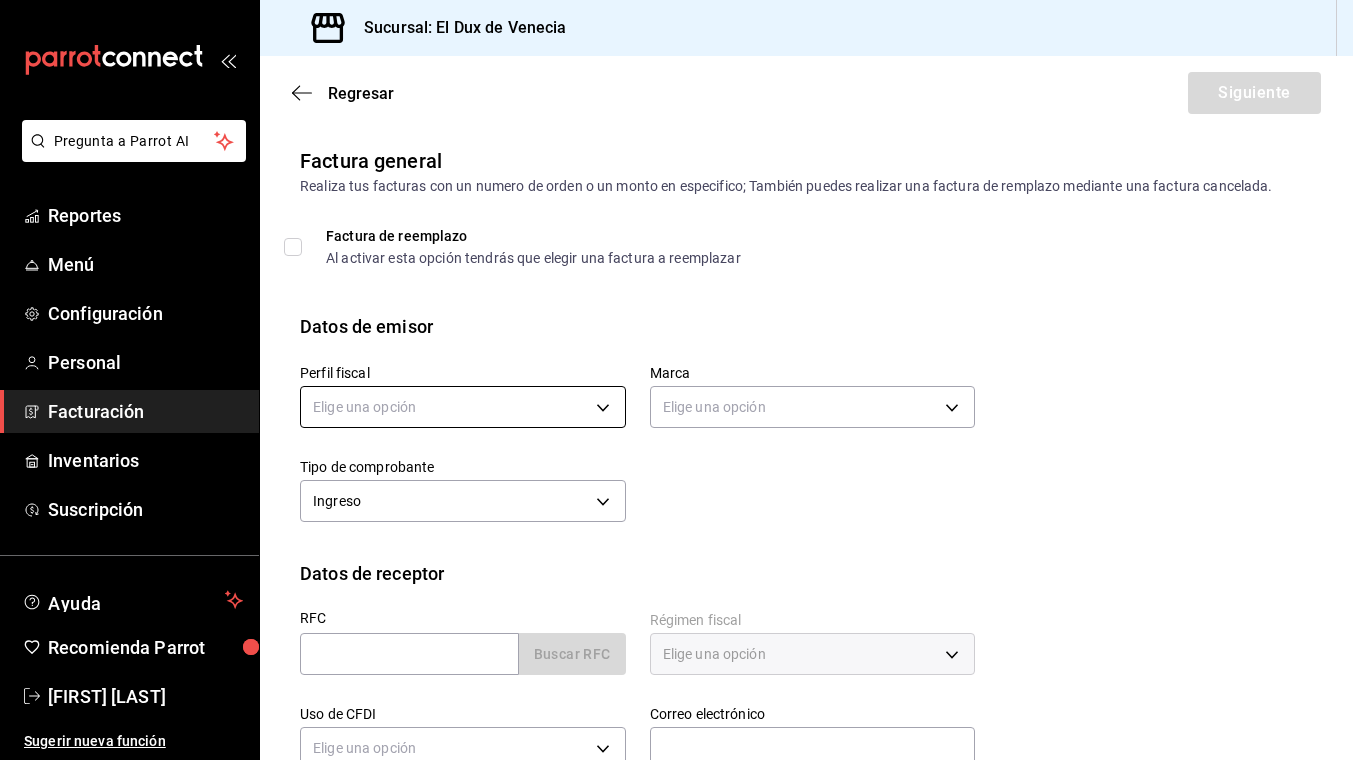 click on "Pregunta a Parrot AI Reportes   Menú   Configuración   Personal   Facturación   Inventarios   Suscripción   Ayuda Recomienda Parrot   Enrique Escandon   Sugerir nueva función   Sucursal: El Dux de Venecia Regresar Siguiente Factura general Realiza tus facturas con un numero de orden o un monto en especifico; También puedes realizar una factura de remplazo mediante una factura cancelada. Factura de reemplazo Al activar esta opción tendrás que elegir una factura a reemplazar Datos de emisor Perfil fiscal Elige una opción Marca Elige una opción Tipo de comprobante Ingreso I Datos de receptor RFC Buscar RFC Régimen fiscal Elige una opción Uso de CFDI Elige una opción Correo electrónico Dirección Calle # exterior # interior Código postal Estado ​ Municipio ​ Colonia ​ GANA 1 MES GRATIS EN TU SUSCRIPCIÓN AQUÍ Pregunta a Parrot AI Reportes   Menú   Configuración   Personal   Facturación   Inventarios   Suscripción   Ayuda Recomienda Parrot   Enrique Escandon   Sugerir nueva función" at bounding box center (676, 380) 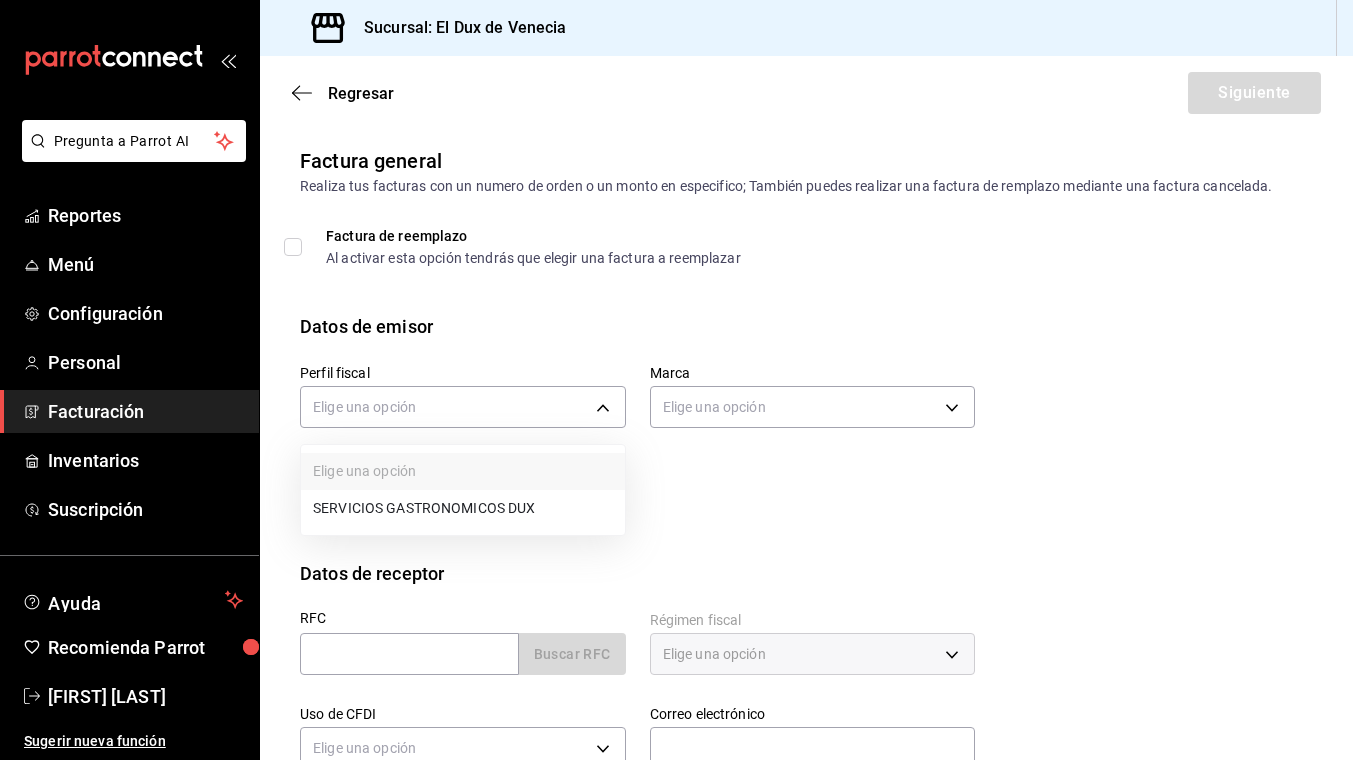 click on "SERVICIOS GASTRONOMICOS DUX" at bounding box center [463, 508] 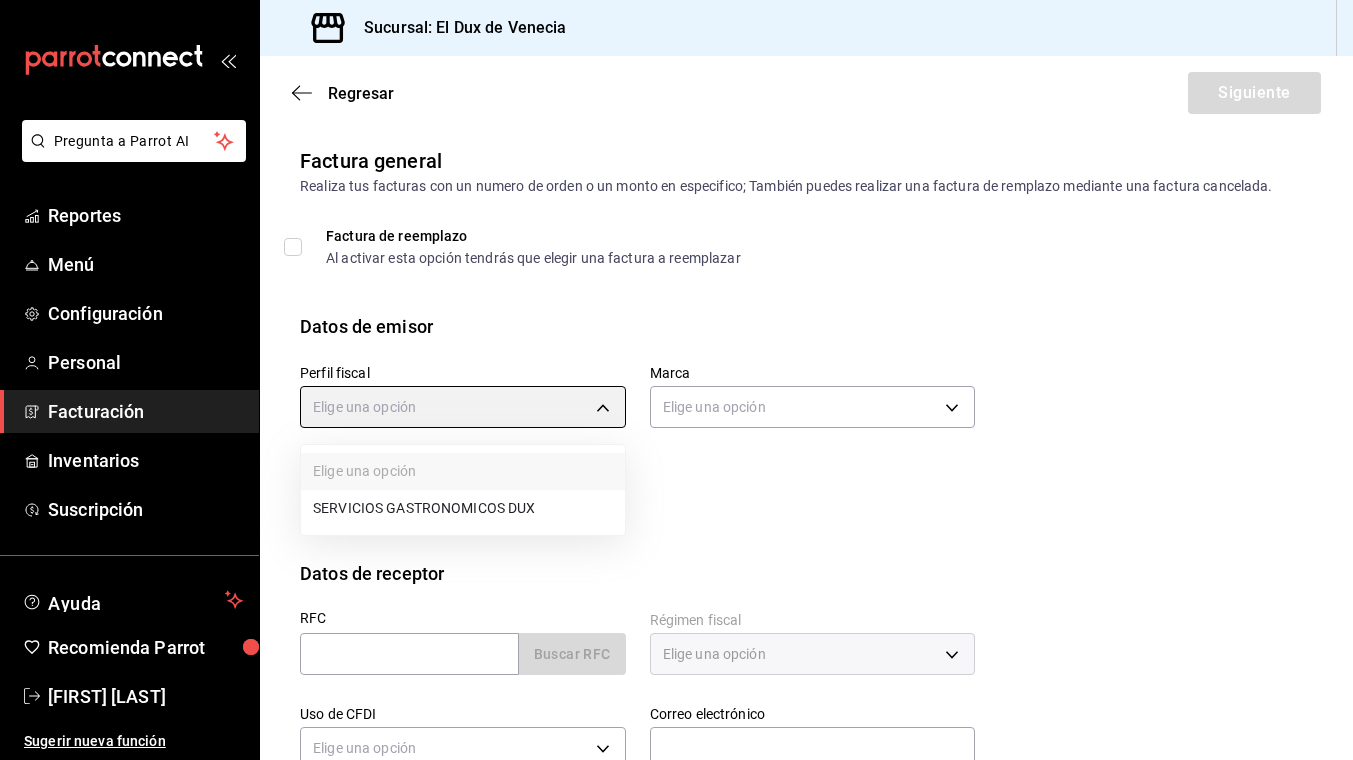 type on "[UUID]" 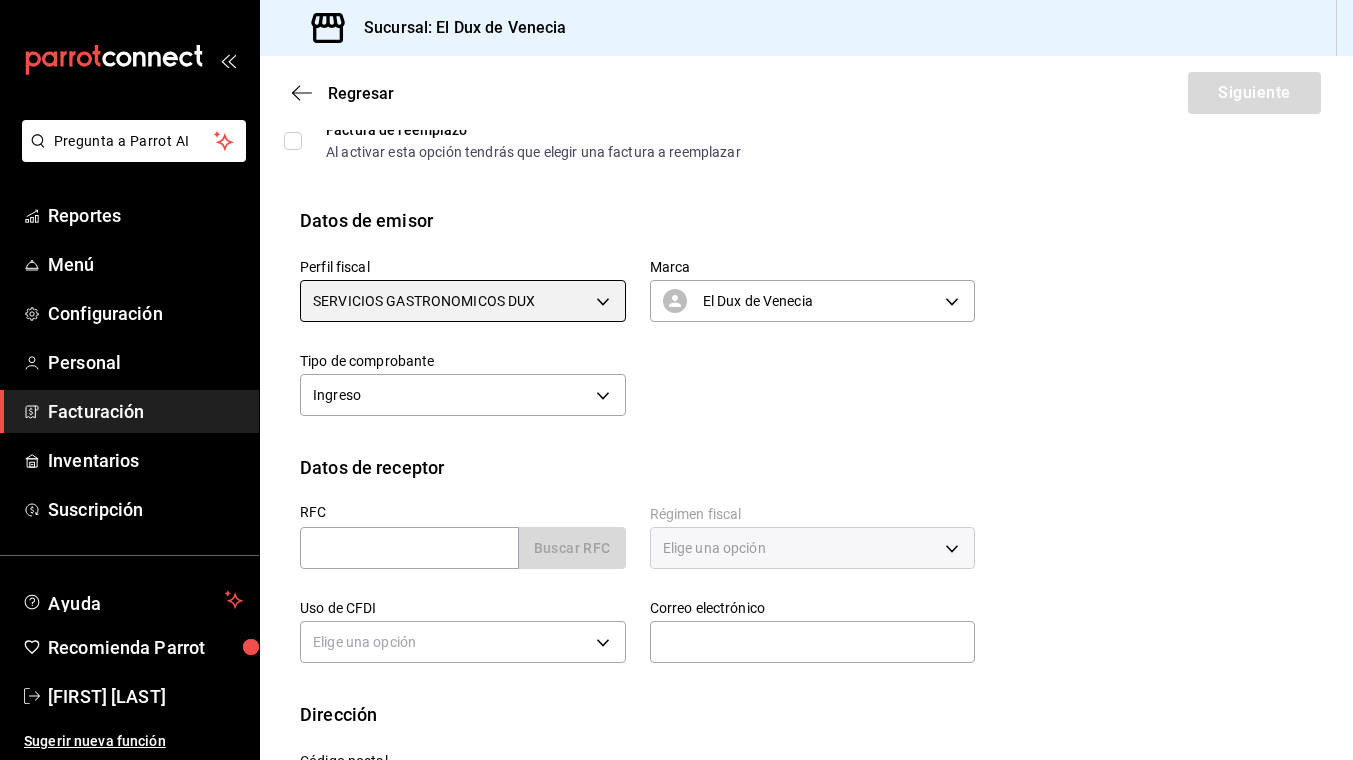 scroll, scrollTop: 197, scrollLeft: 0, axis: vertical 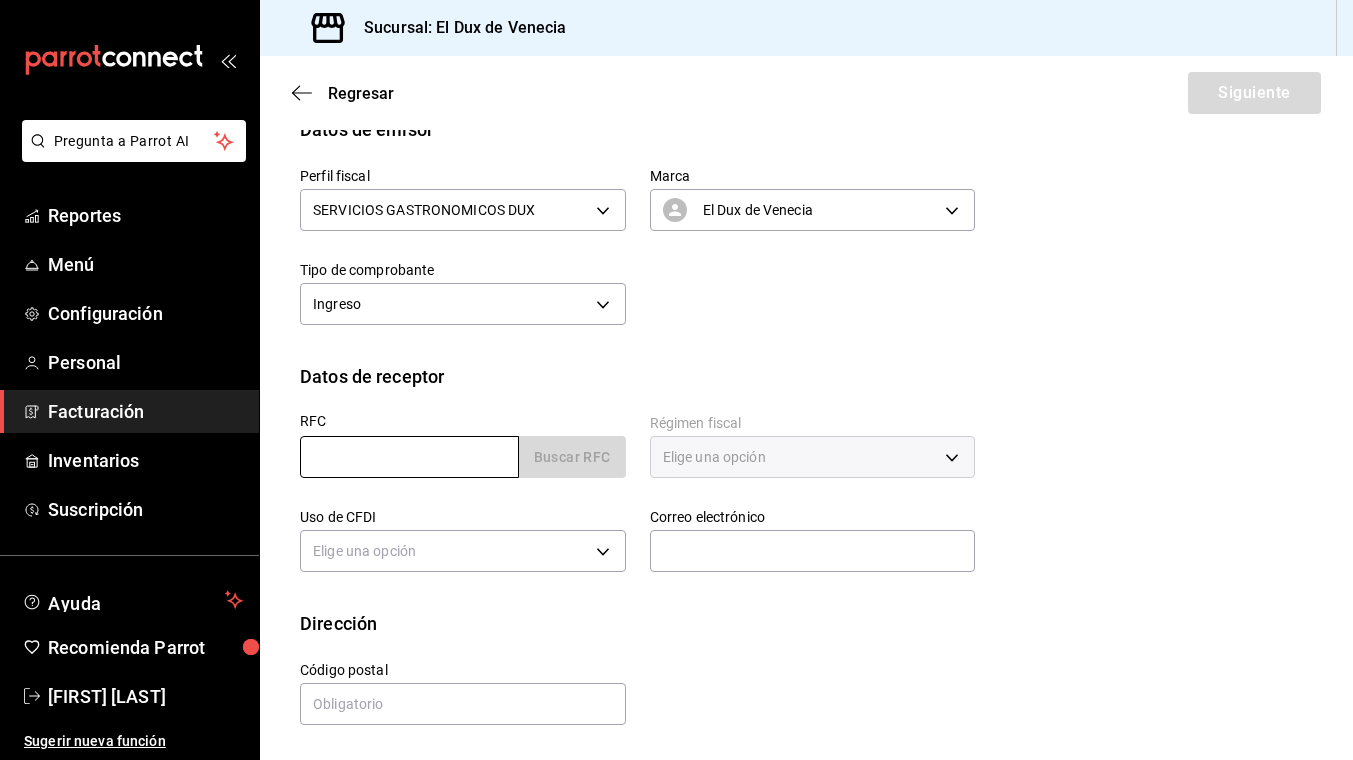 click at bounding box center (409, 457) 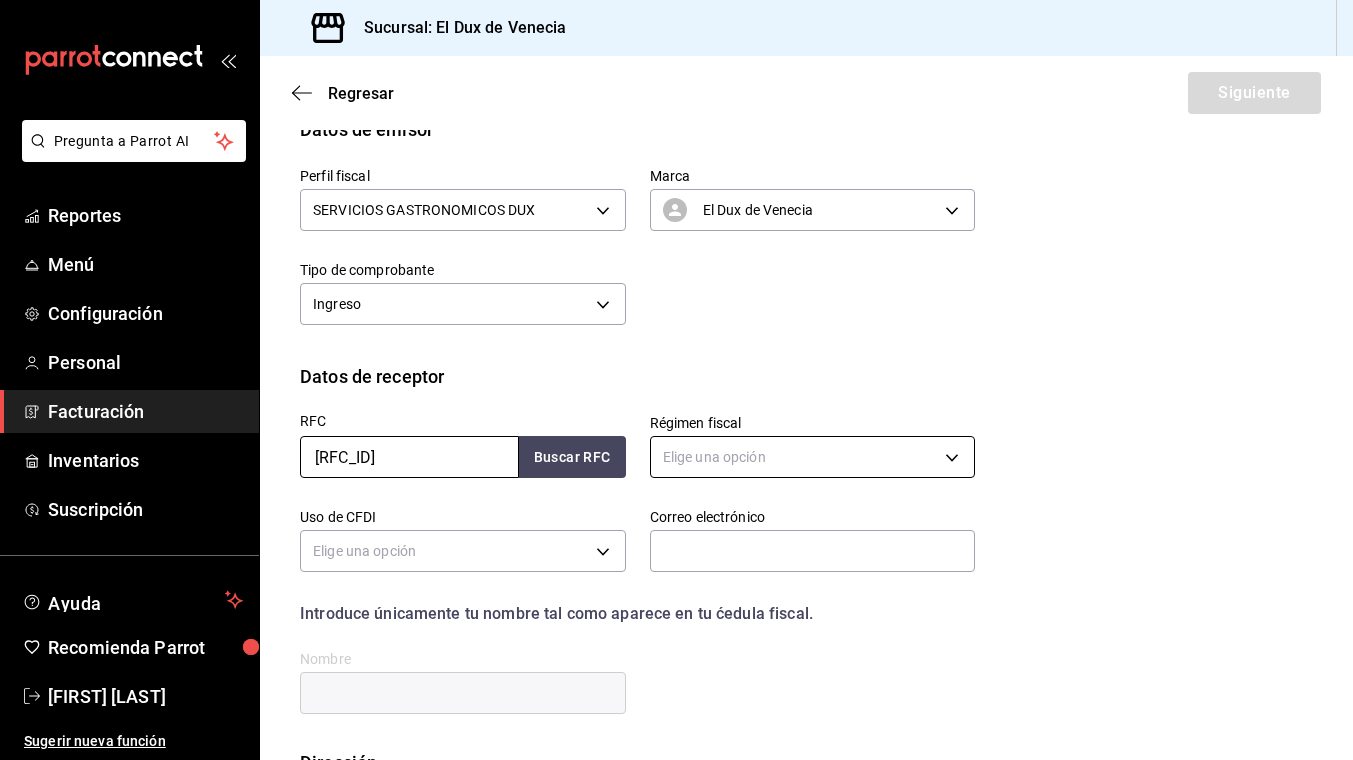 type on "[RFC_ID]" 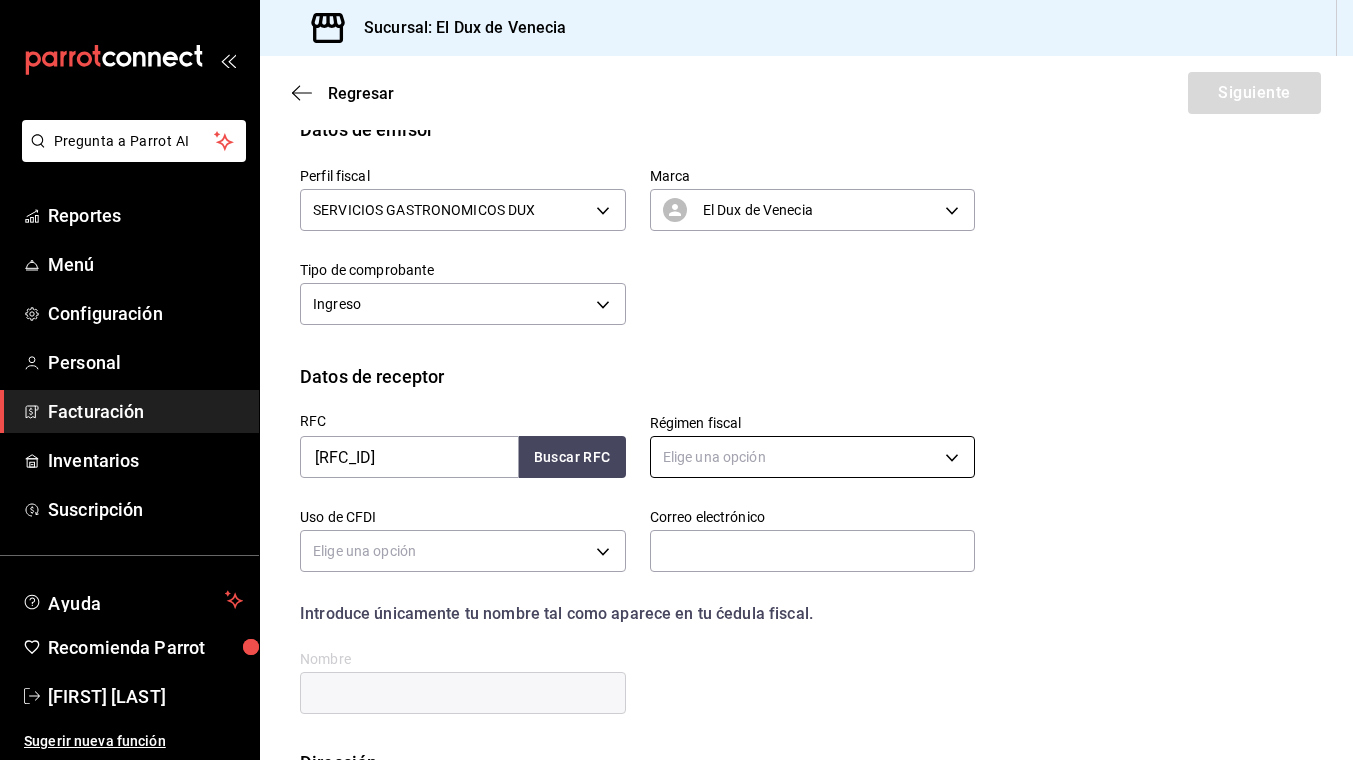 click on "Pregunta a Parrot AI Reportes   Menú   Configuración   Personal   Facturación   Inventarios   Suscripción   Ayuda Recomienda Parrot   Enrique Escandon   Sugerir nueva función   Sucursal: El Dux de Venecia Regresar Siguiente Factura general Realiza tus facturas con un numero de orden o un monto en especifico; También puedes realizar una factura de remplazo mediante una factura cancelada. Factura de reemplazo Al activar esta opción tendrás que elegir una factura a reemplazar Datos de emisor Perfil fiscal SERVICIOS GASTRONOMICOS DUX [UUID] Marca El Dux de Venecia [UUID] Tipo de comprobante Ingreso I Datos de receptor RFC [RFC_ID] Buscar RFC Régimen fiscal Elige una opción Uso de CFDI Elige una opción Correo electrónico Introduce únicamente tu nombre tal como aparece en tu ćedula fiscal. person Nombre Dirección Calle # exterior # interior Código postal Estado ​ Municipio ​ Colonia ​ GANA 1 MES GRATIS EN TU SUSCRIPCIÓN AQUÍ" at bounding box center [676, 380] 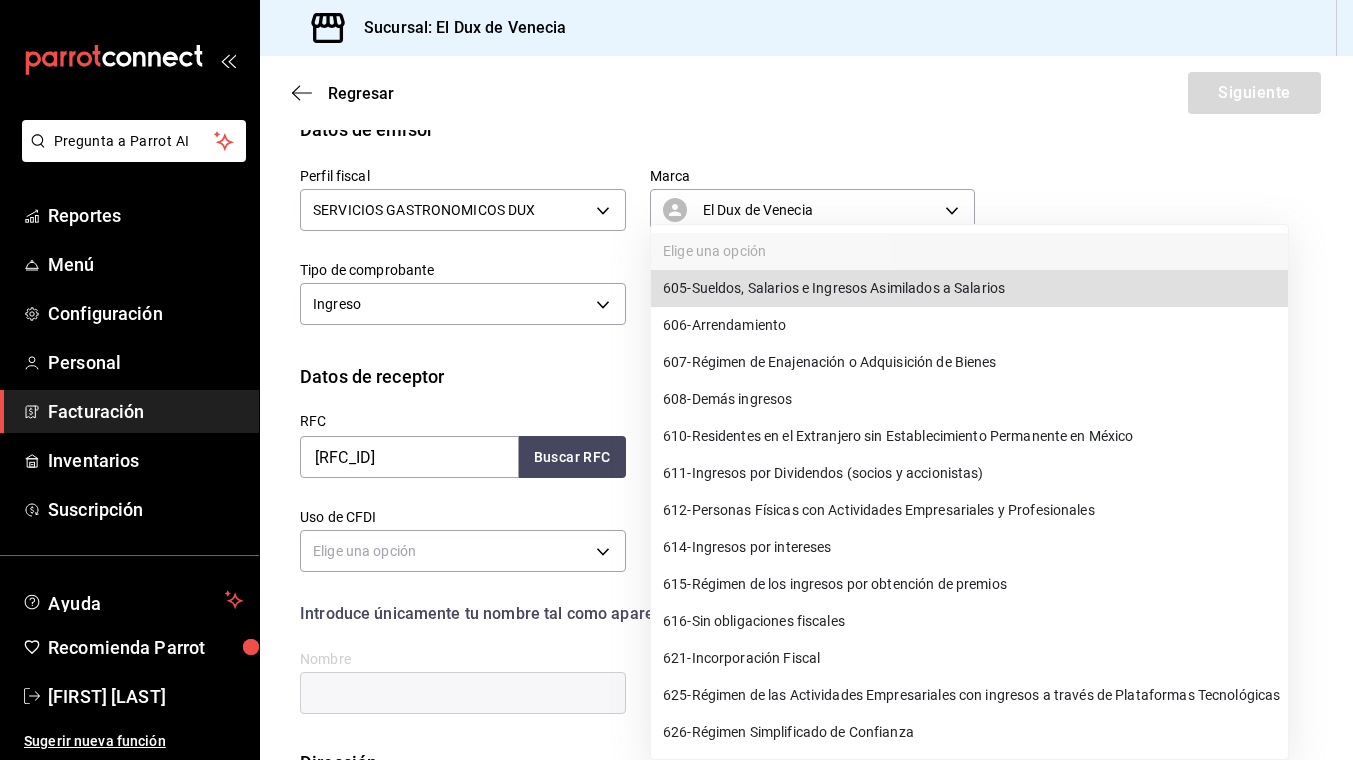 click on "612  -  Personas Físicas con Actividades Empresariales y Profesionales" at bounding box center [879, 510] 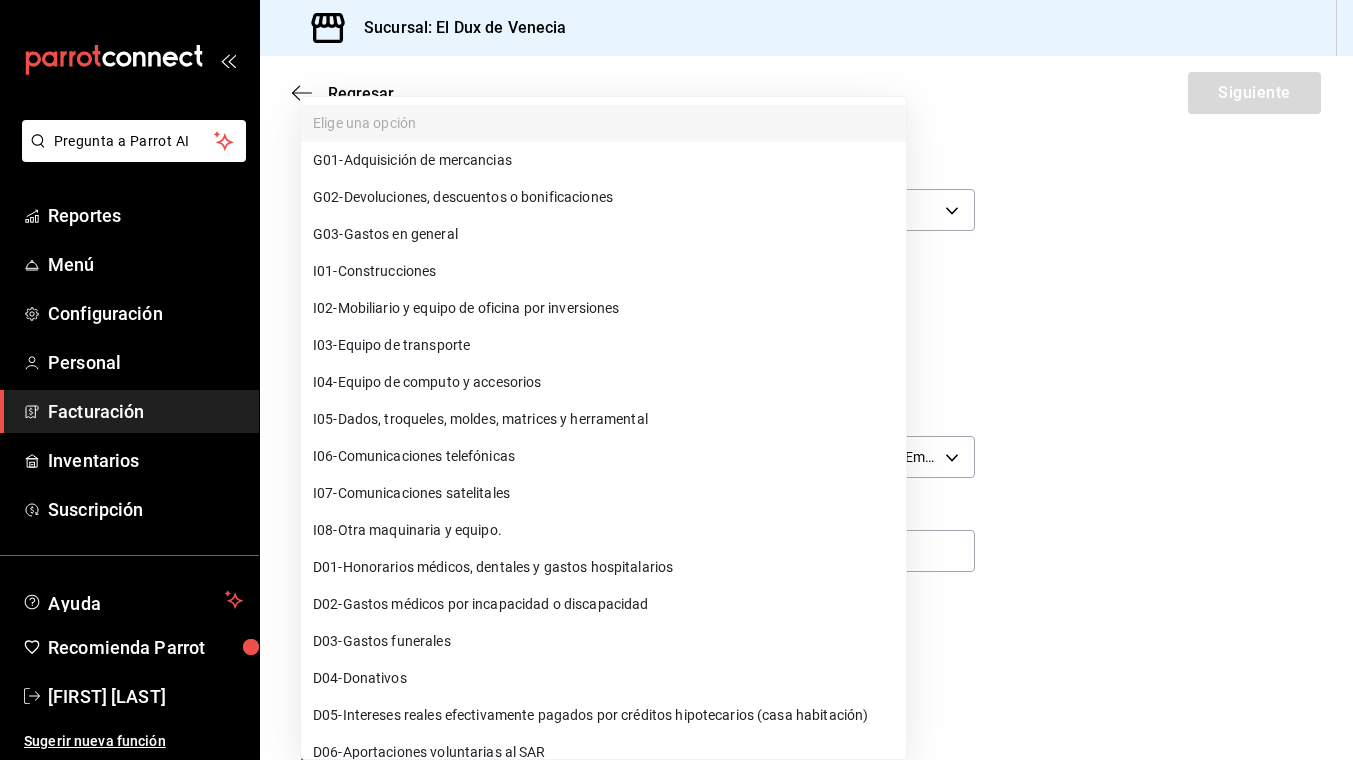 click on "Pregunta a Parrot AI Reportes   Menú   Configuración   Personal   Facturación   Inventarios   Suscripción   Ayuda Recomienda Parrot   [FIRST] [LAST]   Sugerir nueva función   Sucursal: El Dux de Venecia Regresar Siguiente Factura general Realiza tus facturas con un numero de orden o un monto en especifico; También puedes realizar una factura de remplazo mediante una factura cancelada. Factura de reemplazo Al activar esta opción tendrás que elegir una factura a reemplazar Datos de emisor Perfil fiscal SERVICIOS GASTRONOMICOS DUX ad96cacb-92e8-4d2f-92ca-51e359d4344b Marca El Dux de Venecia aa834bd9-f698-407f-808f-611ad9be46c8 Tipo de comprobante Ingreso I Datos de receptor RFC [RFC] Buscar RFC Régimen fiscal 612  -  Personas Físicas con Actividades Empresariales y Profesionales 612 Uso de CFDI Elige una opción Correo electrónico Introduce únicamente tu nombre tal como aparece en tu ćedula fiscal. person Nombre Dirección Calle # exterior # interior Código postal Estado ​ Municipio ​" at bounding box center (676, 380) 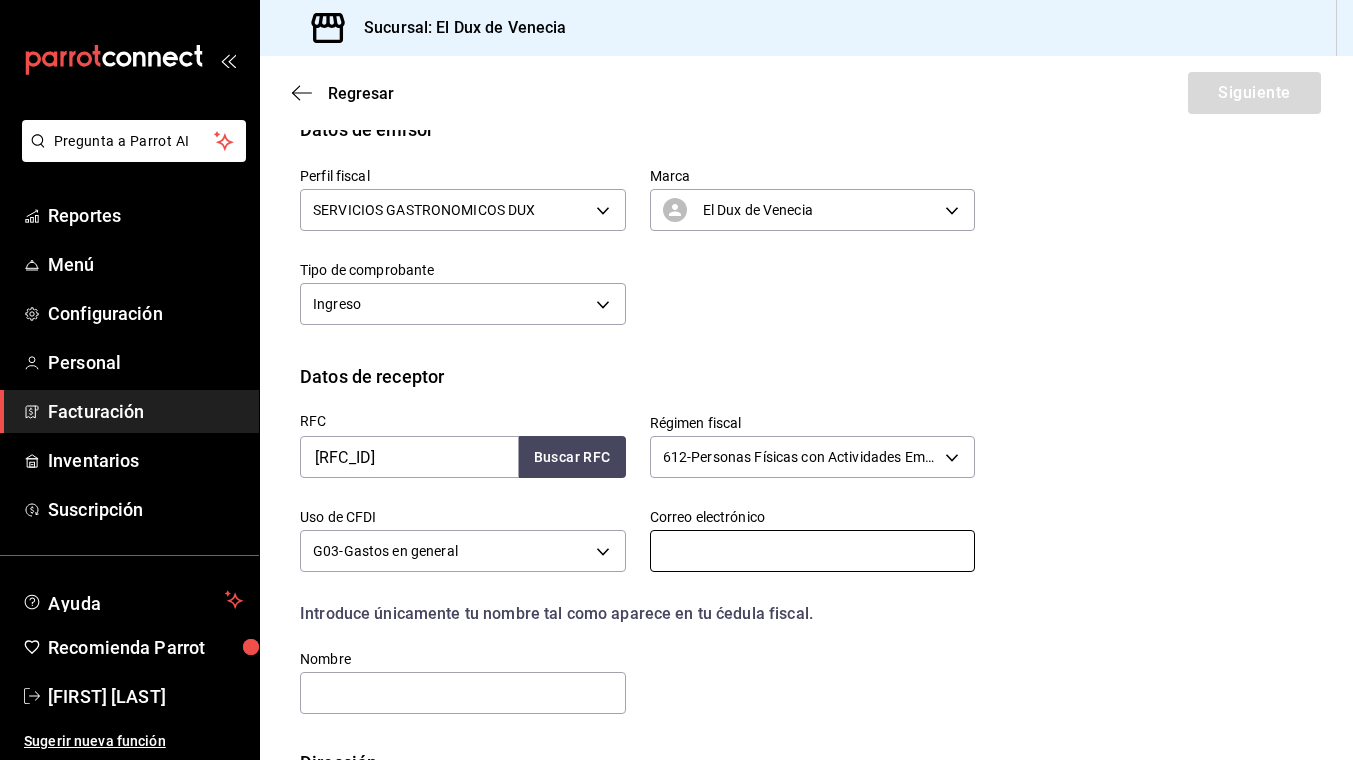 click at bounding box center (813, 551) 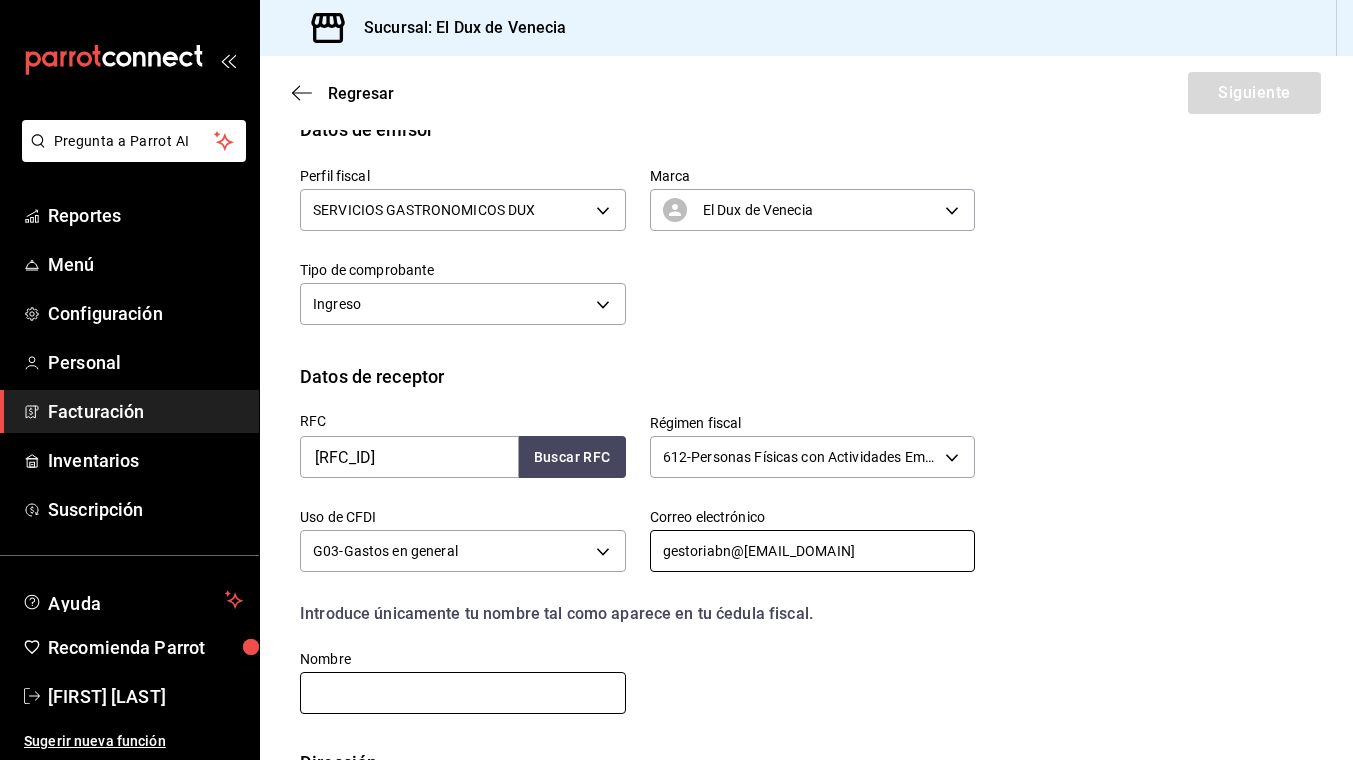 type on "gestoriabn@[EMAIL_DOMAIN]" 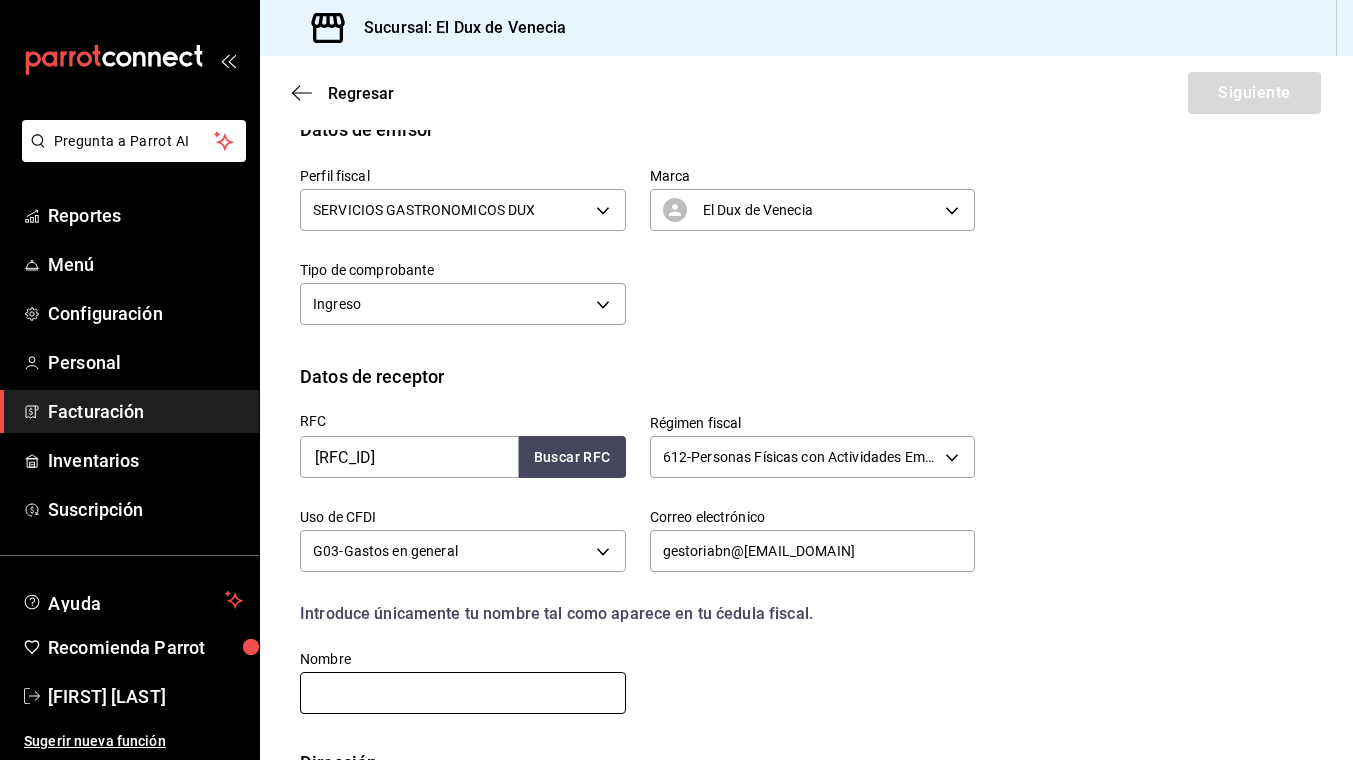 click at bounding box center (463, 693) 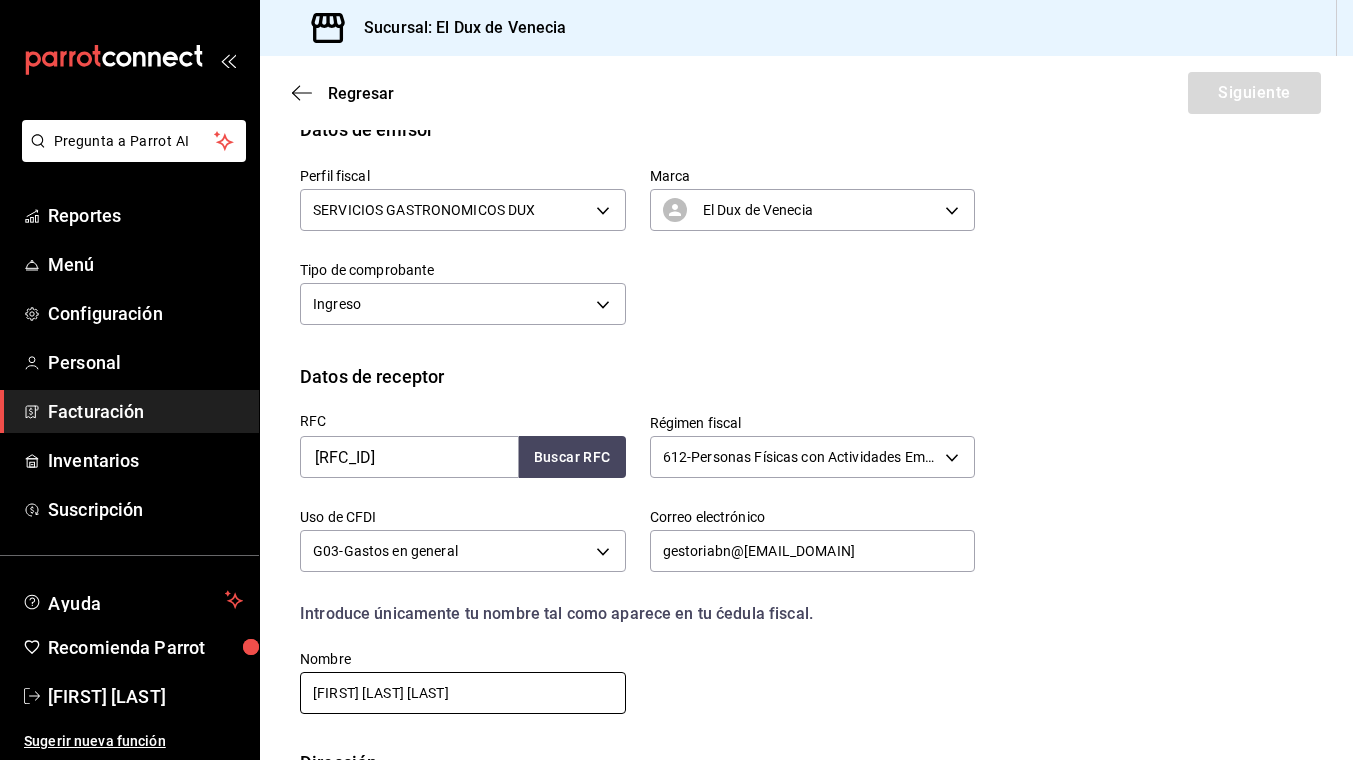 scroll, scrollTop: 336, scrollLeft: 0, axis: vertical 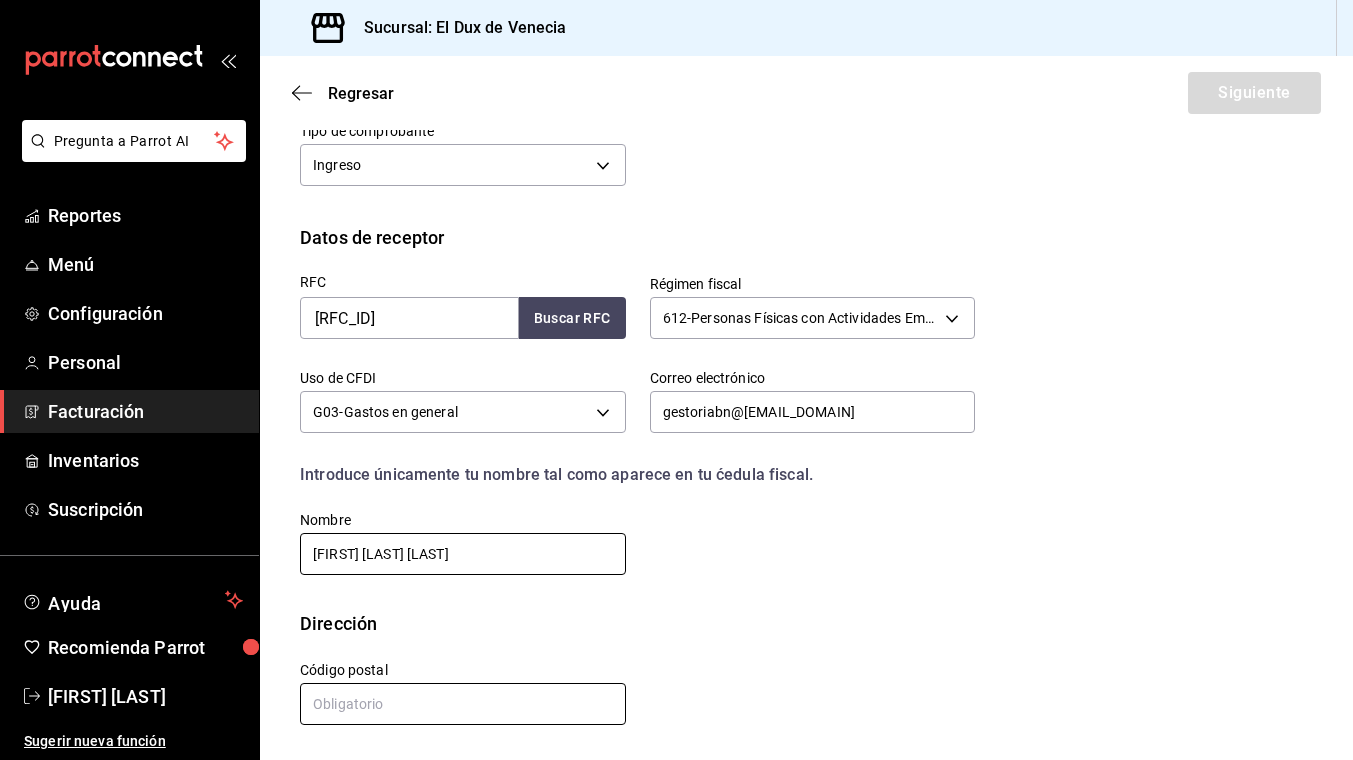type on "[FIRST] [LAST] [LAST]" 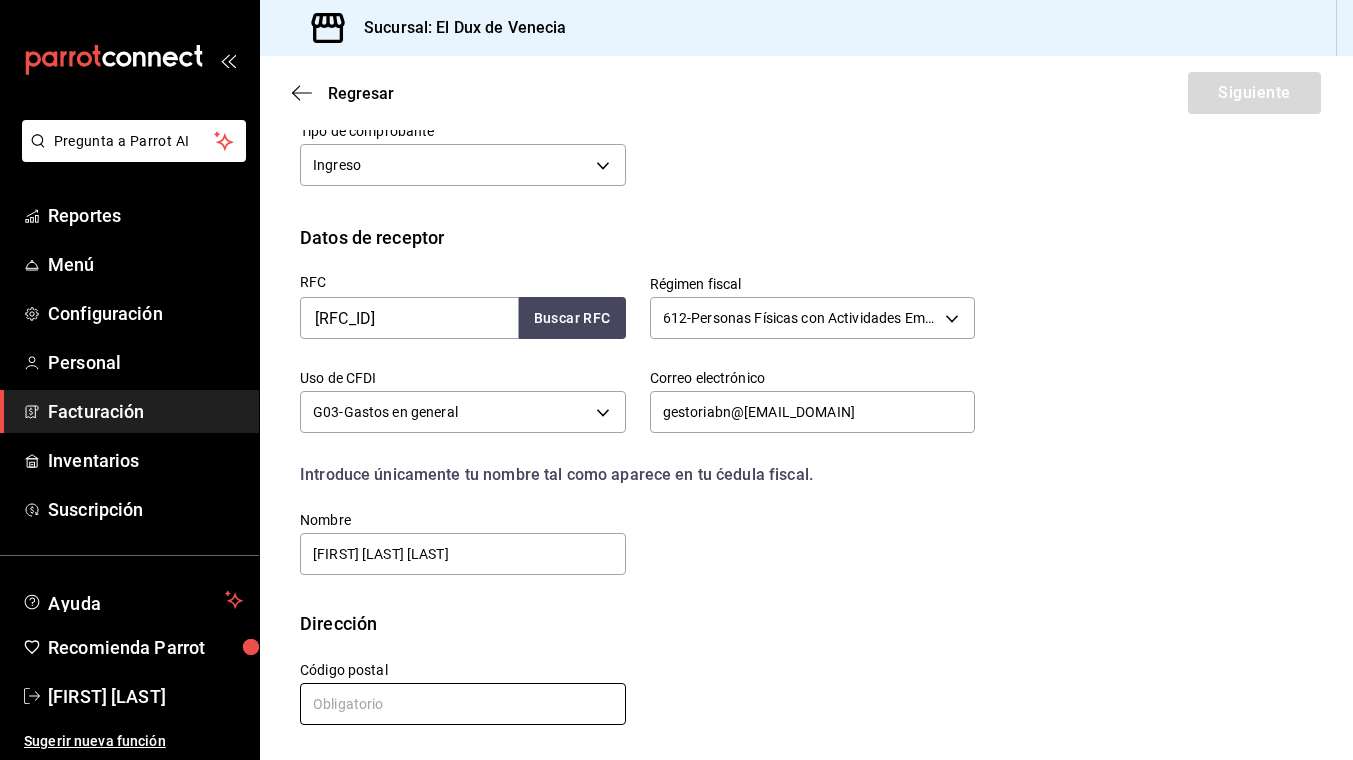 click at bounding box center (463, 704) 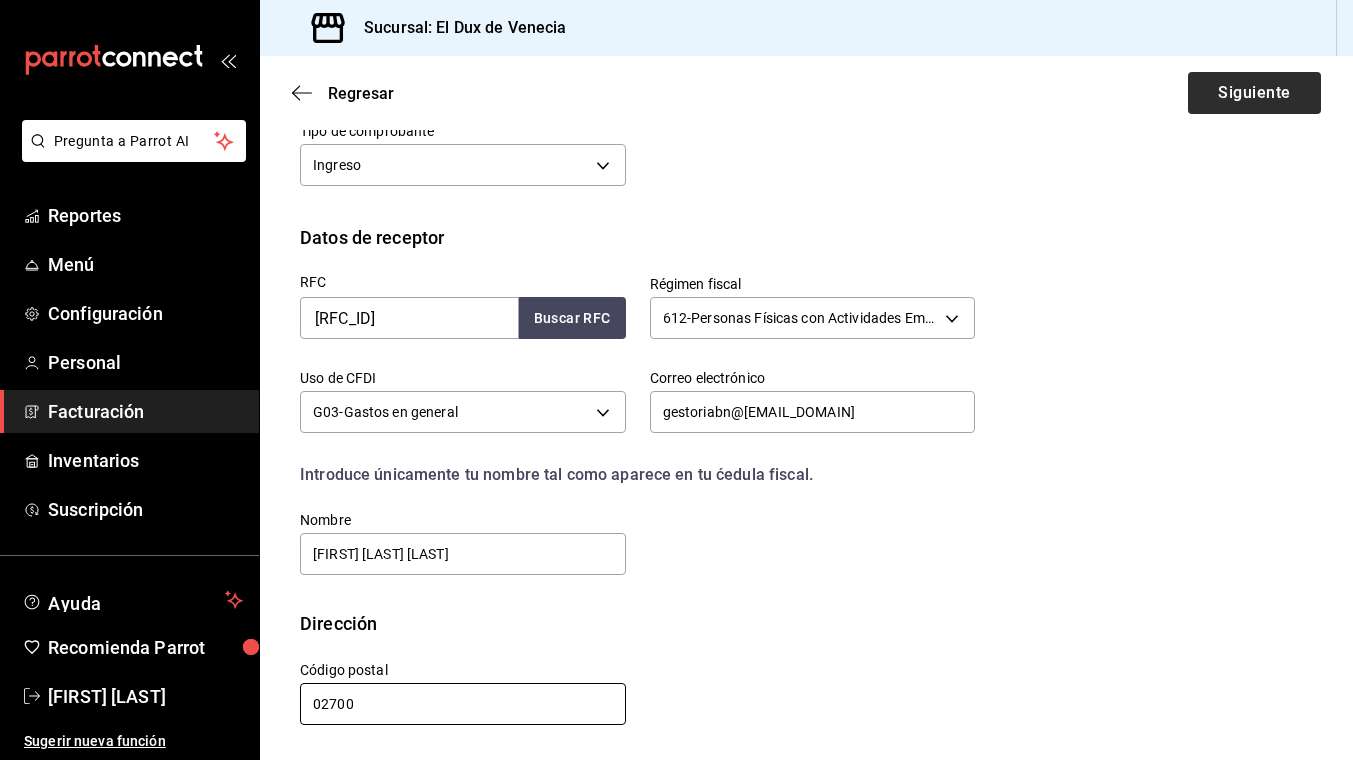 type on "02700" 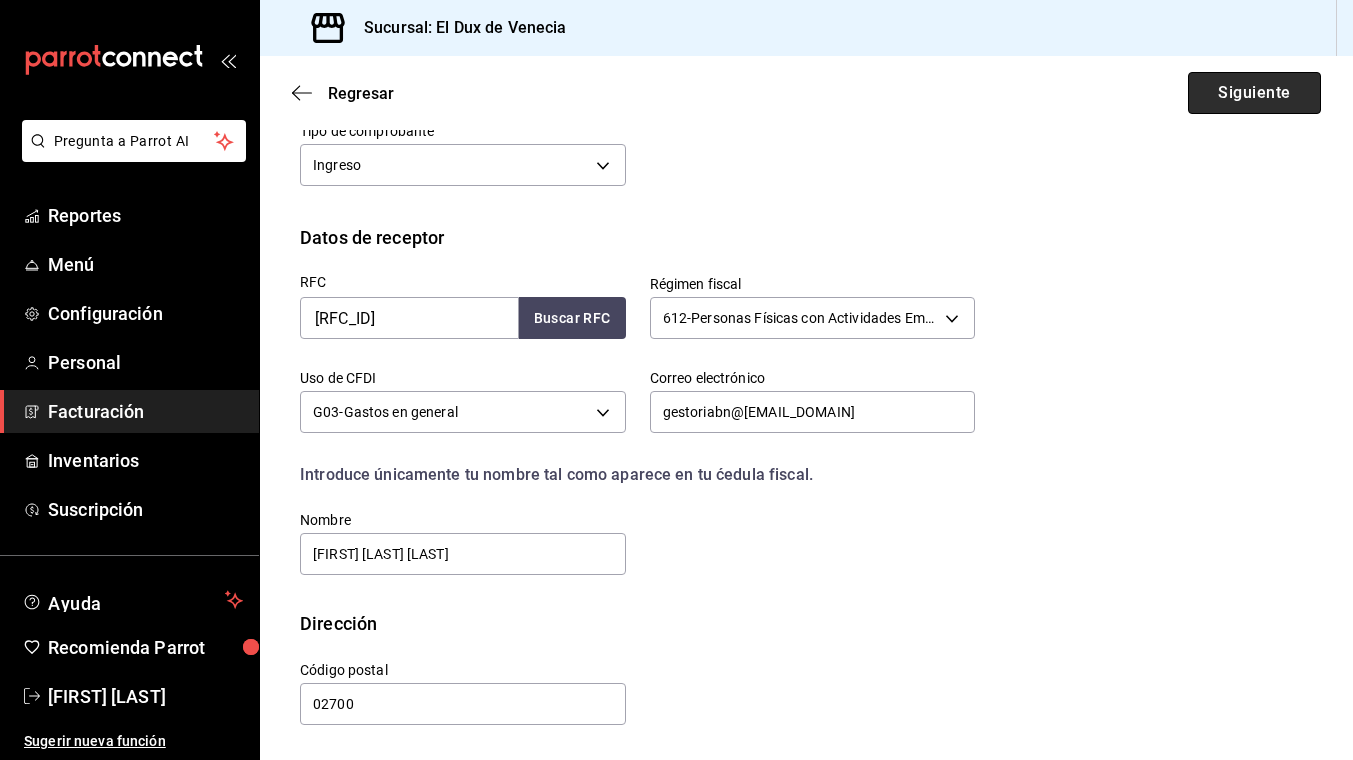 click on "Siguiente" at bounding box center [1254, 93] 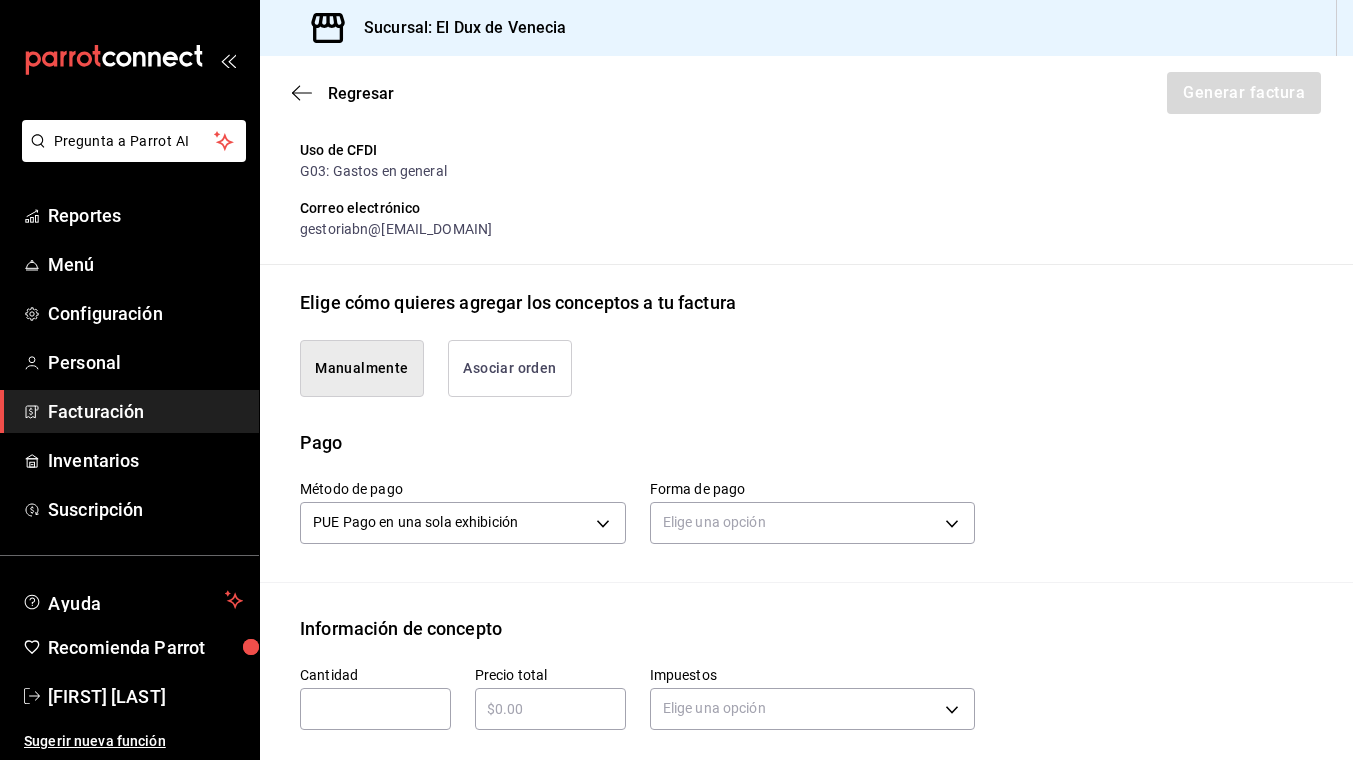 click on "Asociar orden" at bounding box center [510, 368] 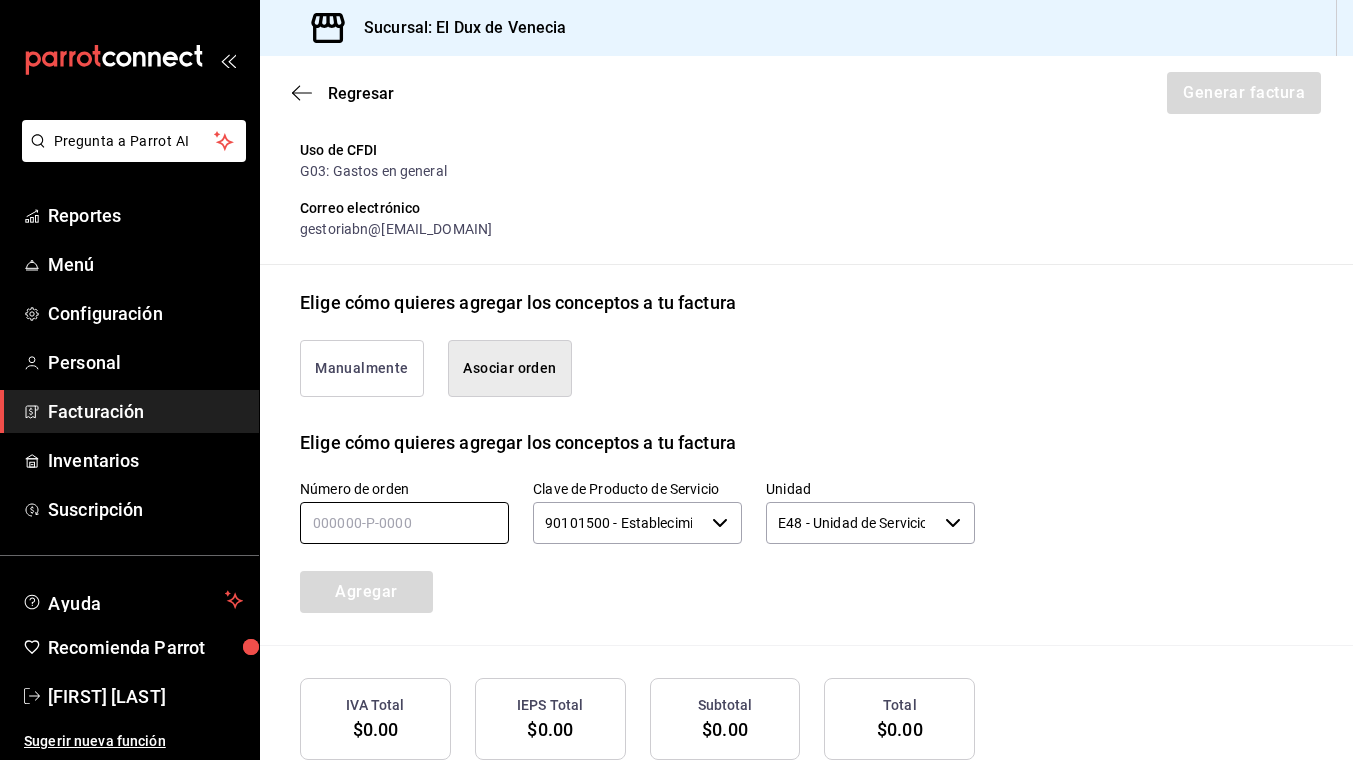 click at bounding box center [404, 523] 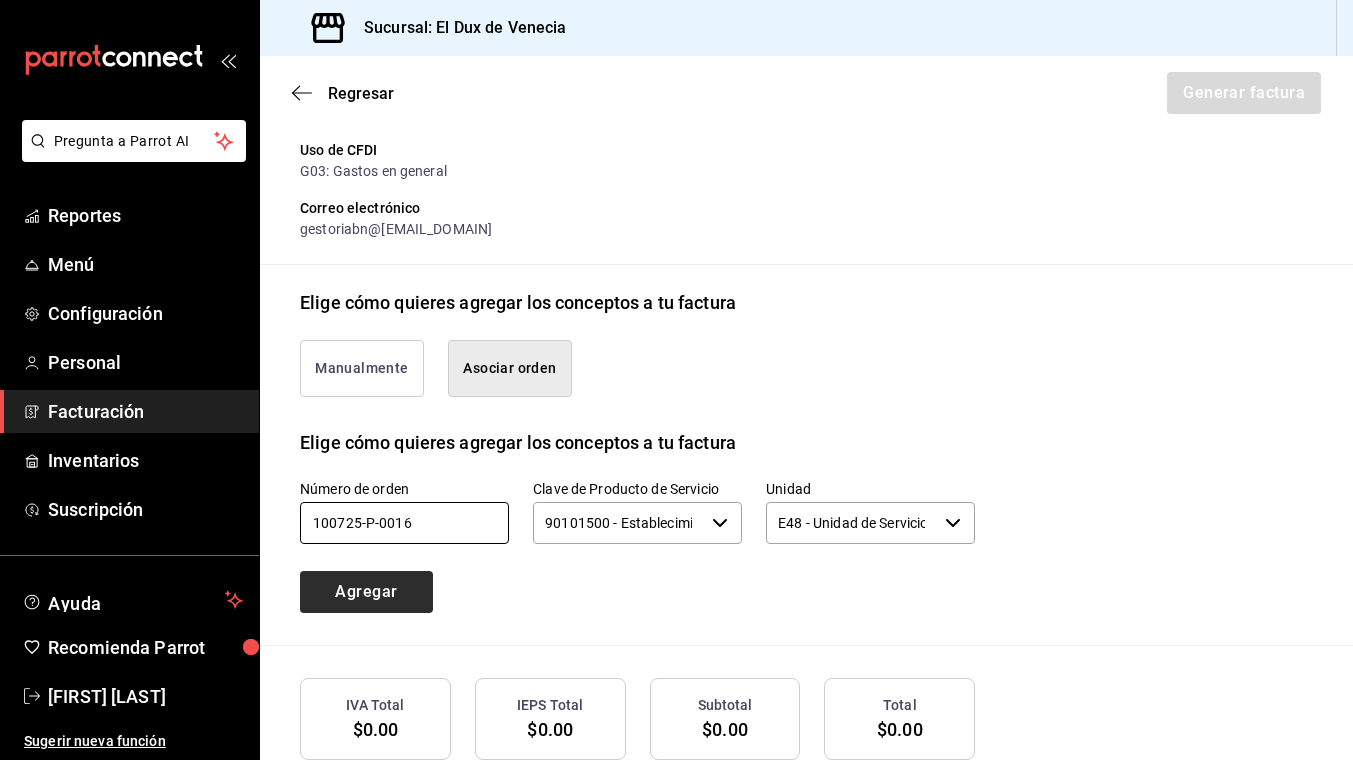 type on "100725-p-0016" 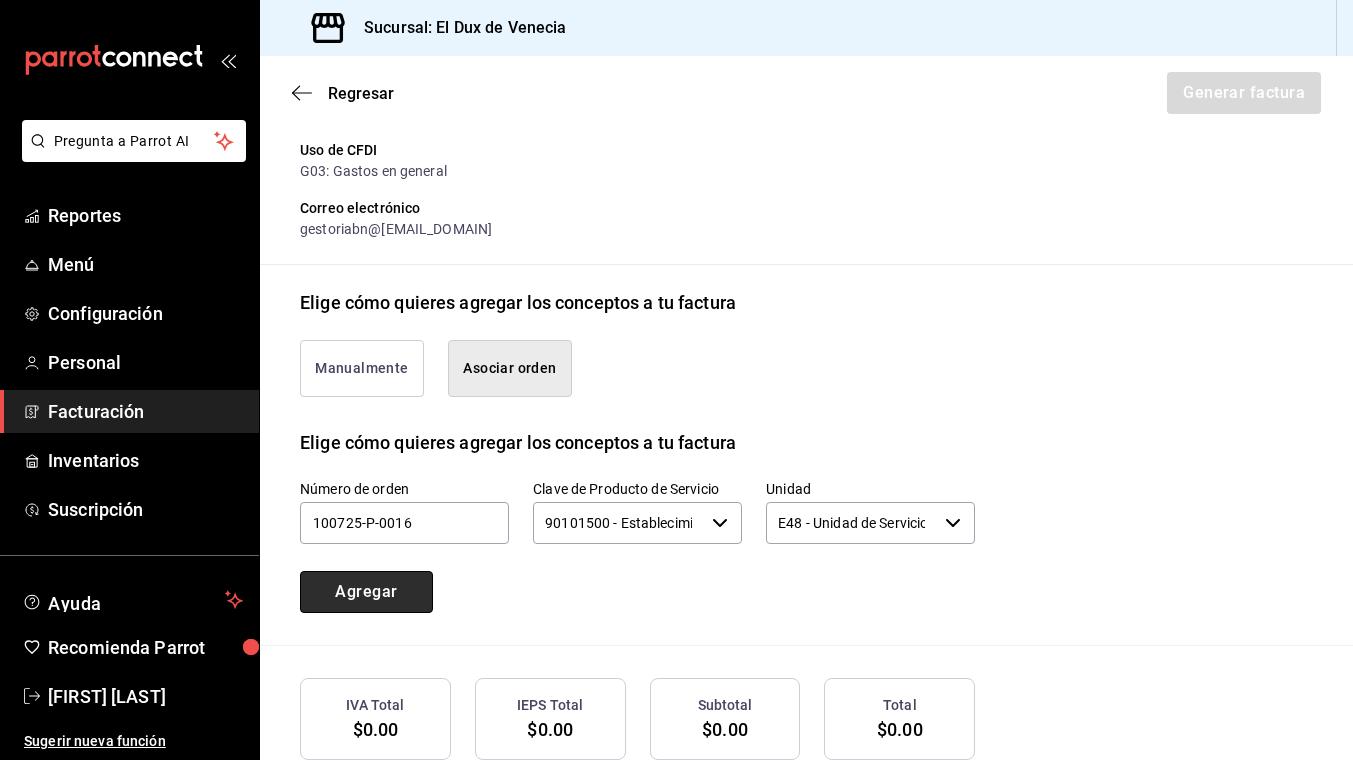 click on "Agregar" at bounding box center (366, 592) 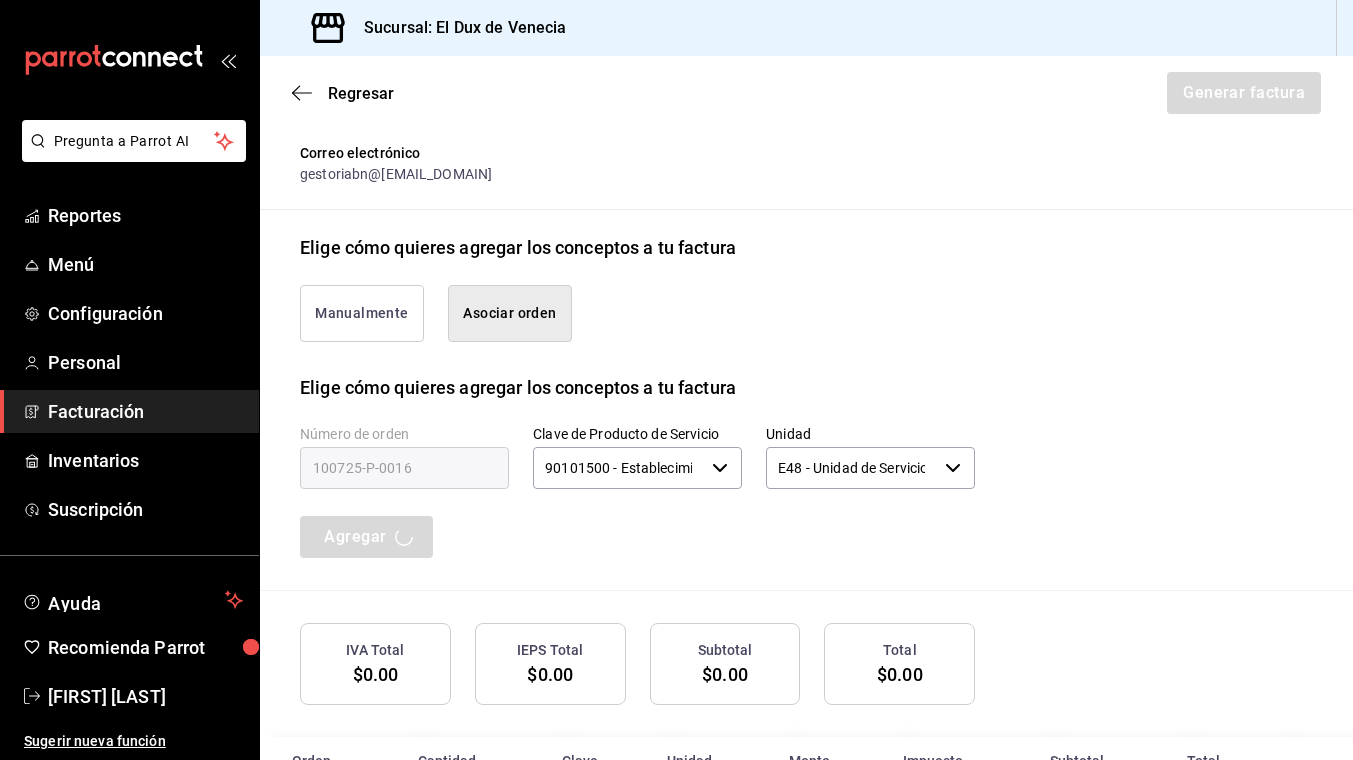 scroll, scrollTop: 456, scrollLeft: 0, axis: vertical 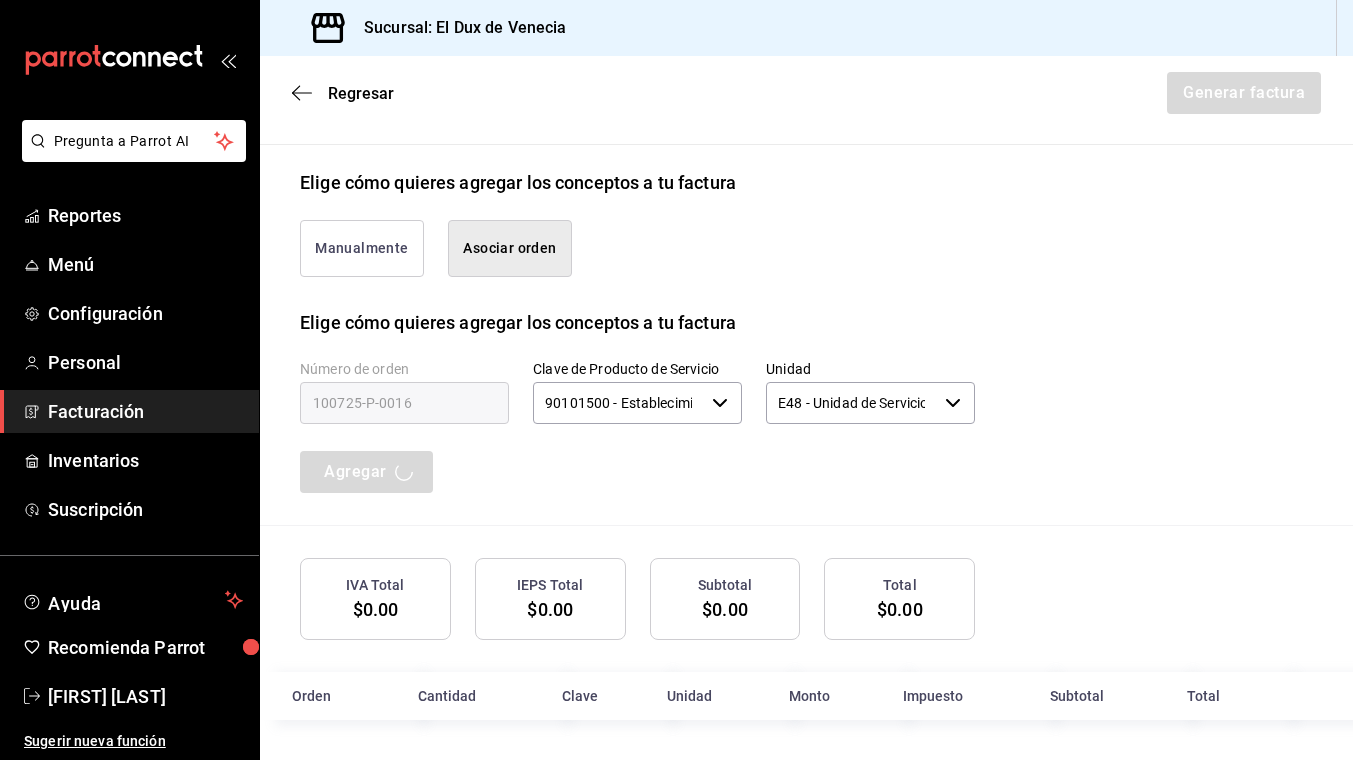 type 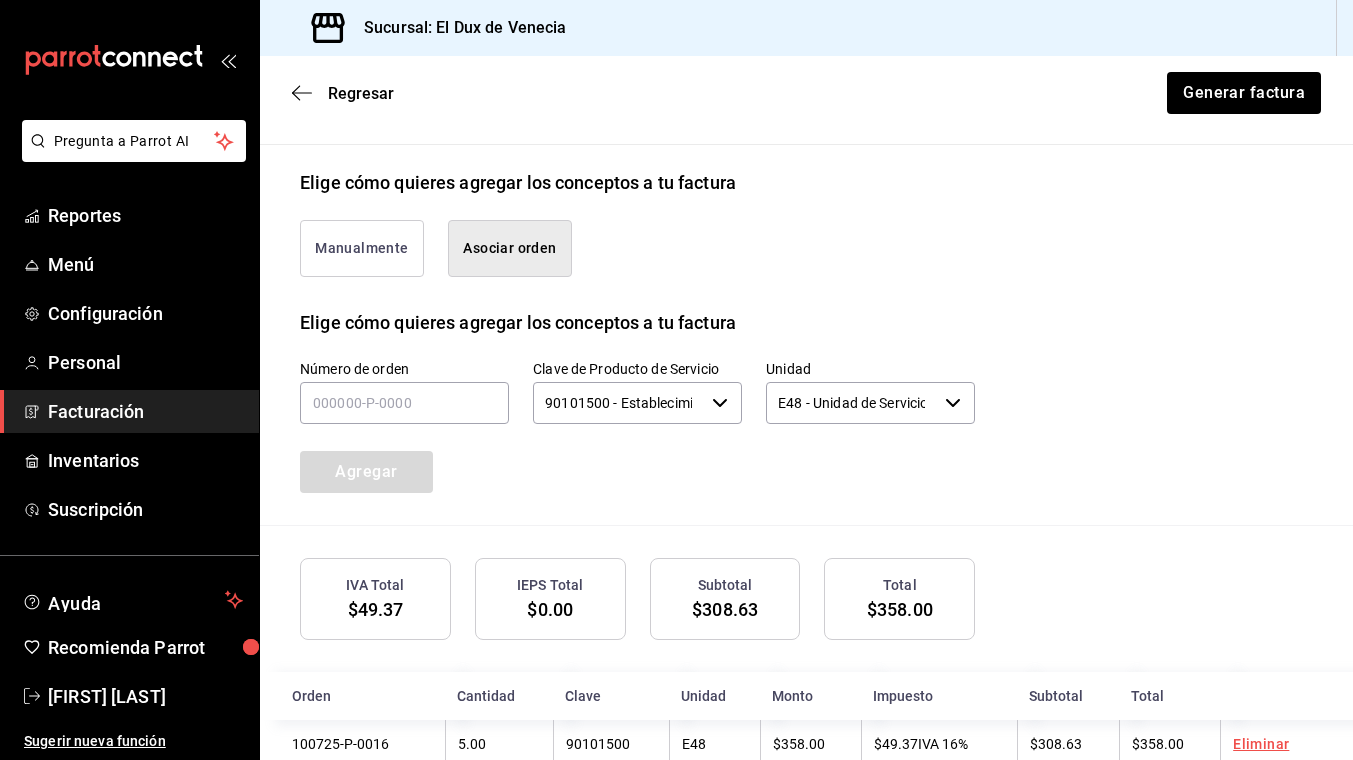scroll, scrollTop: 505, scrollLeft: 0, axis: vertical 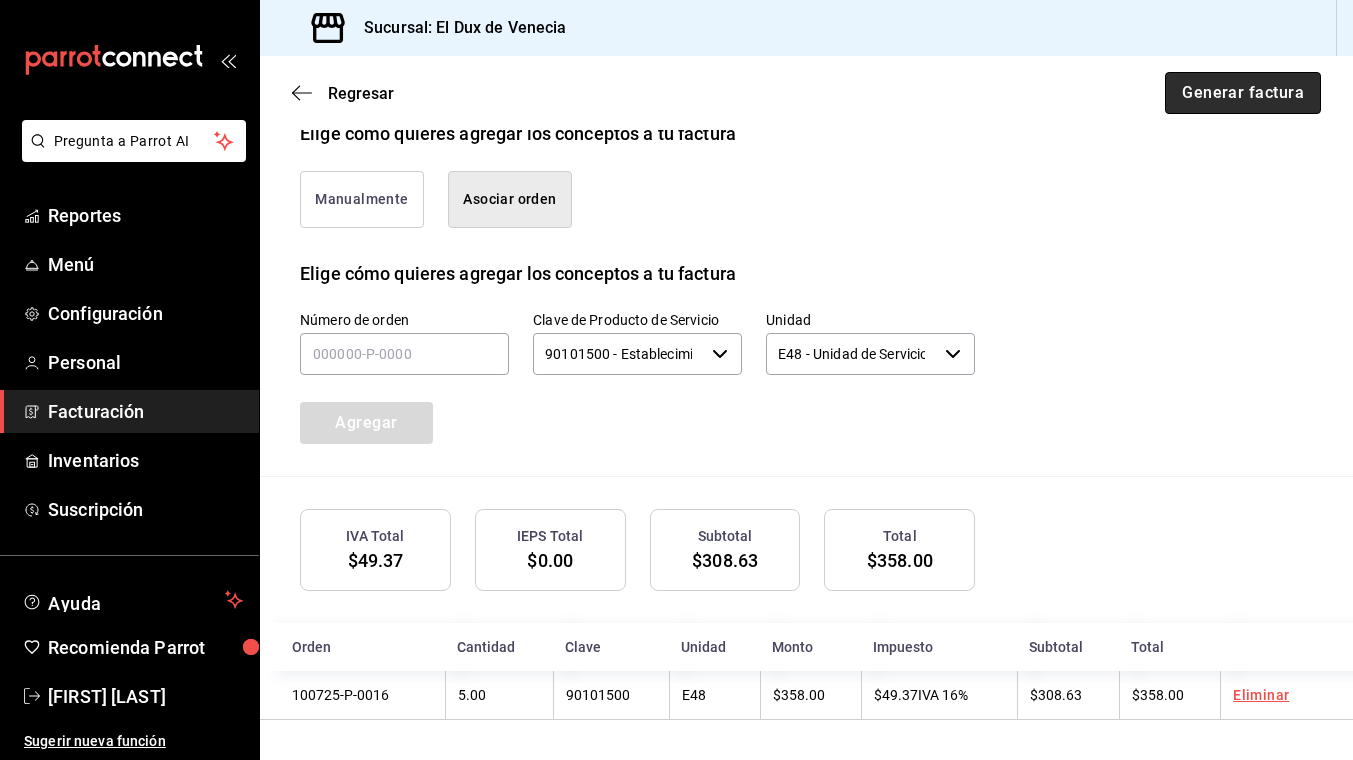 click on "Generar factura" at bounding box center [1243, 93] 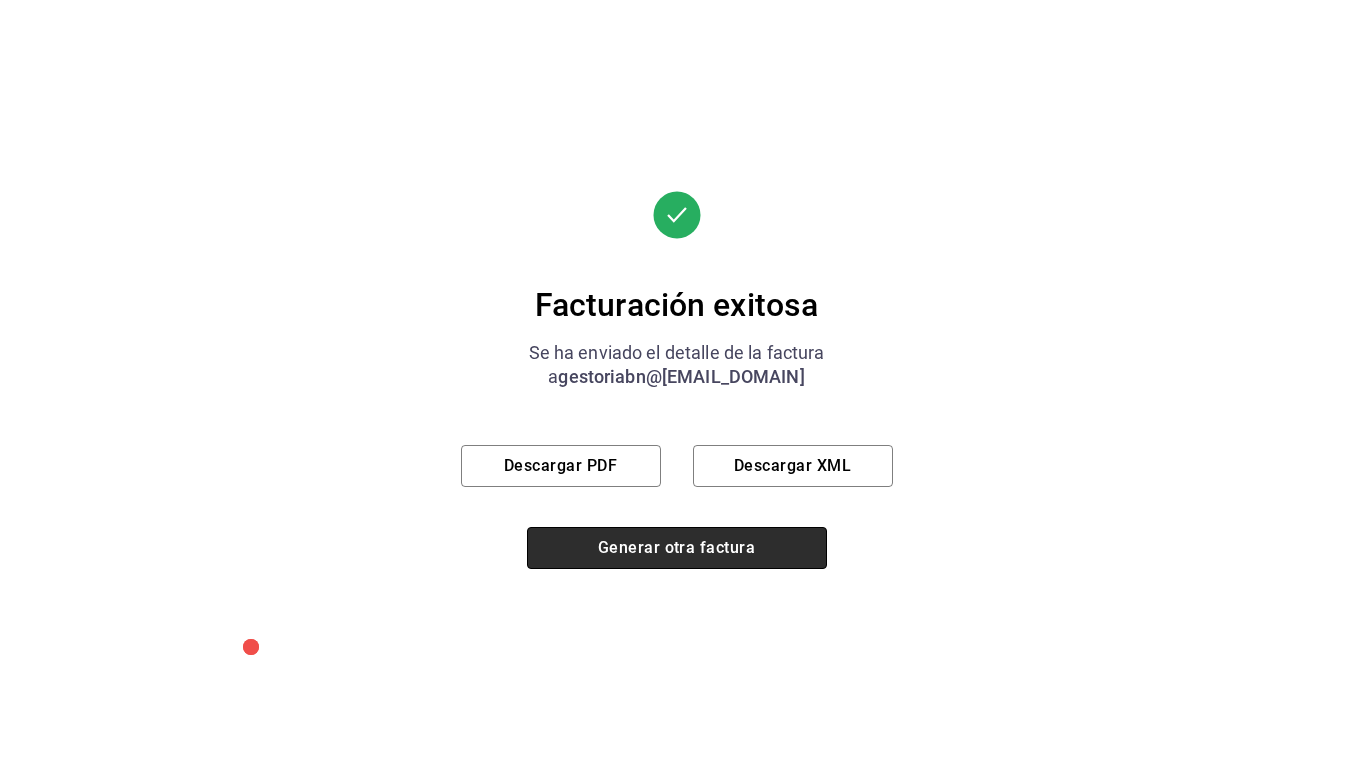 click on "Generar otra factura" at bounding box center (677, 548) 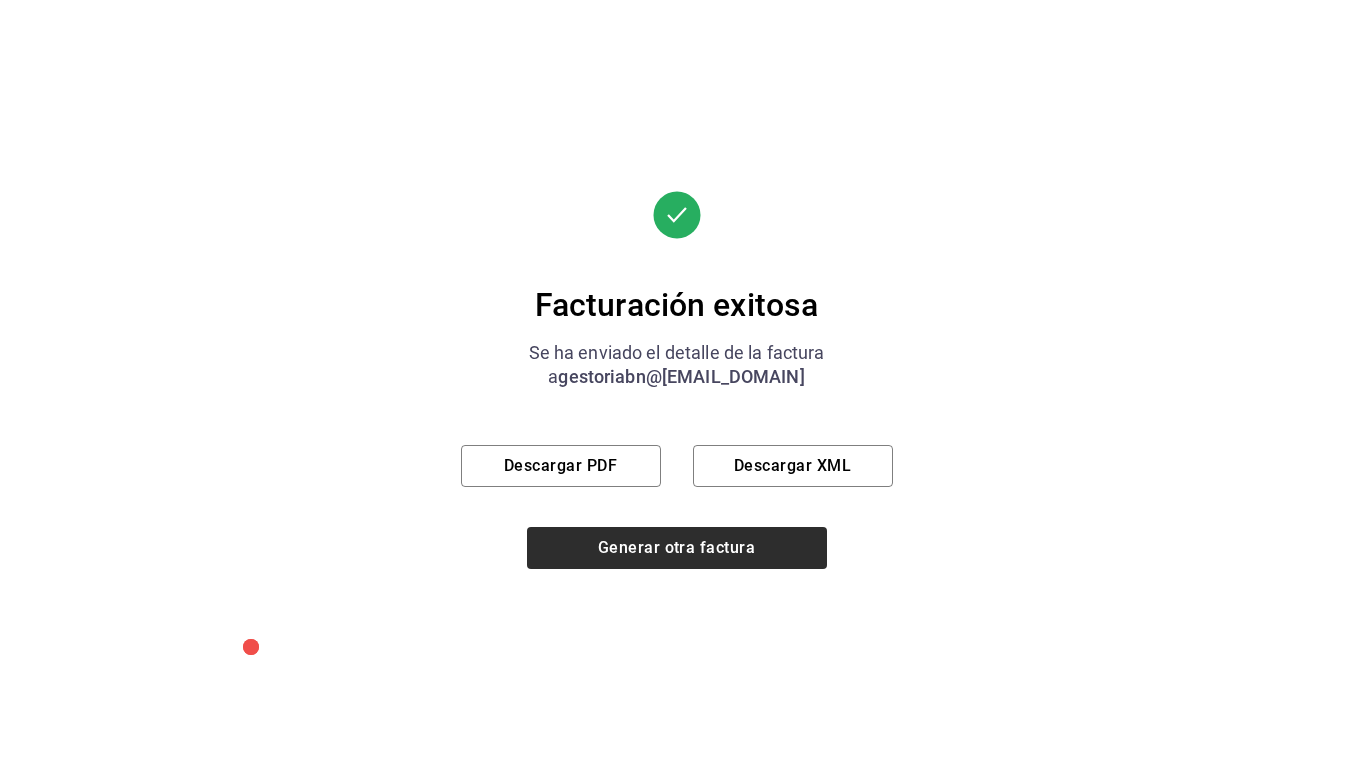 scroll, scrollTop: 197, scrollLeft: 0, axis: vertical 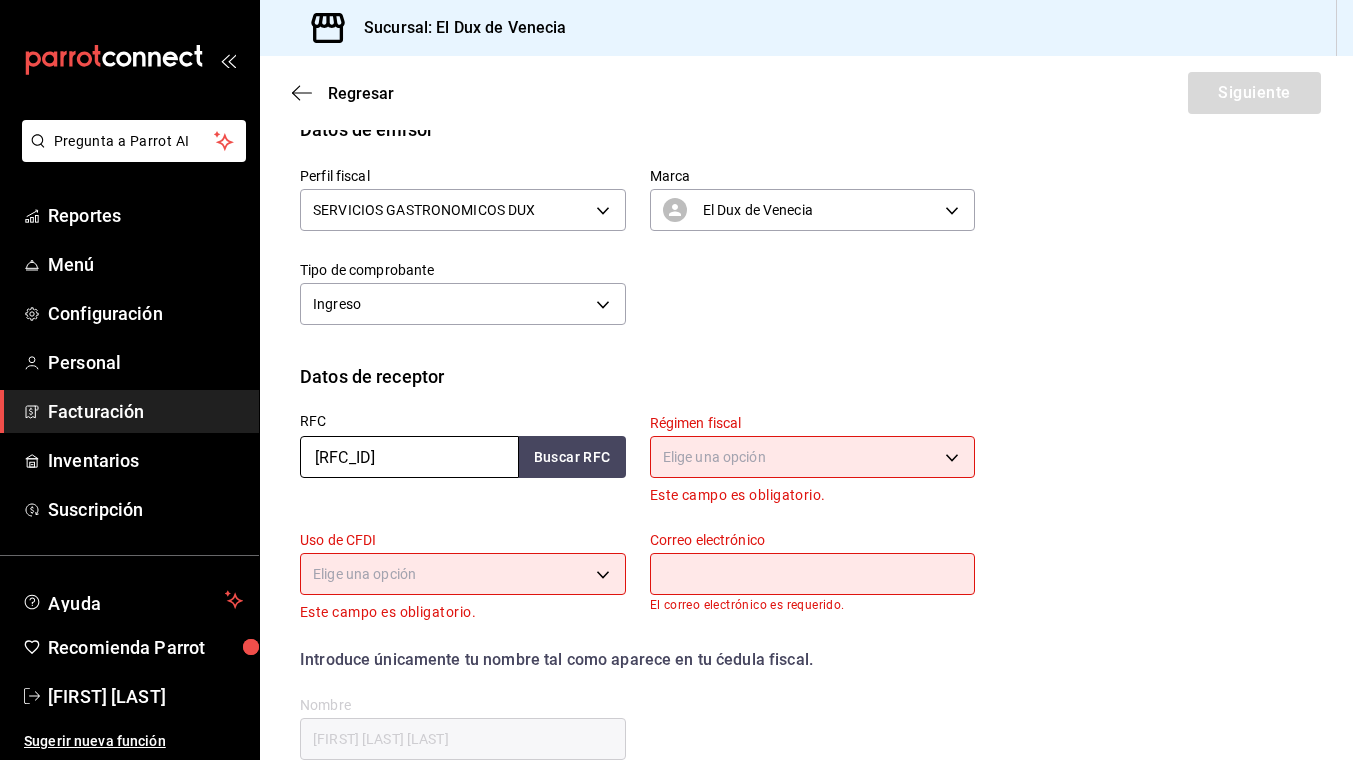 drag, startPoint x: 474, startPoint y: 458, endPoint x: 216, endPoint y: 435, distance: 259.02316 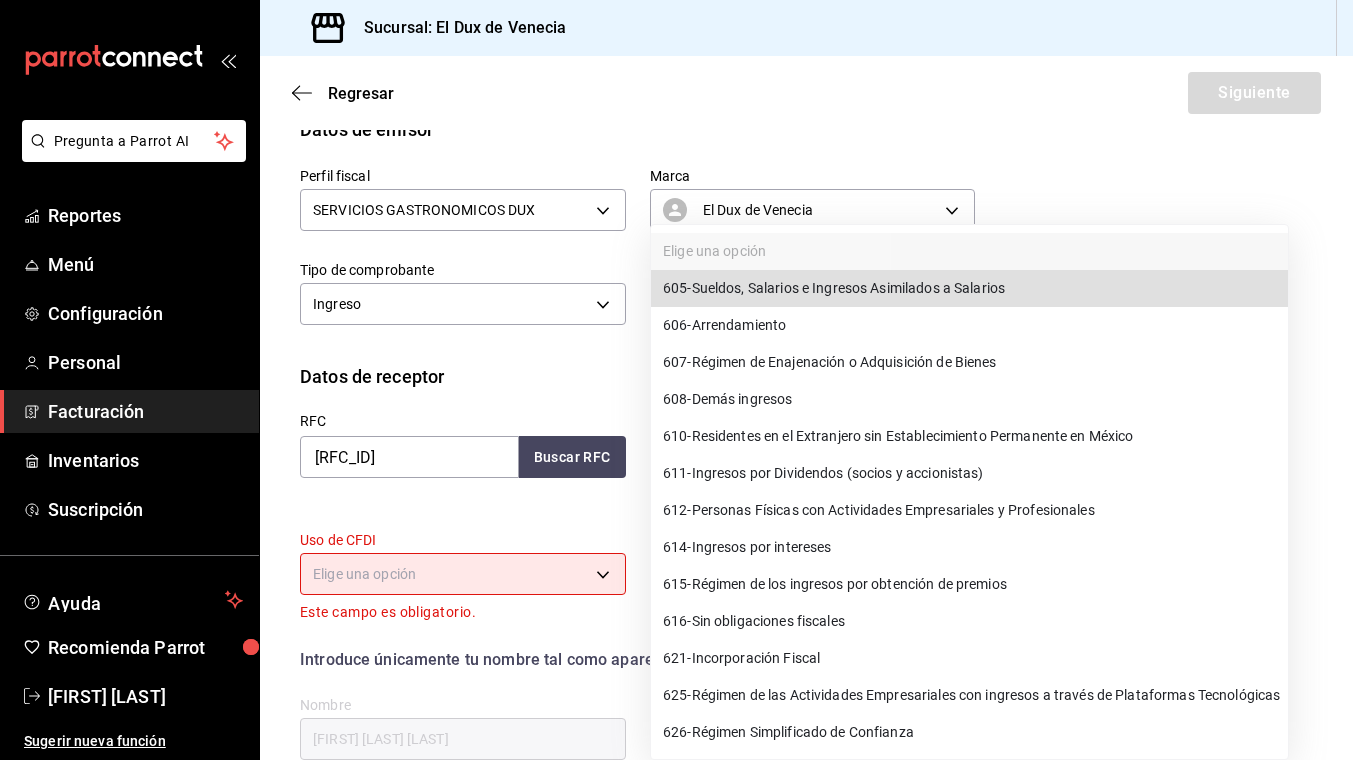 click on "Pregunta a Parrot AI Reportes   Menú   Configuración   Personal   Facturación   Inventarios   Suscripción   Ayuda Recomienda Parrot   Enrique Escandon   Sugerir nueva función   Sucursal: El Dux de Venecia Regresar Siguiente Factura general Realiza tus facturas con un numero de orden o un monto en especifico; También puedes realizar una factura de remplazo mediante una factura cancelada. Factura de reemplazo Al activar esta opción tendrás que elegir una factura a reemplazar Datos de emisor Perfil fiscal SERVICIOS GASTRONOMICOS DUX [UUID] Marca El Dux de Venecia [UUID] Tipo de comprobante Ingreso I Datos de receptor RFC [RFC_ID] Buscar RFC Régimen fiscal Elige una opción Este campo es obligatorio. Uso de CFDI Elige una opción Este campo es obligatorio. Correo electrónico El correo electrónico es requerido. Introduce únicamente tu nombre tal como aparece en tu ćedula fiscal. person Nombre [FIRST] [LAST] [LAST] Dirección Calle Estado" at bounding box center [676, 380] 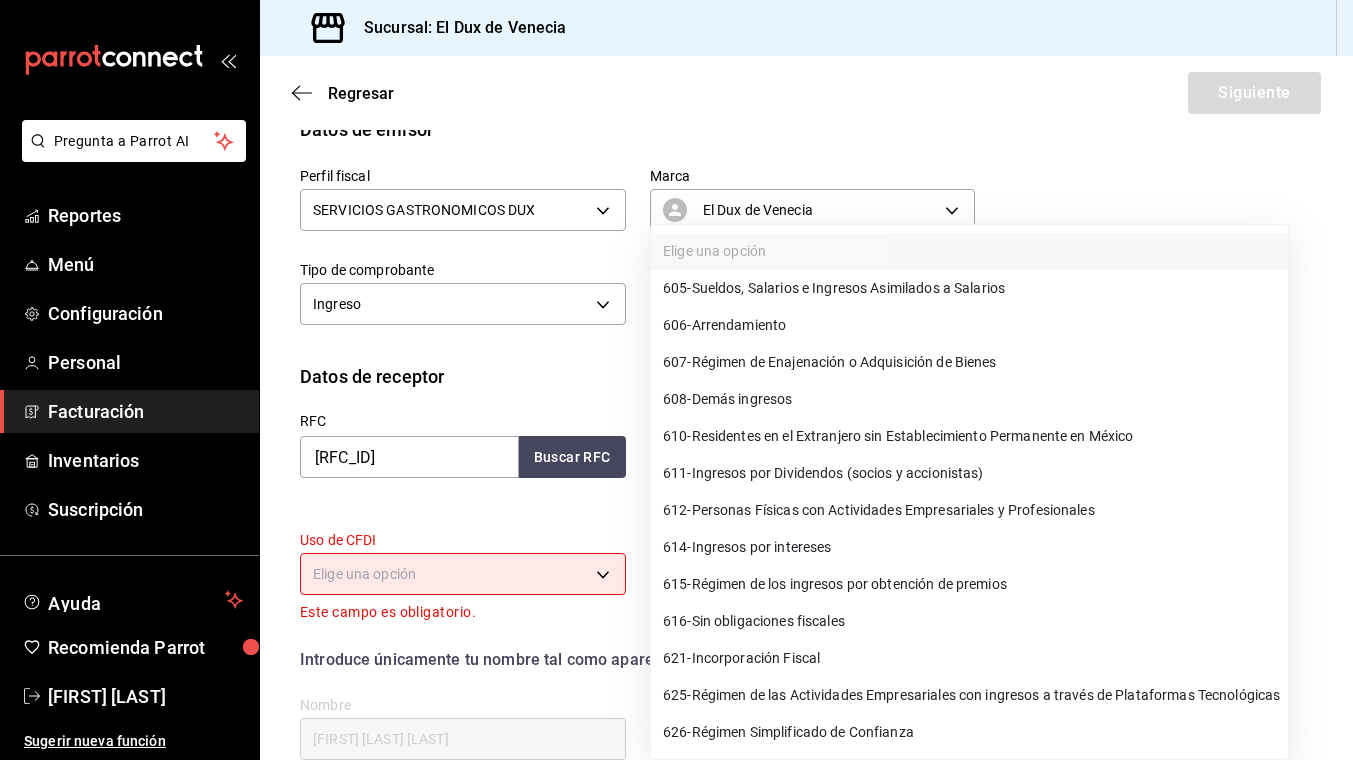 click on "612  -  Personas Físicas con Actividades Empresariales y Profesionales" at bounding box center [969, 510] 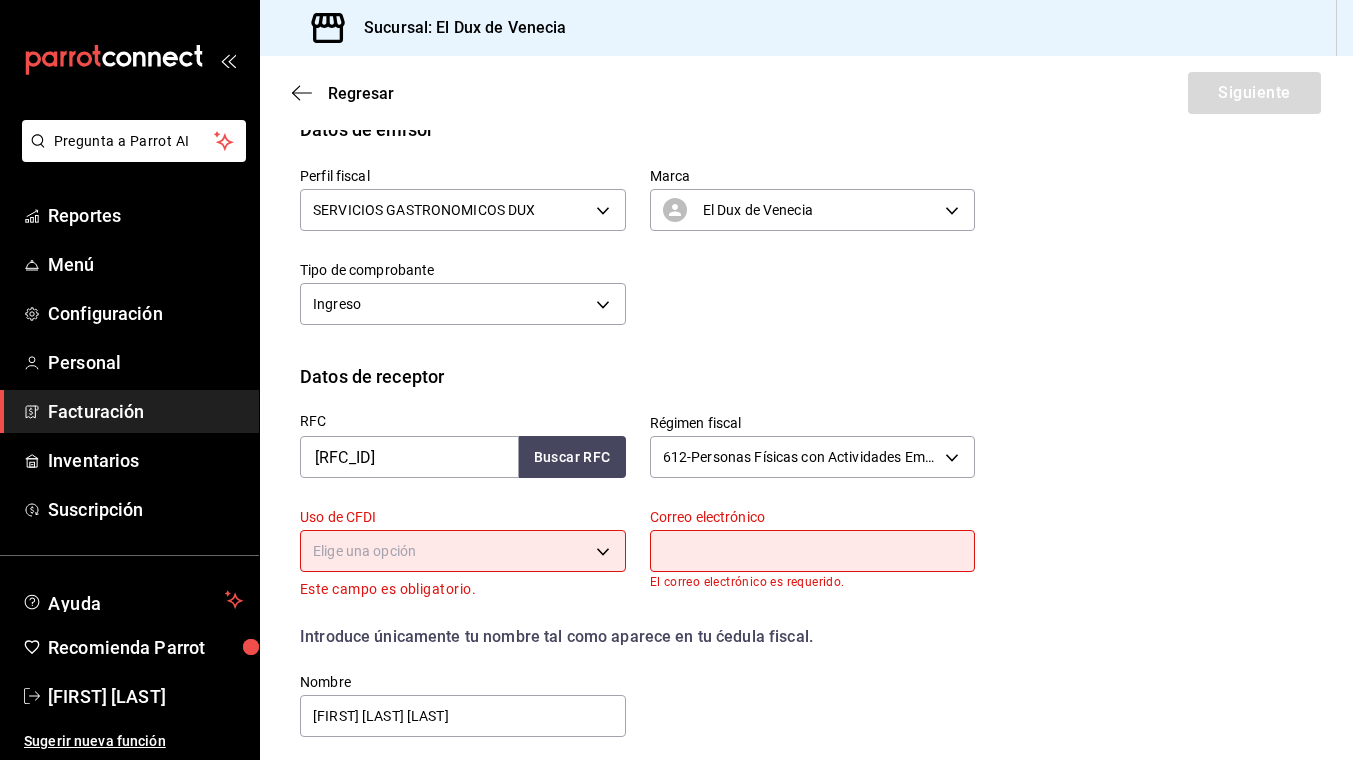 click on "Pregunta a Parrot AI Reportes   Menú   Configuración   Personal   Facturación   Inventarios   Suscripción   Ayuda Recomienda Parrot   Enrique Escandon   Sugerir nueva función   Sucursal: El Dux de Venecia Regresar Siguiente Factura general Realiza tus facturas con un numero de orden o un monto en especifico; También puedes realizar una factura de remplazo mediante una factura cancelada. Factura de reemplazo Al activar esta opción tendrás que elegir una factura a reemplazar Datos de emisor Perfil fiscal SERVICIOS GASTRONOMICOS DUX [UUID] Marca El Dux de Venecia [UUID] Tipo de comprobante Ingreso I Datos de receptor RFC [RFC_ID] Buscar RFC Régimen fiscal 612  -  Personas Físicas con Actividades Empresariales y Profesionales 612 Uso de CFDI Elige una opción Este campo es obligatorio. Correo electrónico El correo electrónico es requerido. Introduce únicamente tu nombre tal como aparece en tu ćedula fiscal. person Nombre ​" at bounding box center (676, 380) 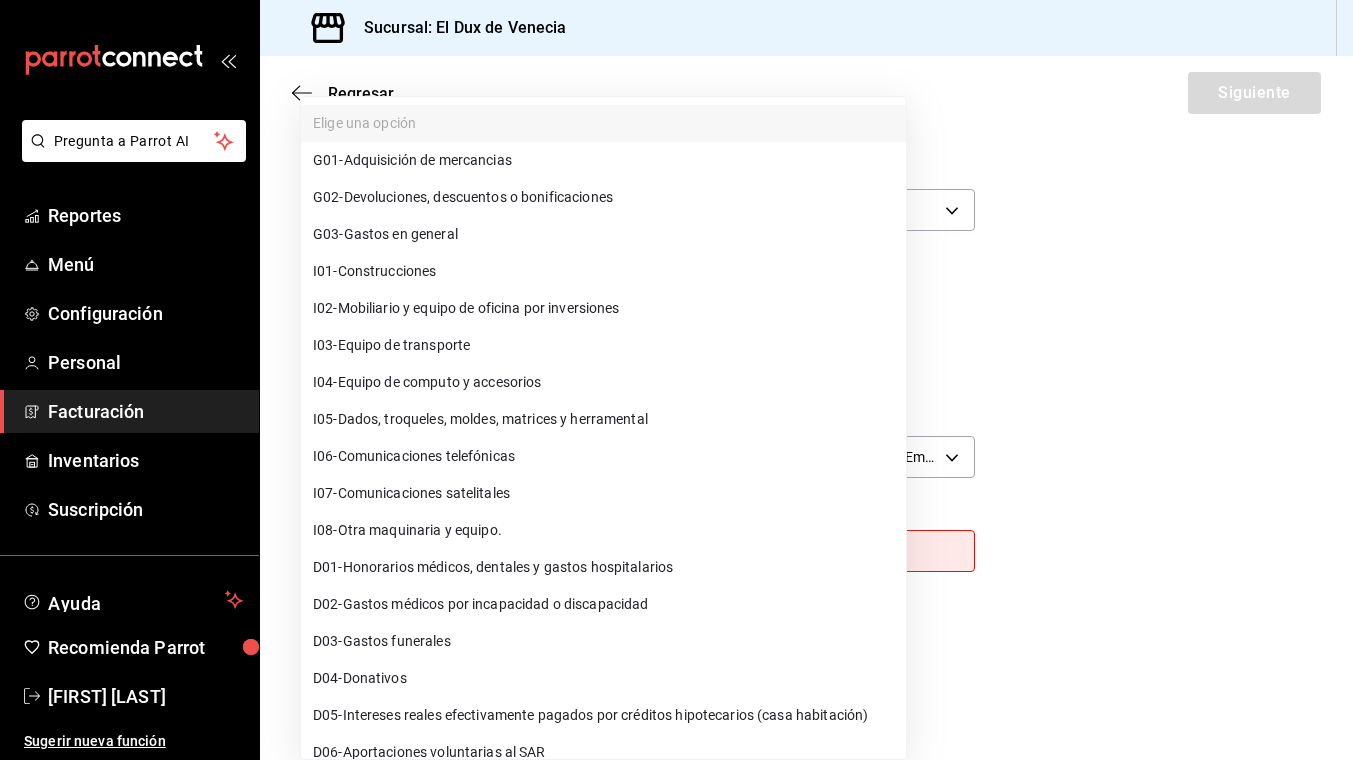 click on "G03  -  Gastos en general" at bounding box center (385, 234) 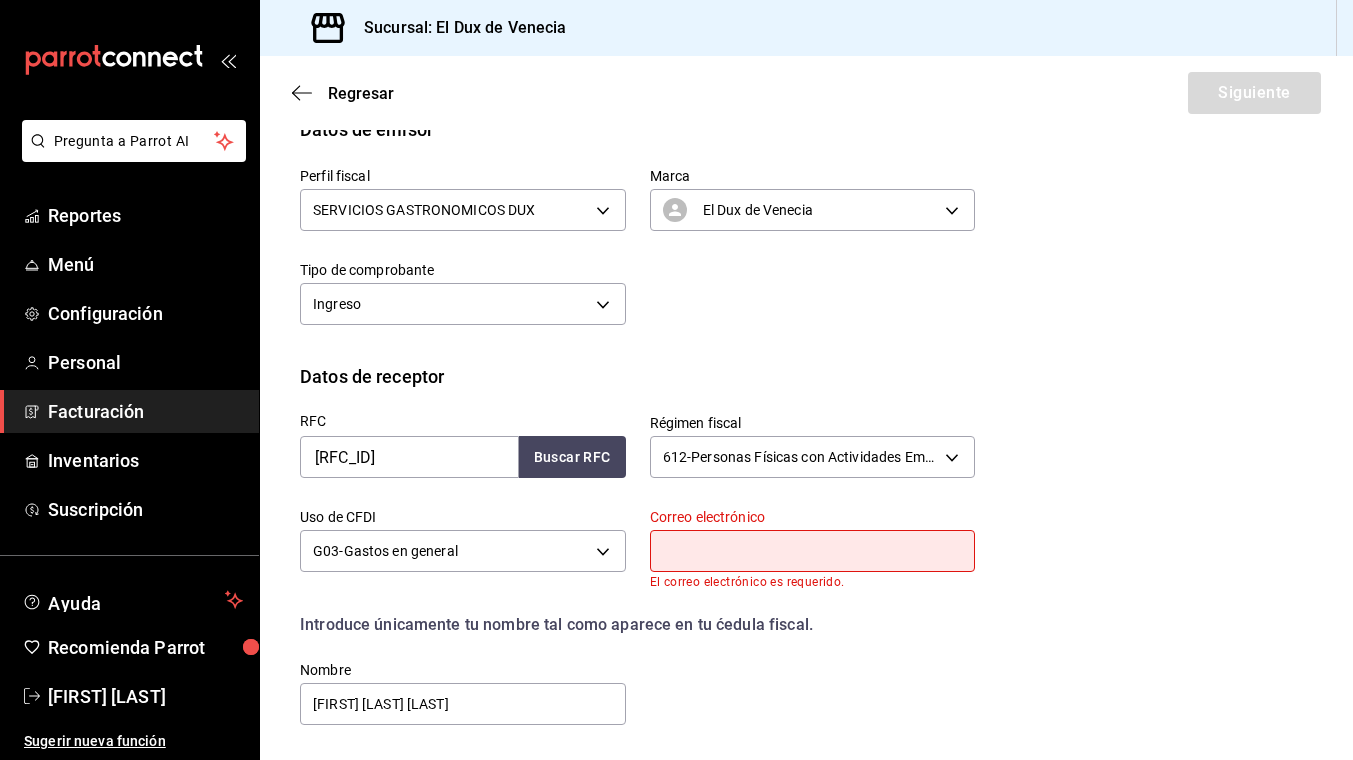click at bounding box center [813, 551] 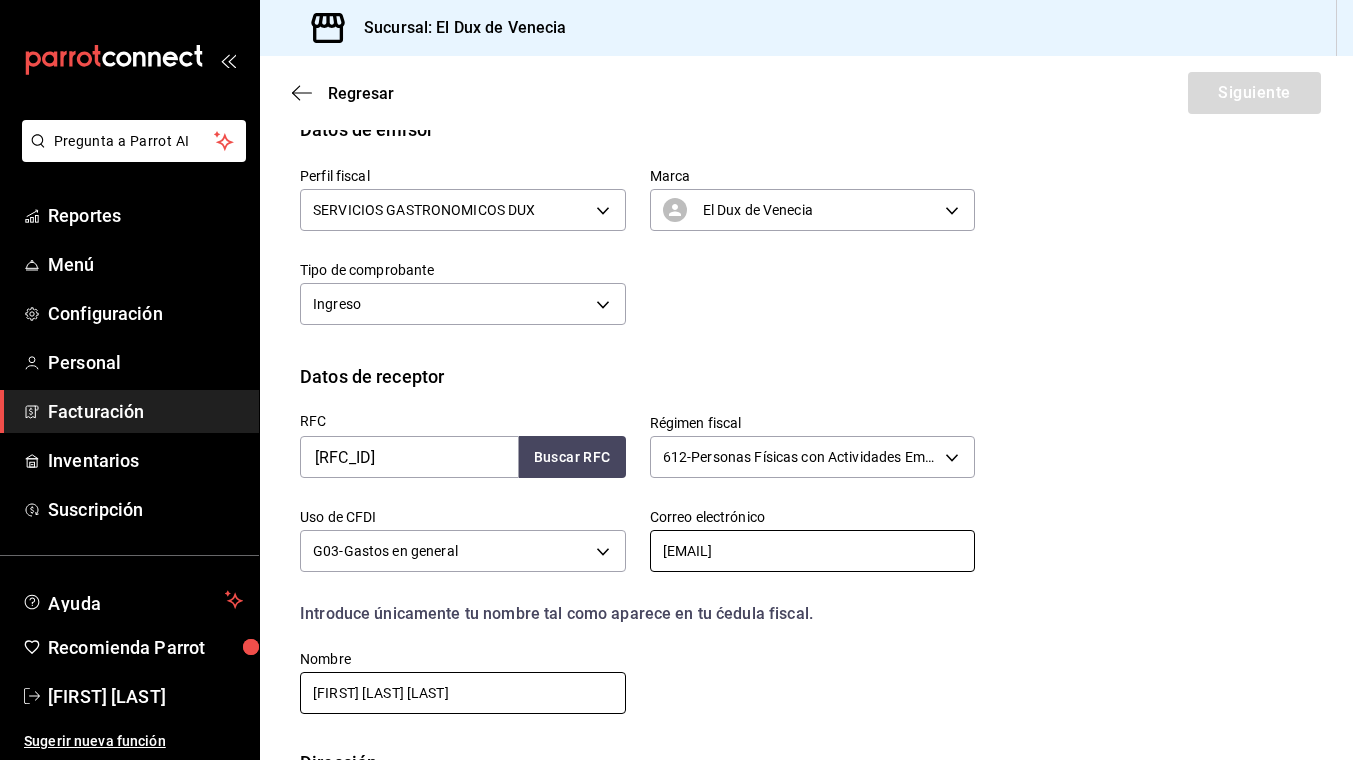 type on "[EMAIL]" 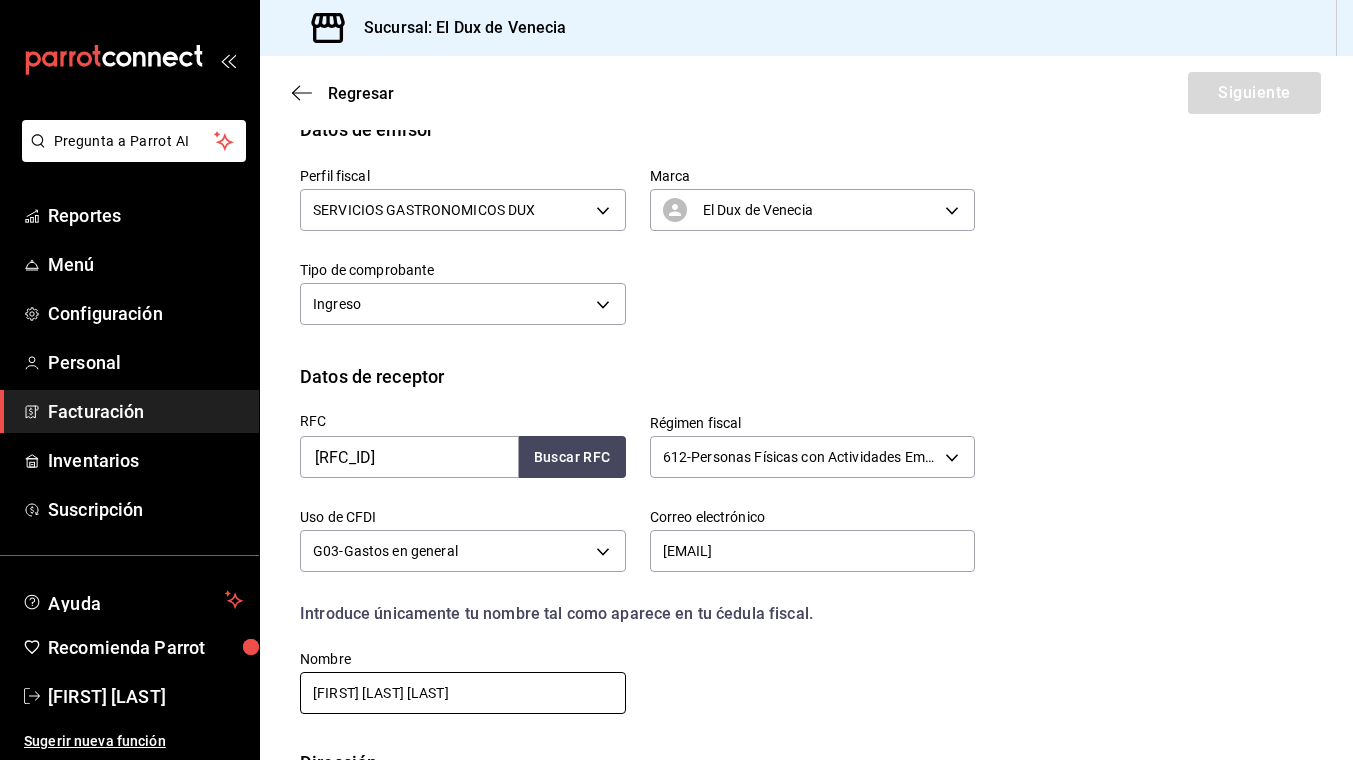 drag, startPoint x: 503, startPoint y: 696, endPoint x: 268, endPoint y: 688, distance: 235.13612 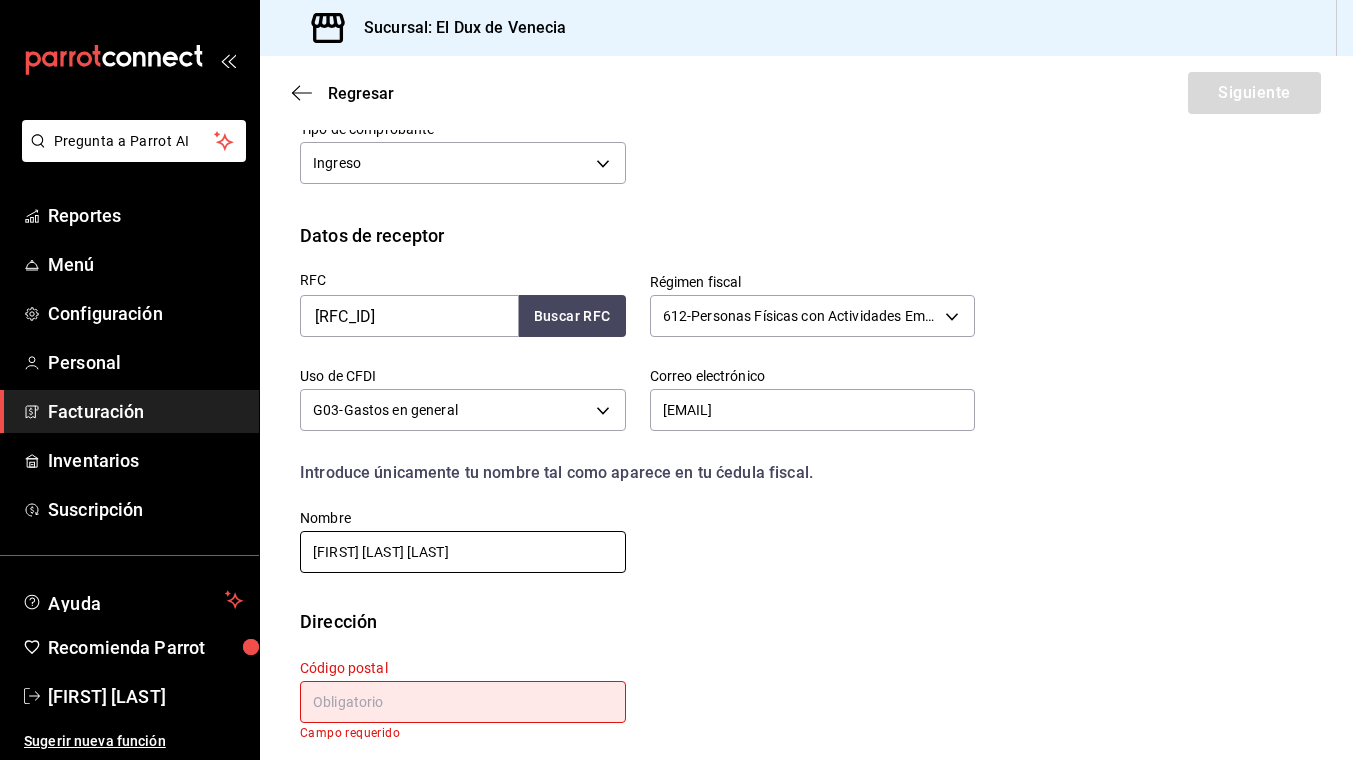 scroll, scrollTop: 350, scrollLeft: 0, axis: vertical 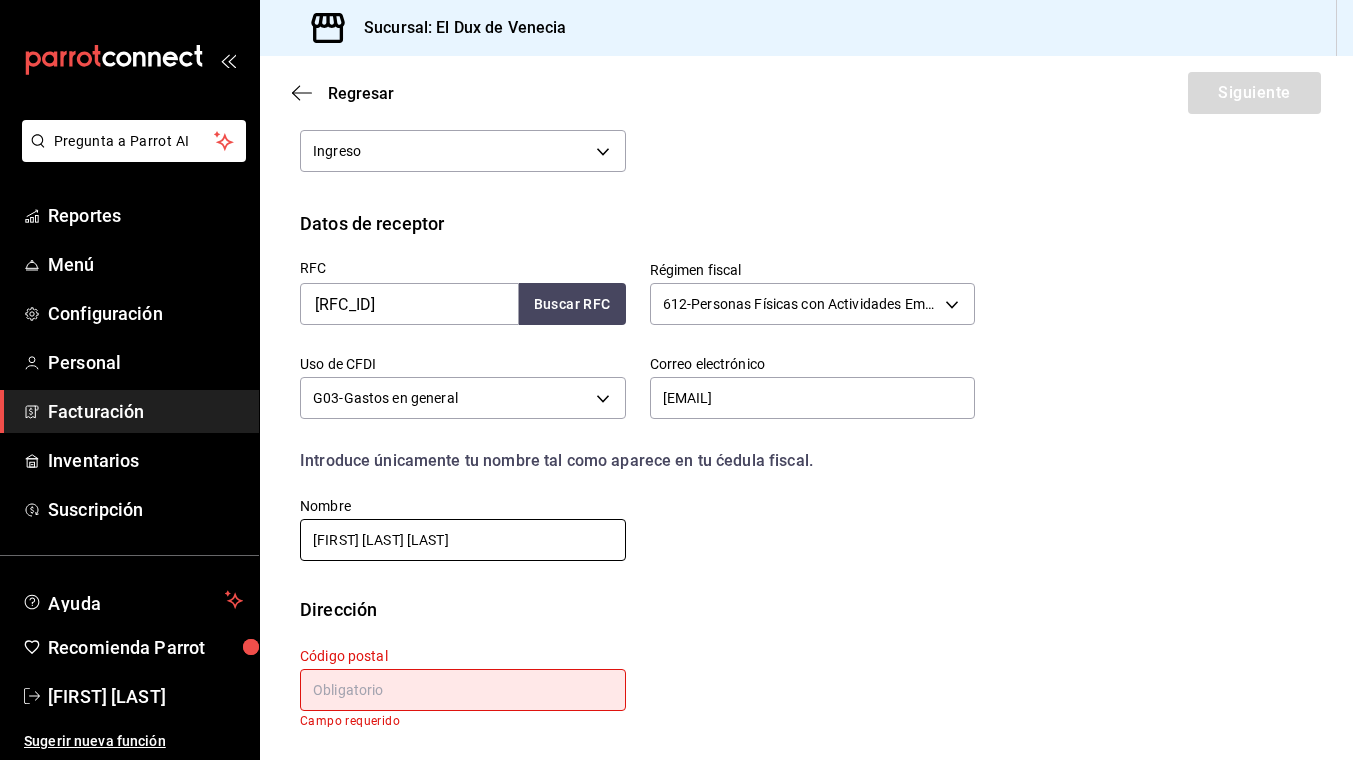 type on "[FIRST] [LAST] [LAST]" 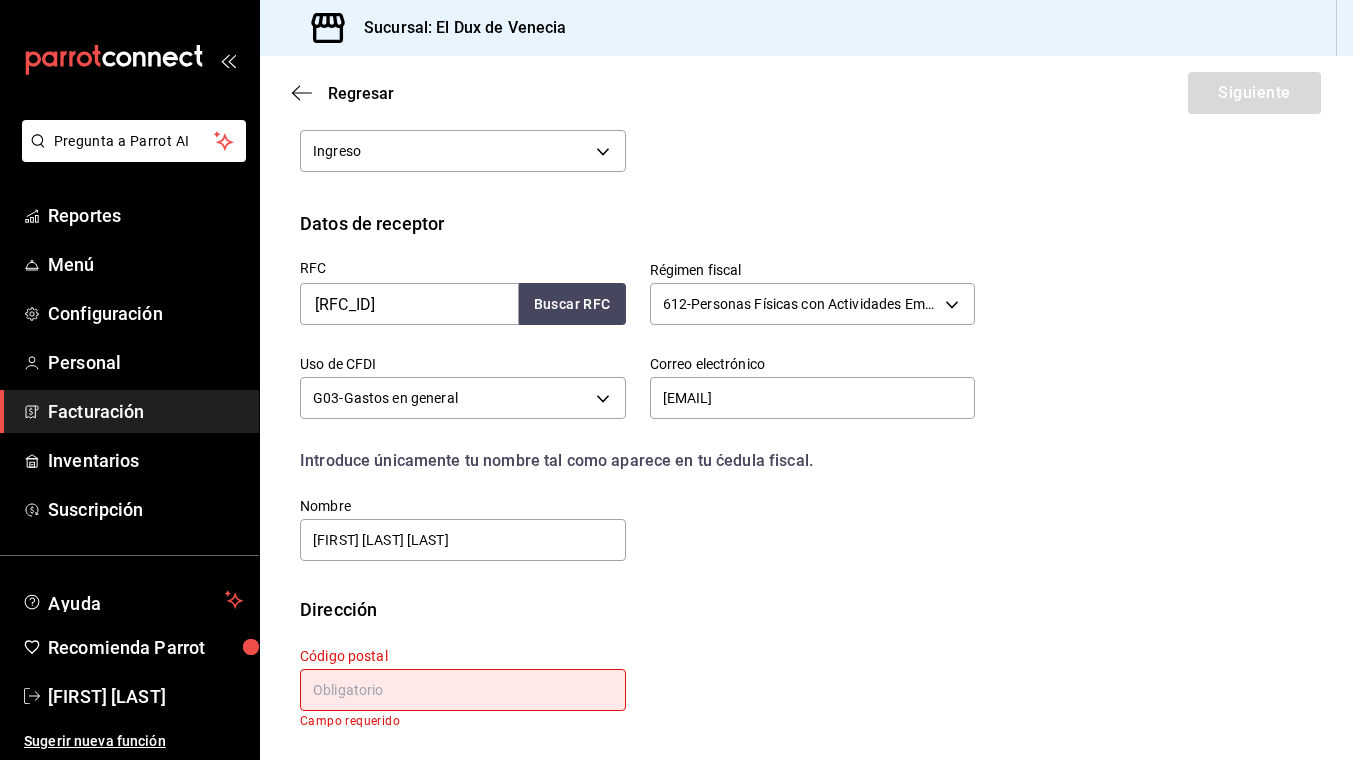 click at bounding box center (463, 690) 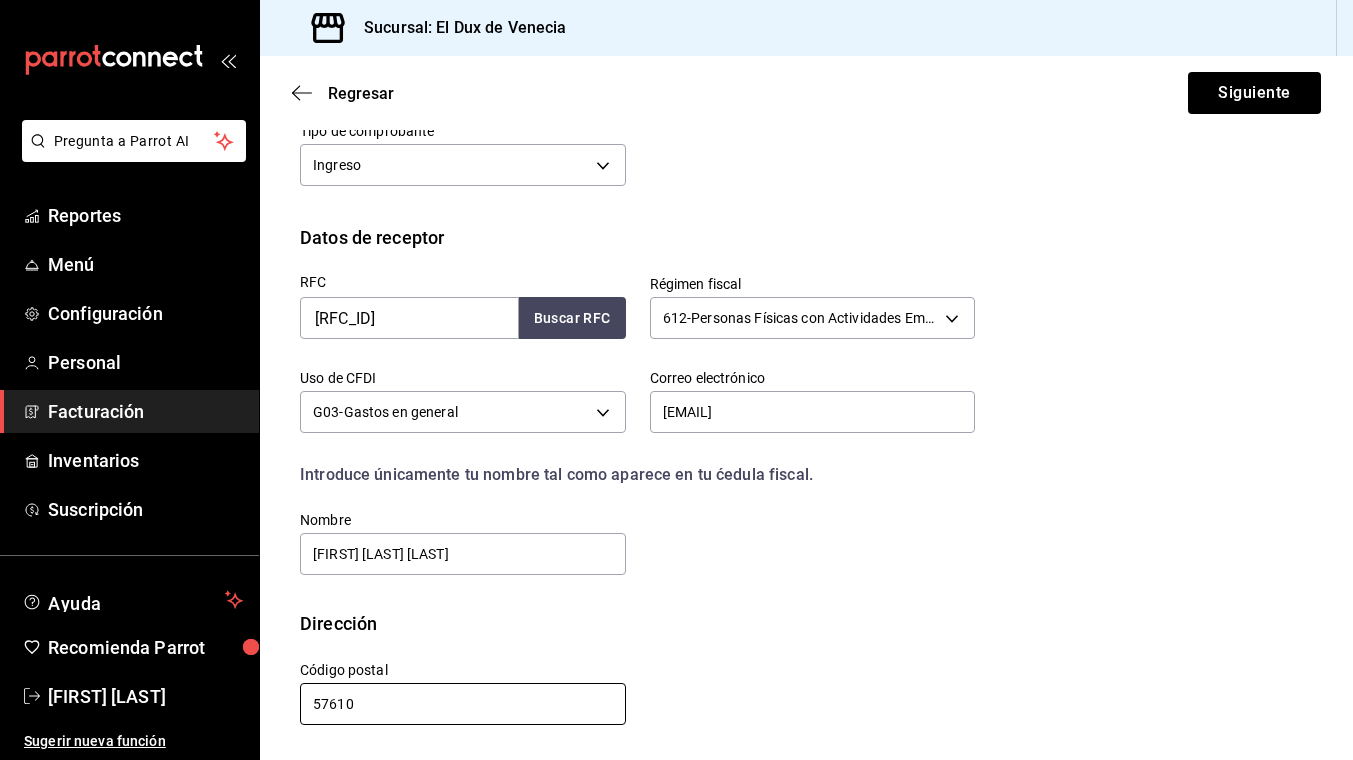 scroll, scrollTop: 336, scrollLeft: 0, axis: vertical 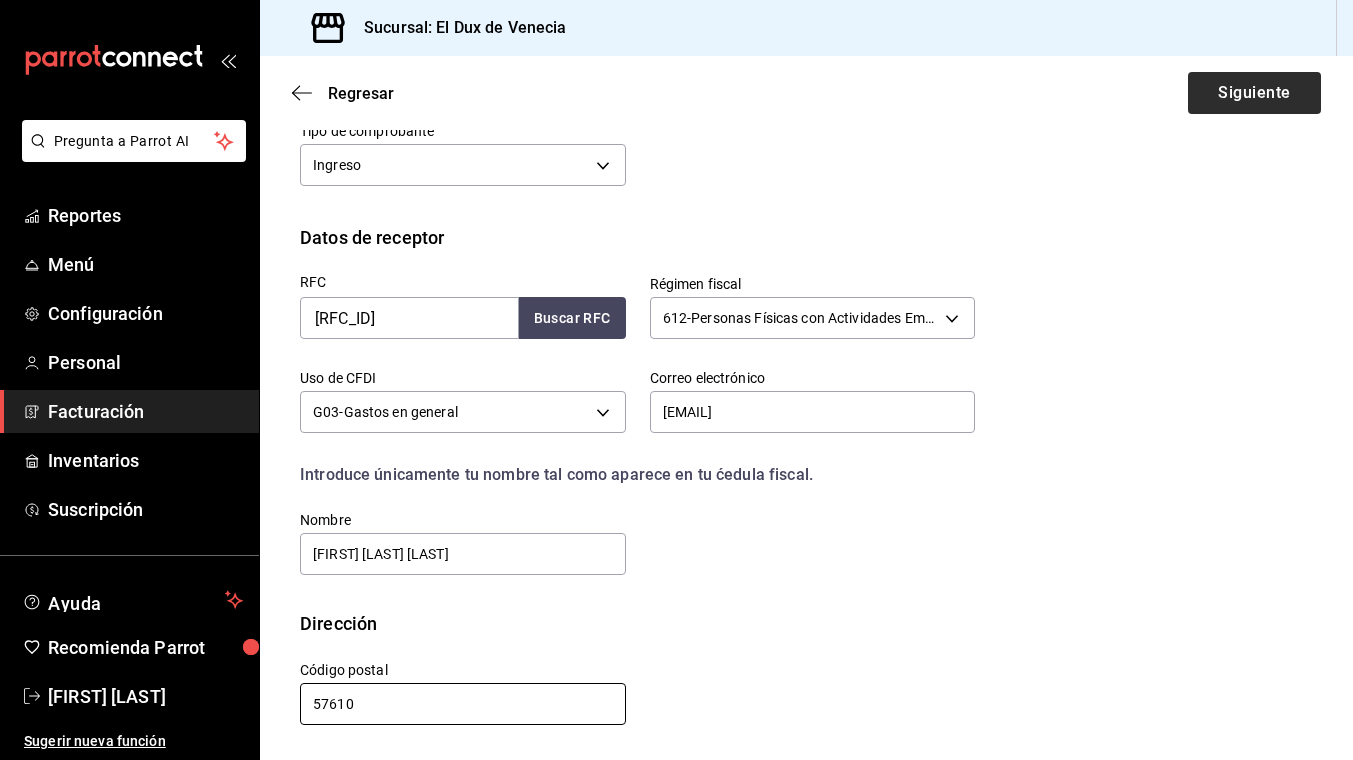 type on "57610" 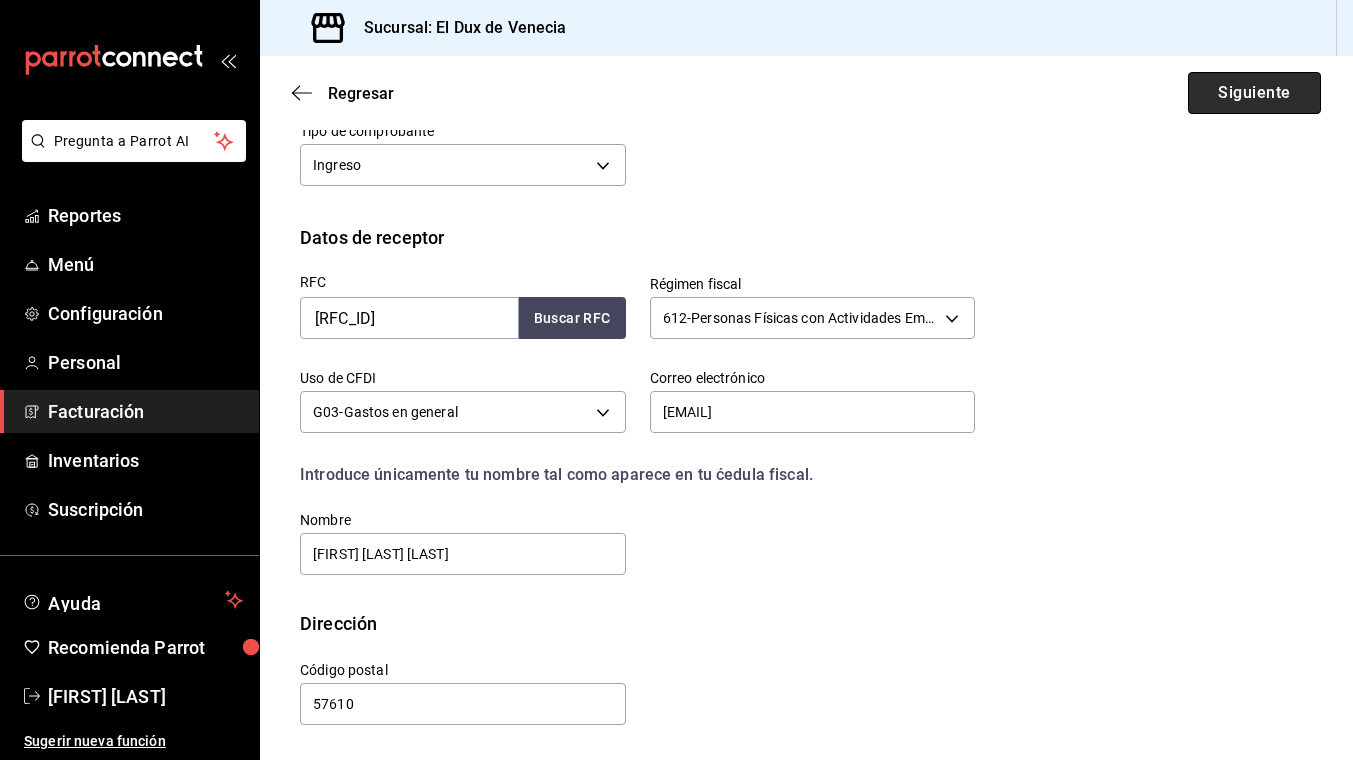 click on "Siguiente" at bounding box center (1254, 93) 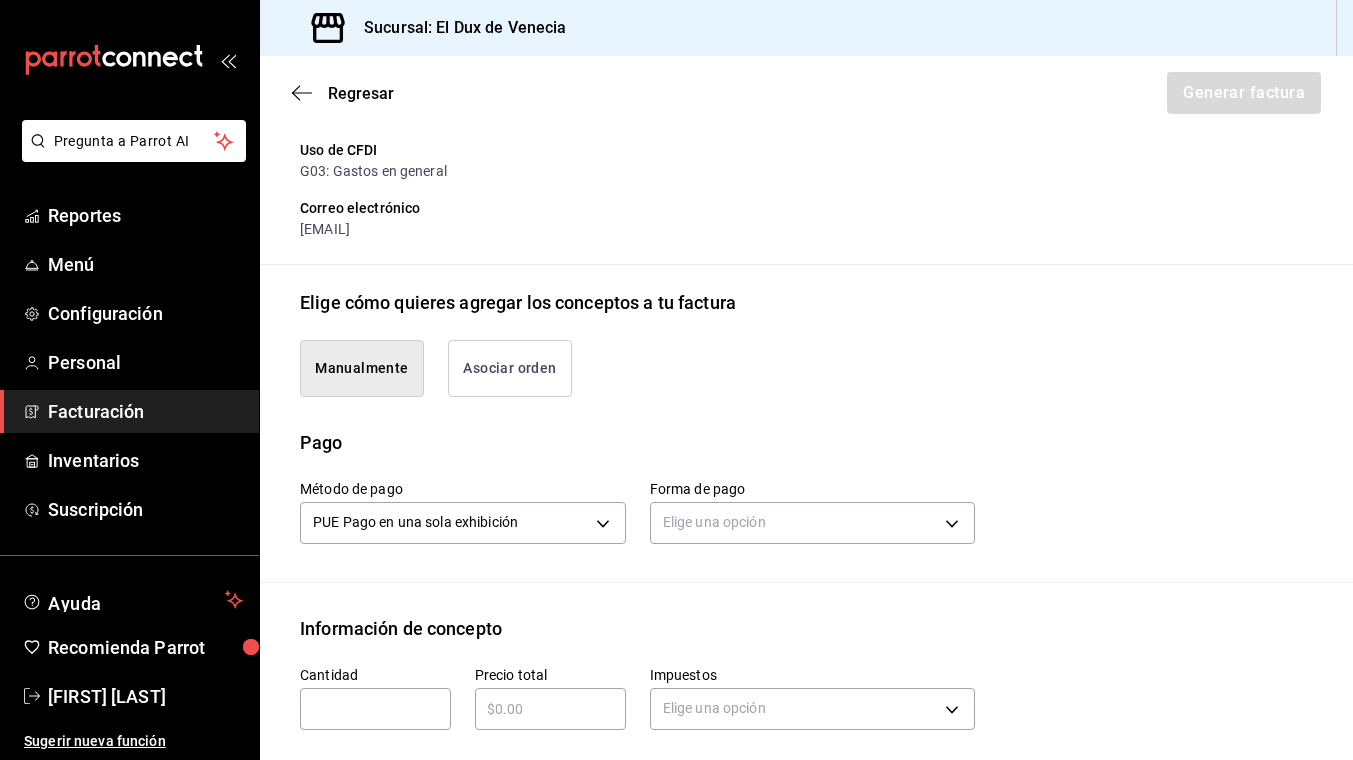 click on "Asociar orden" at bounding box center [510, 368] 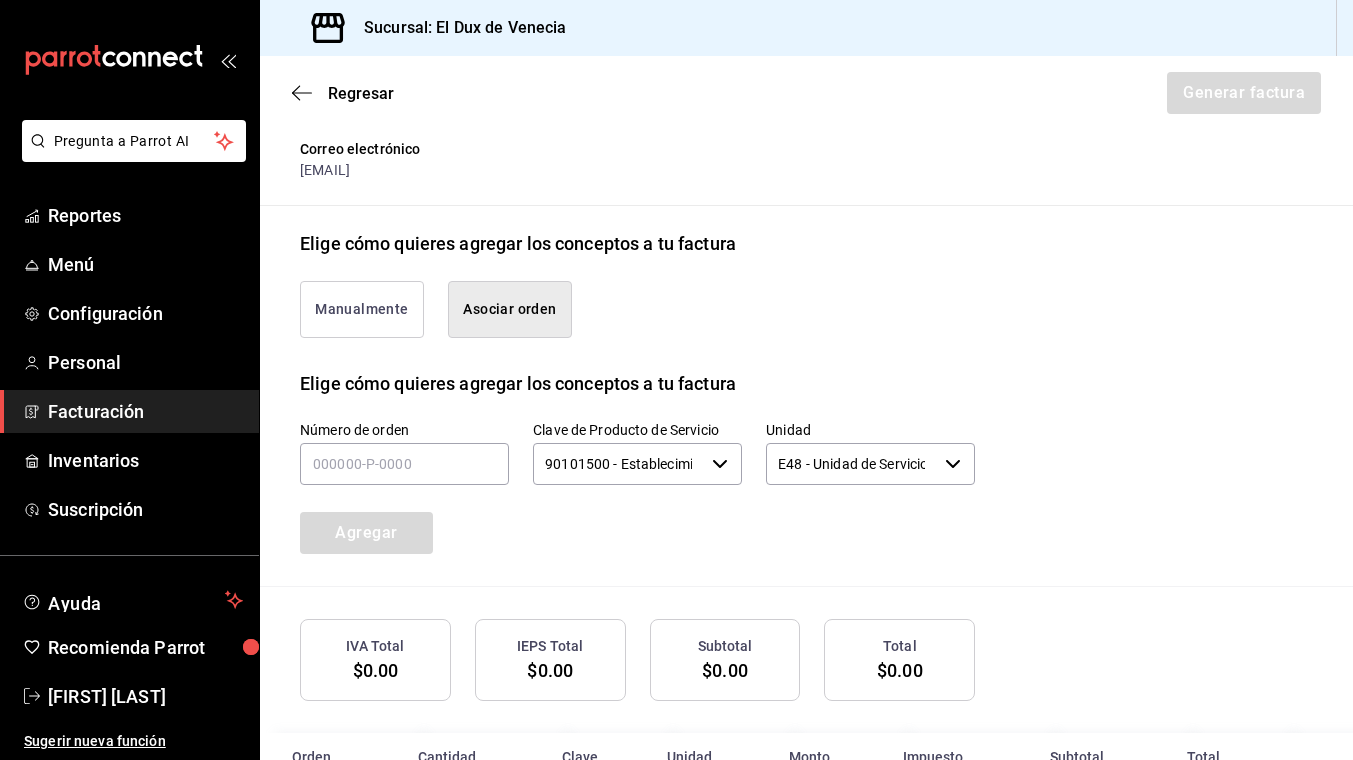 scroll, scrollTop: 456, scrollLeft: 0, axis: vertical 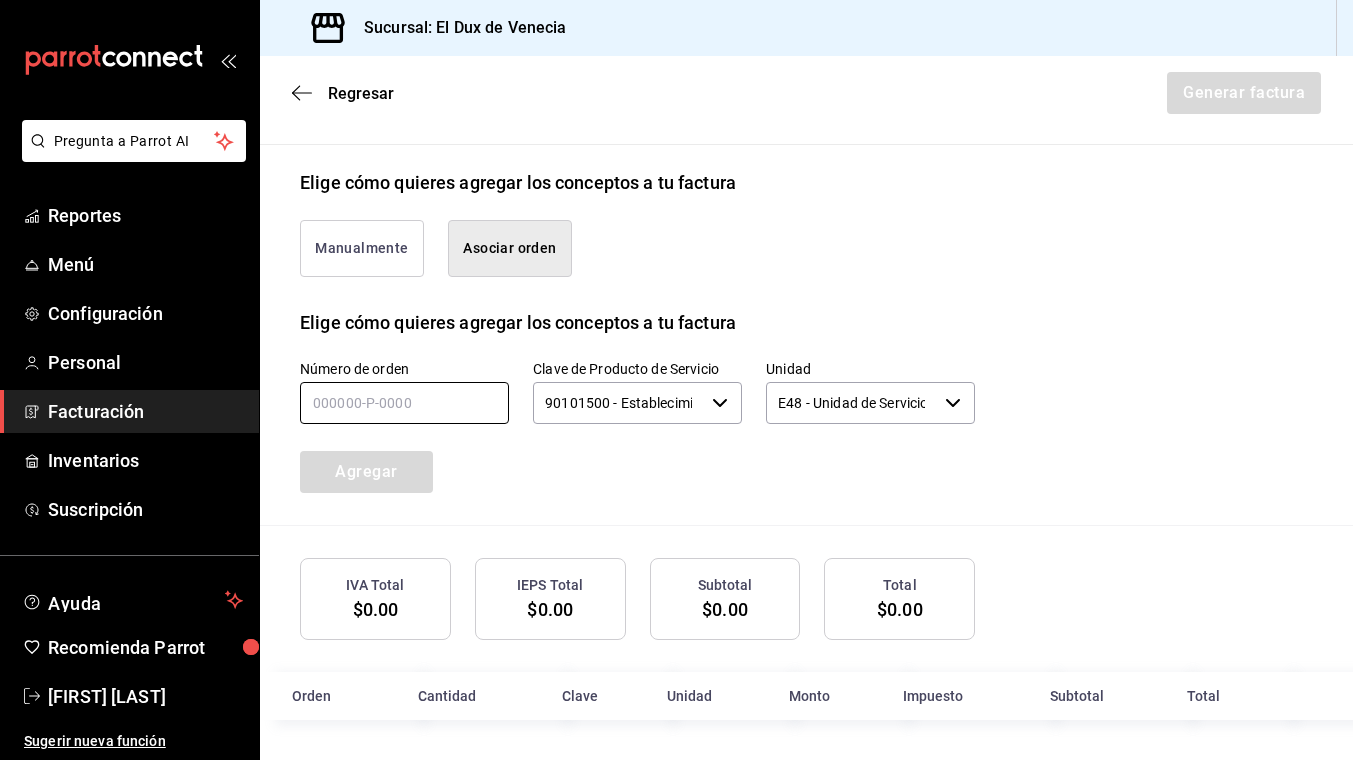 click at bounding box center [404, 403] 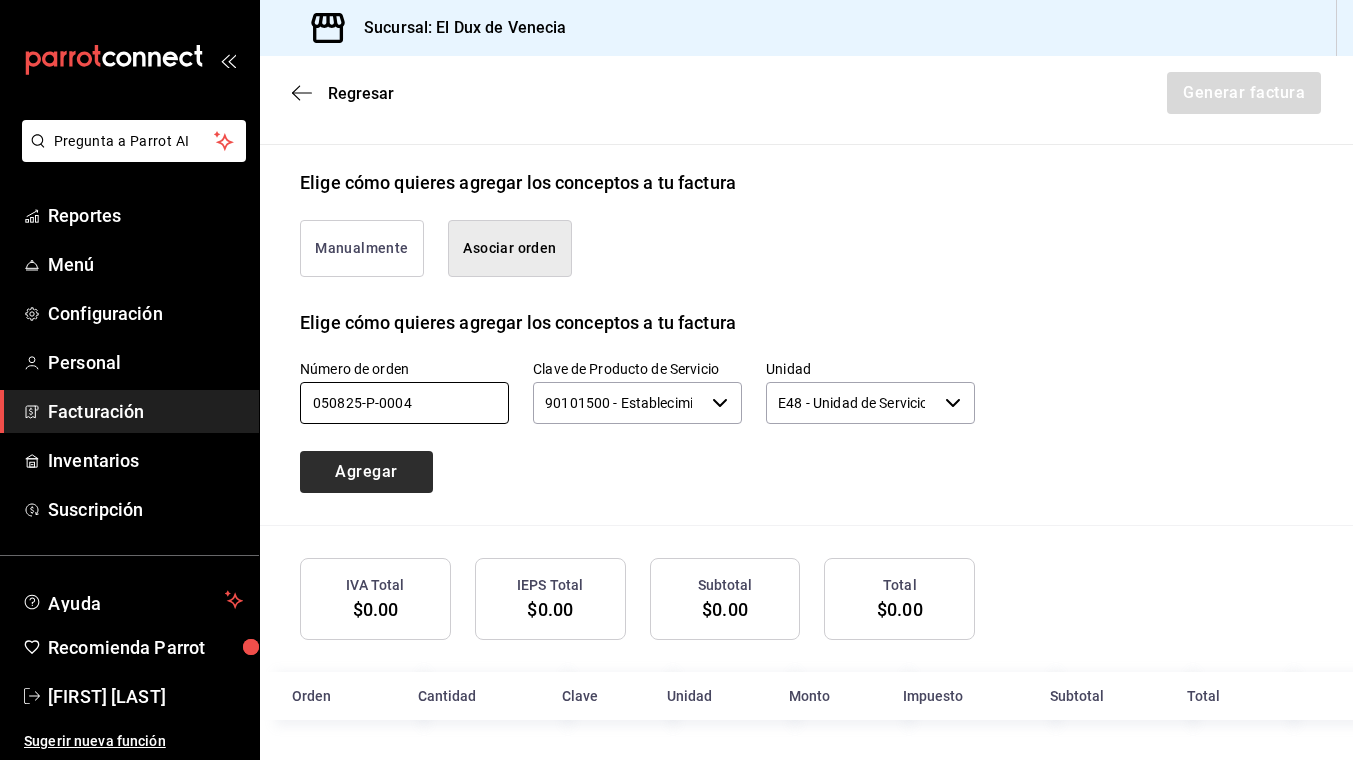 type on "050825-P-0004" 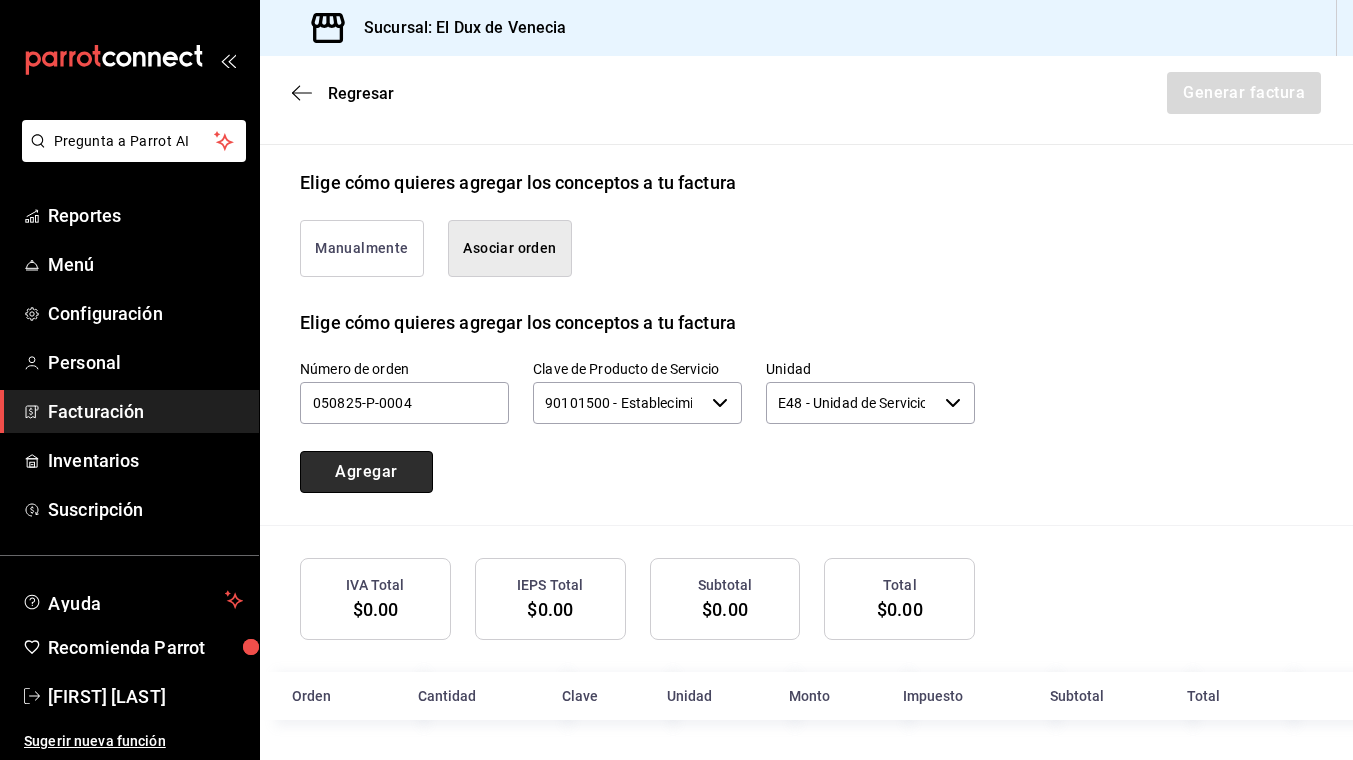 click on "Agregar" at bounding box center (366, 472) 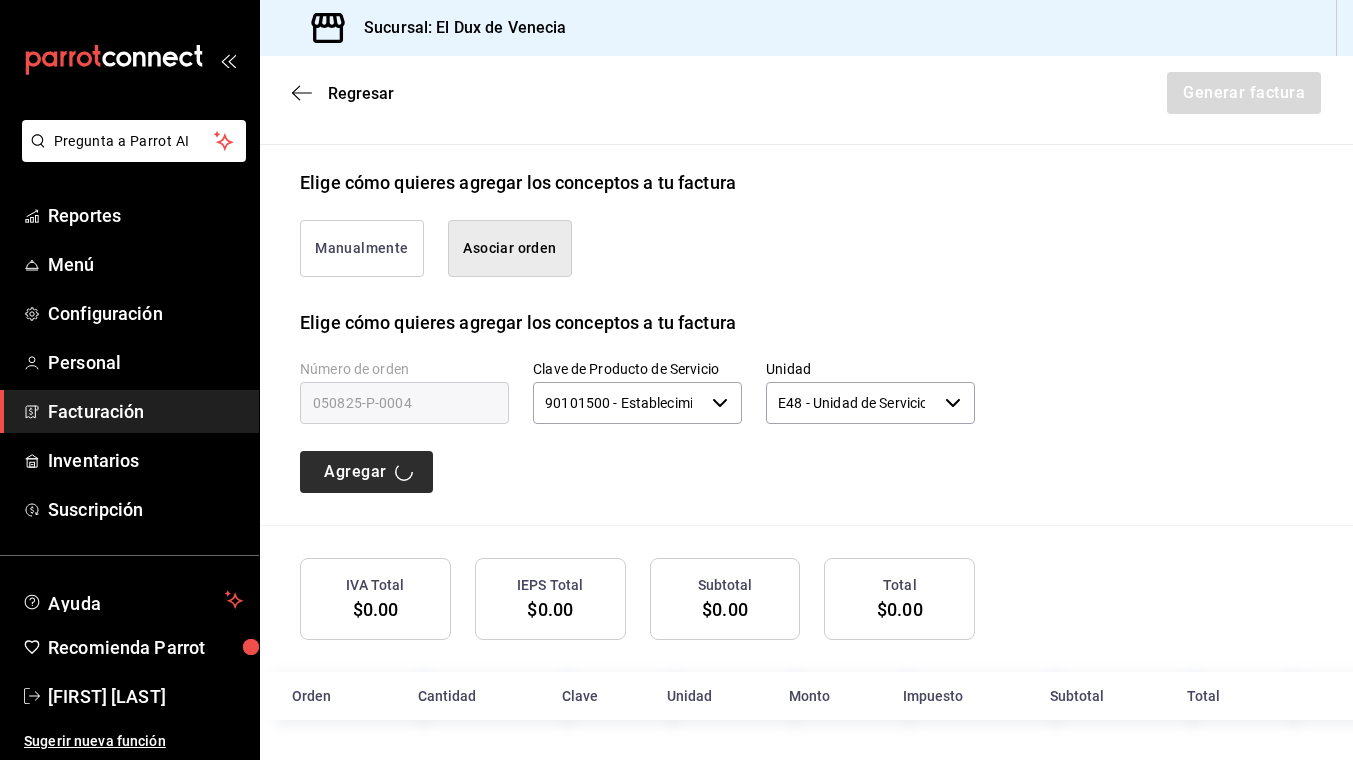 type 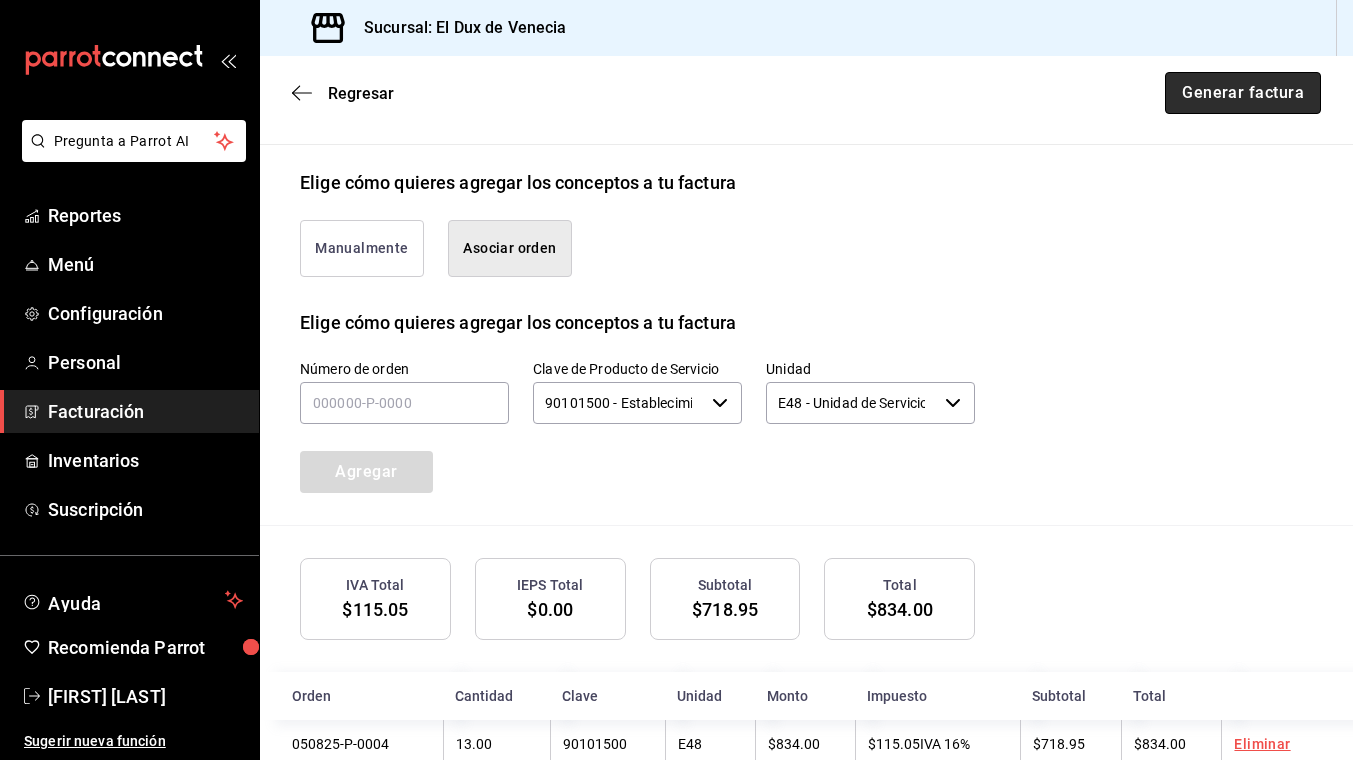 click on "Generar factura" at bounding box center (1243, 93) 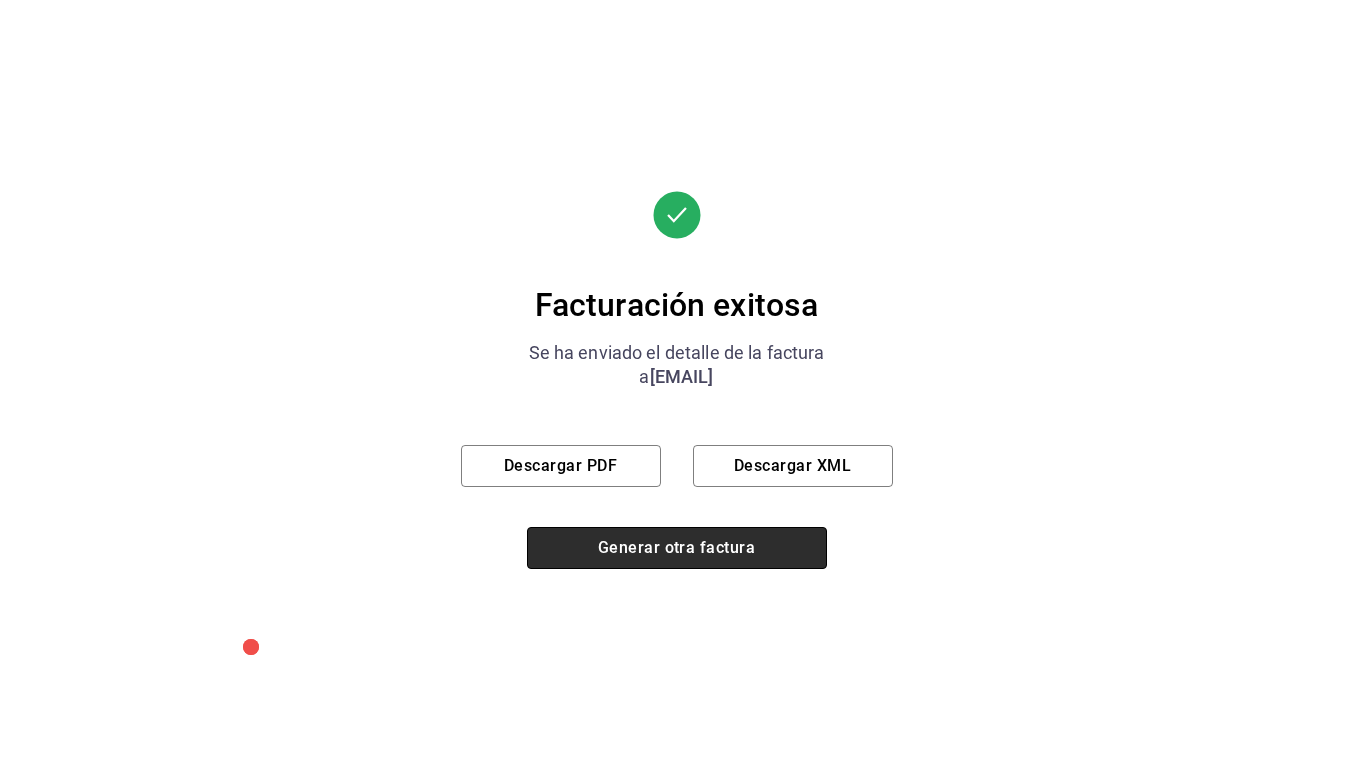 click on "Generar otra factura" at bounding box center (677, 548) 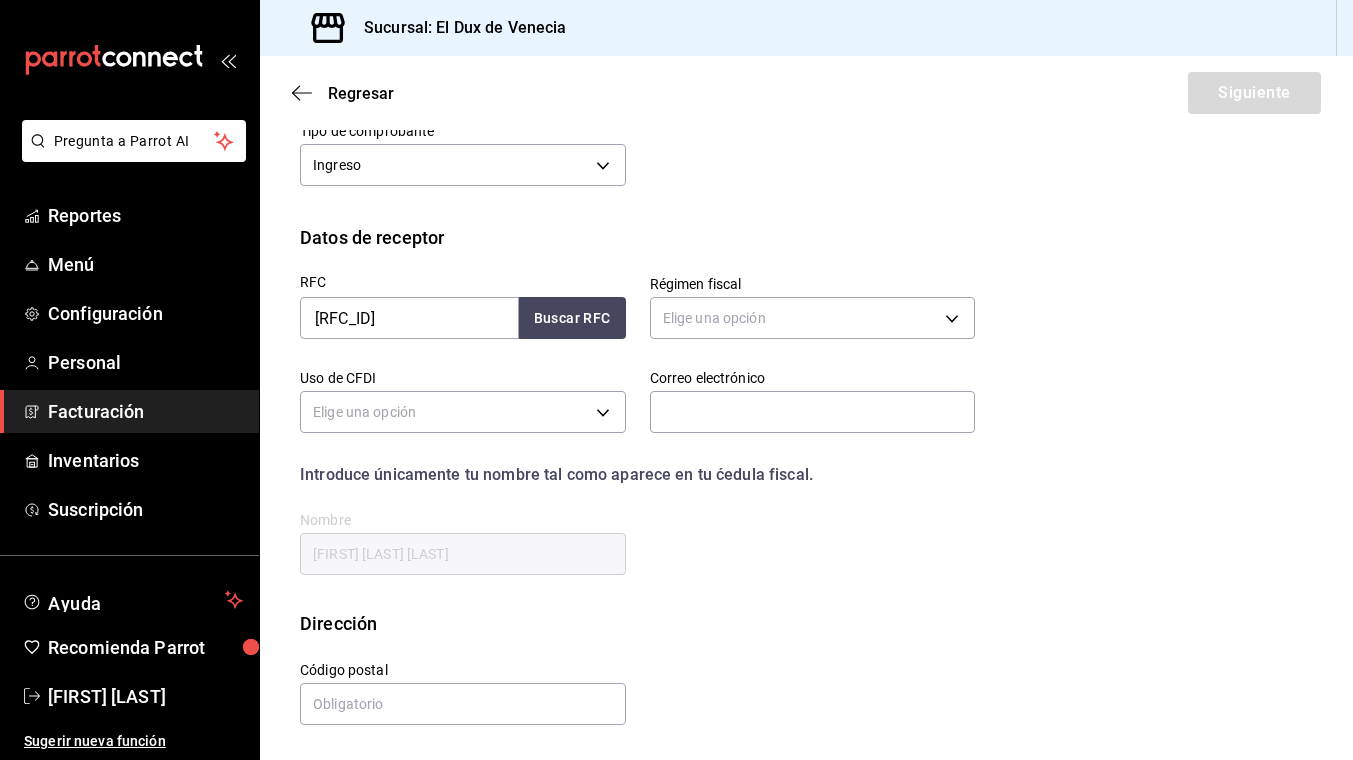 scroll, scrollTop: 197, scrollLeft: 0, axis: vertical 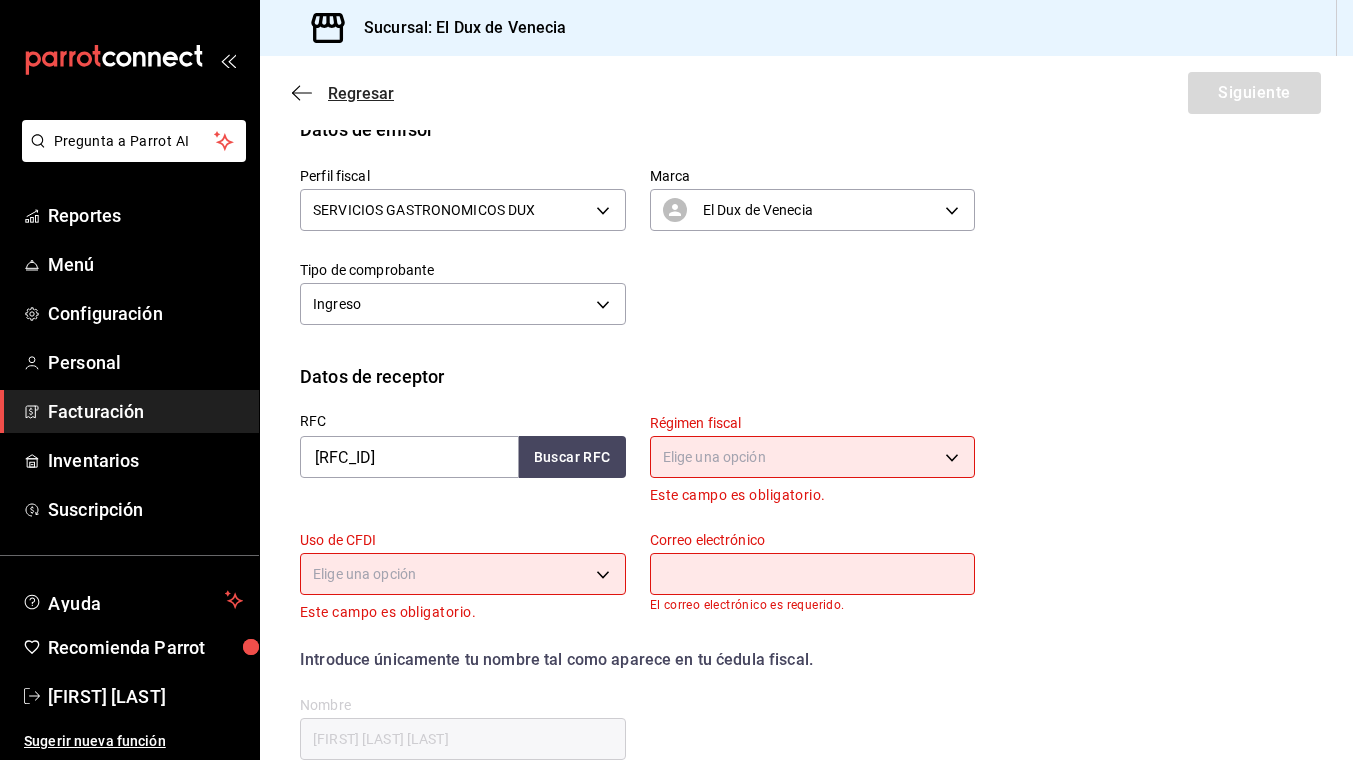 click on "Regresar" at bounding box center (361, 93) 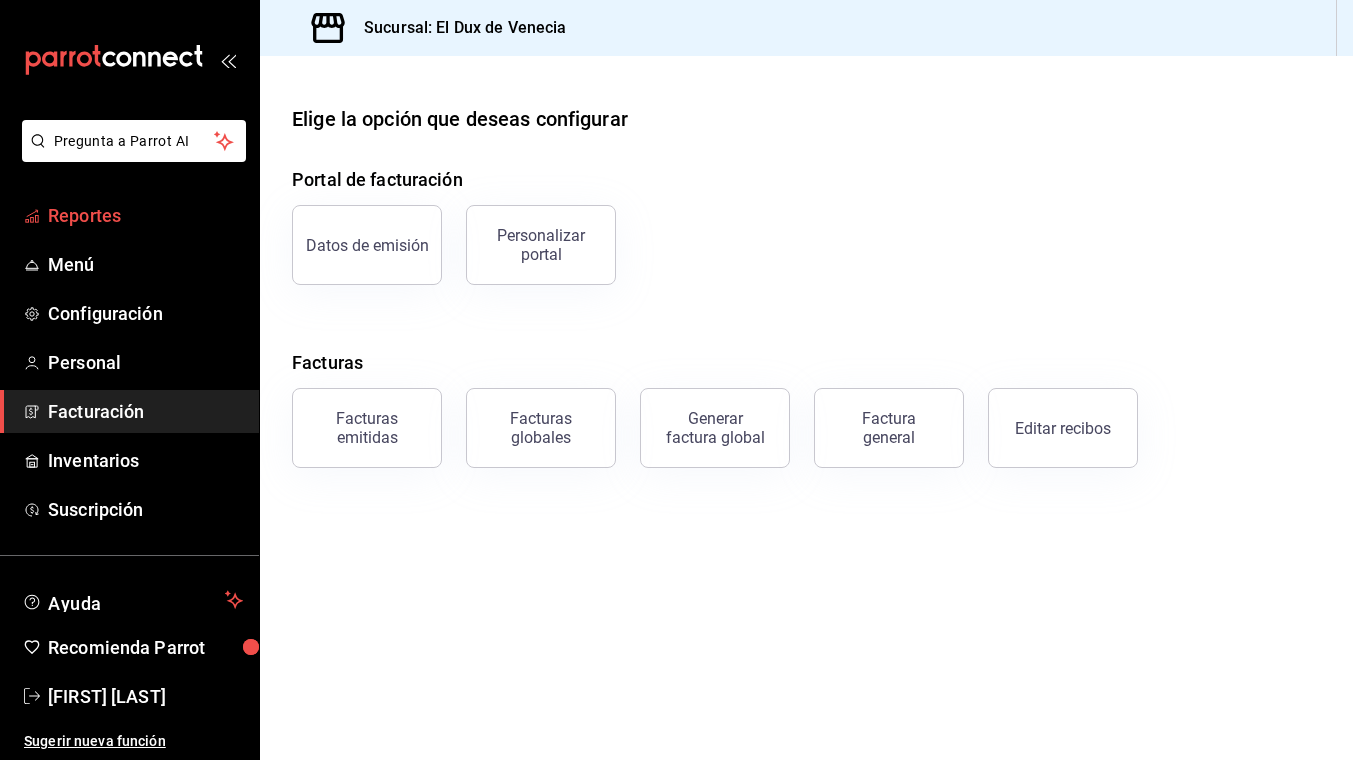 click on "Reportes" at bounding box center [145, 215] 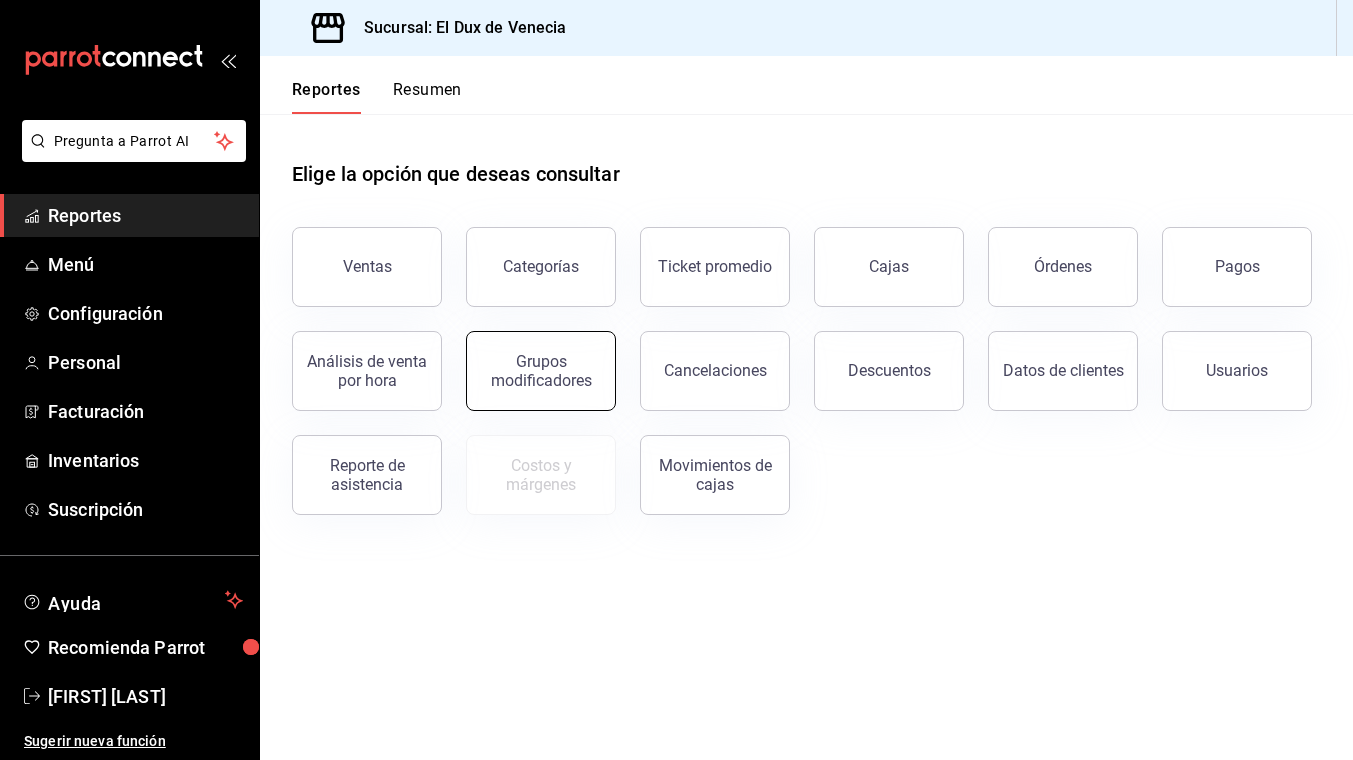 click on "Grupos modificadores" at bounding box center (541, 371) 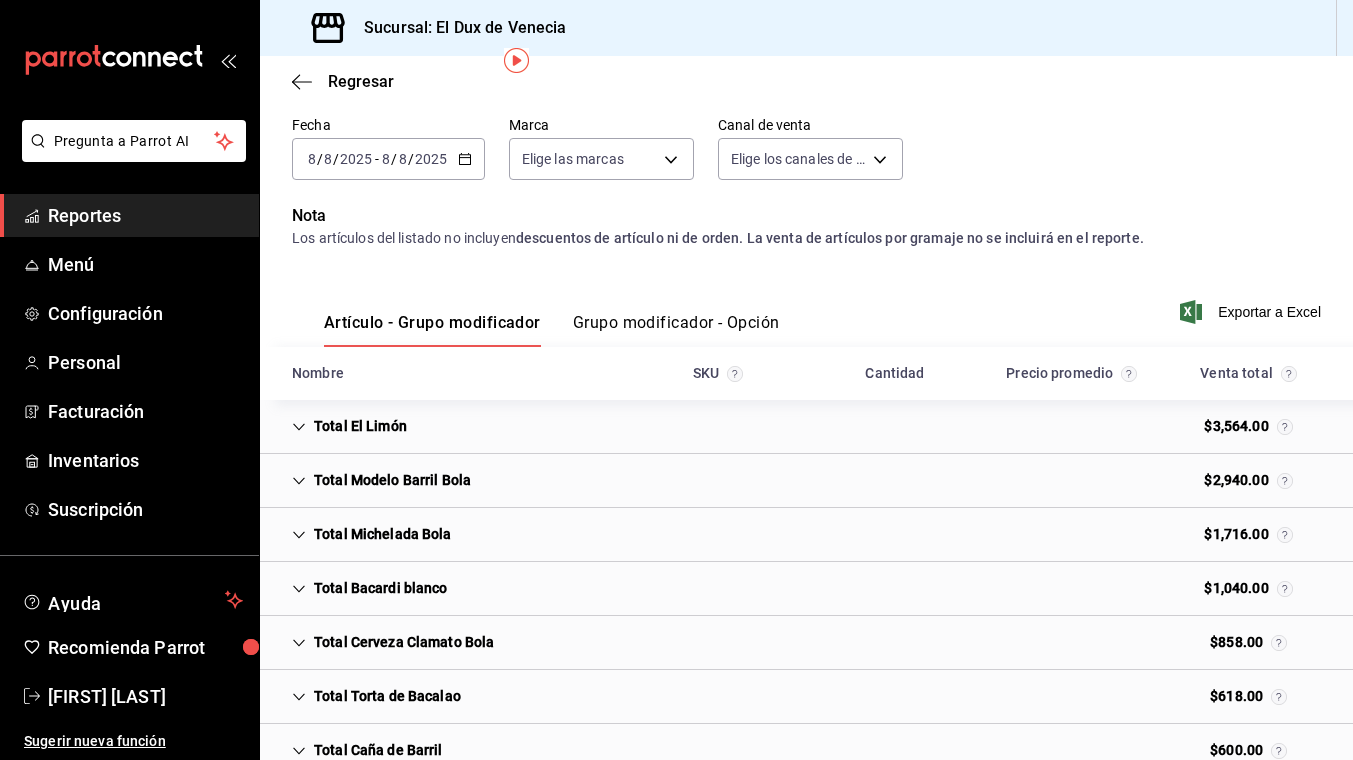 scroll, scrollTop: 87, scrollLeft: 0, axis: vertical 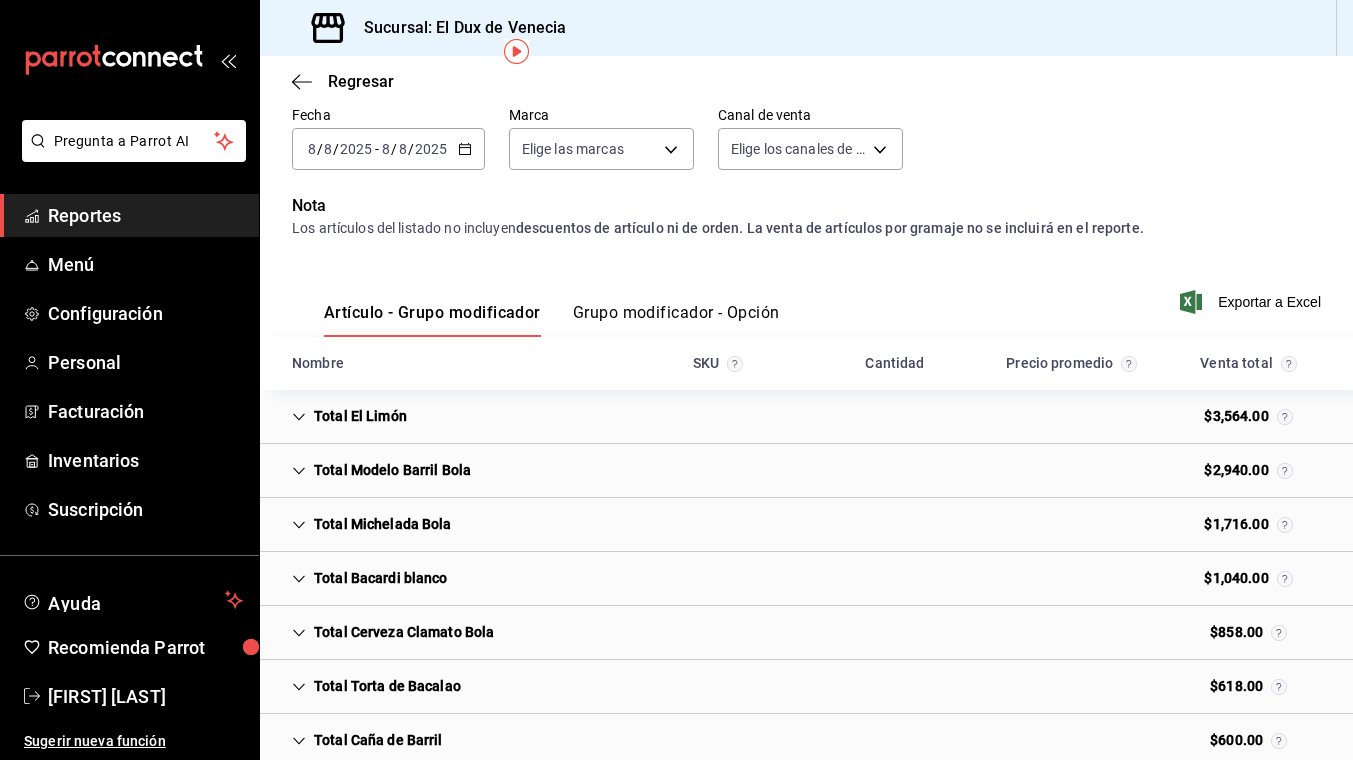 click on "Grupo modificador - Opción" at bounding box center (676, 320) 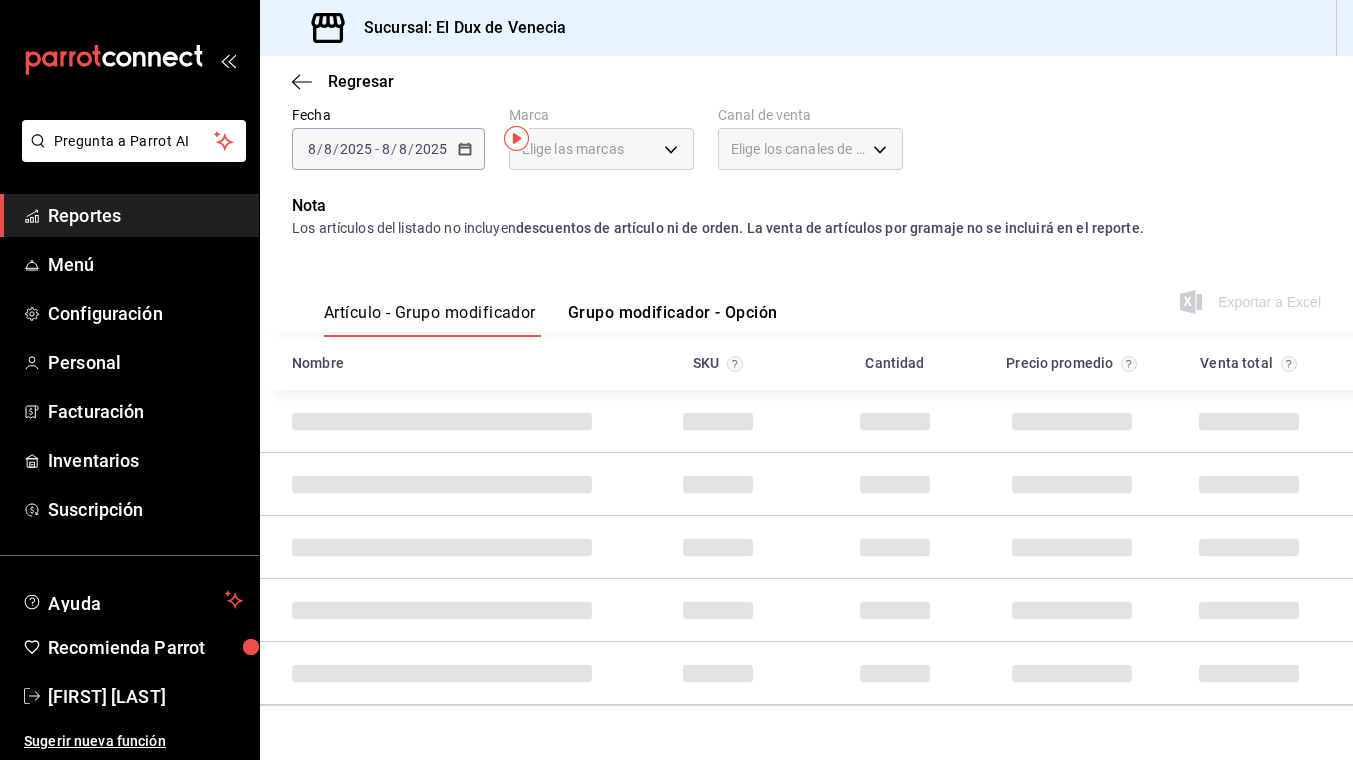 scroll, scrollTop: 0, scrollLeft: 0, axis: both 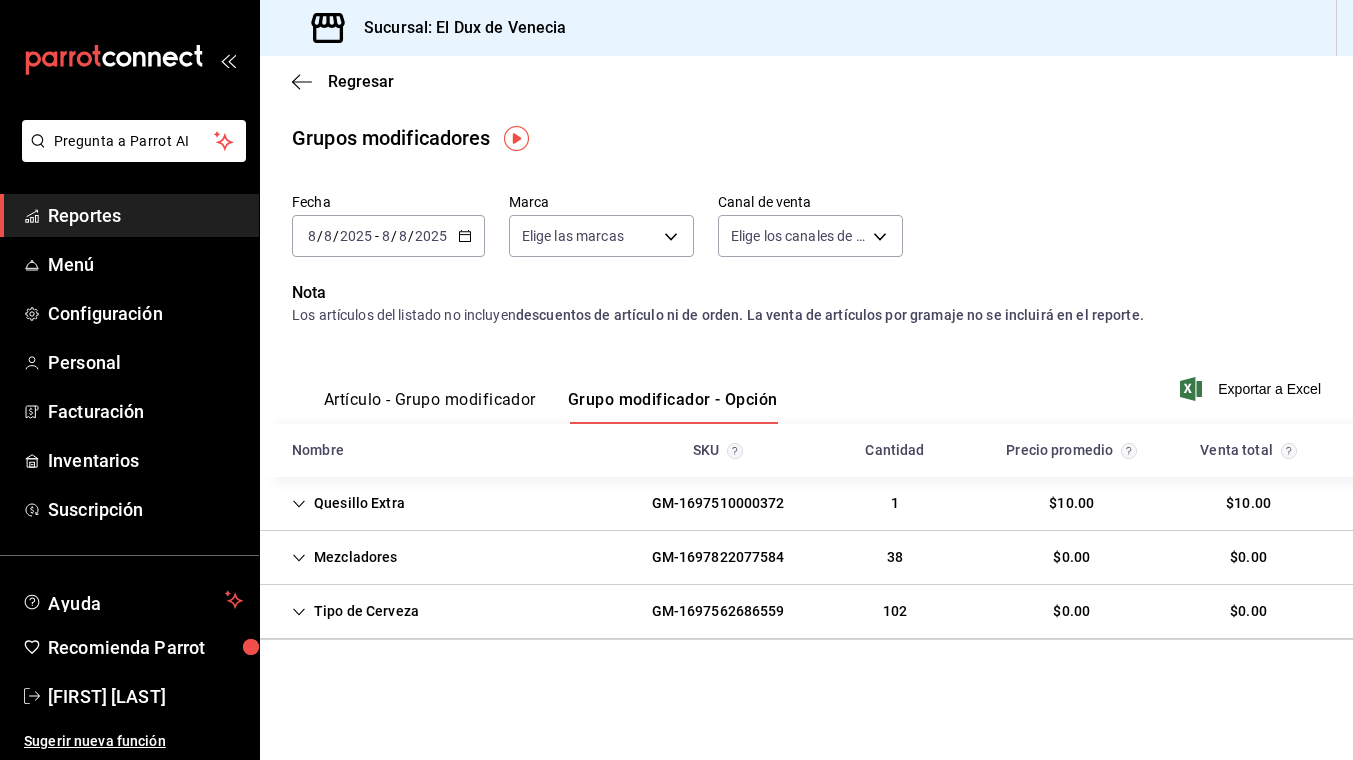 click on "Artículo - Grupo modificador" at bounding box center [430, 407] 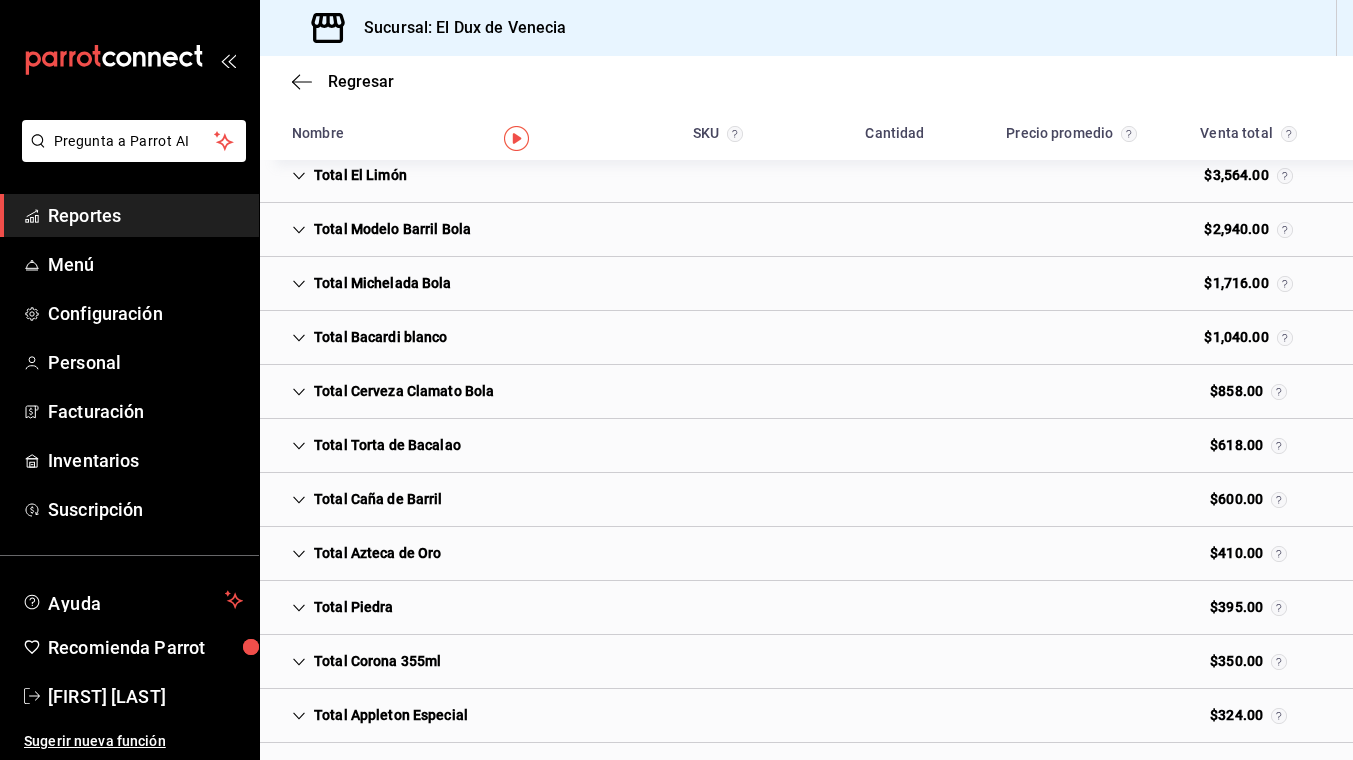 scroll, scrollTop: 0, scrollLeft: 0, axis: both 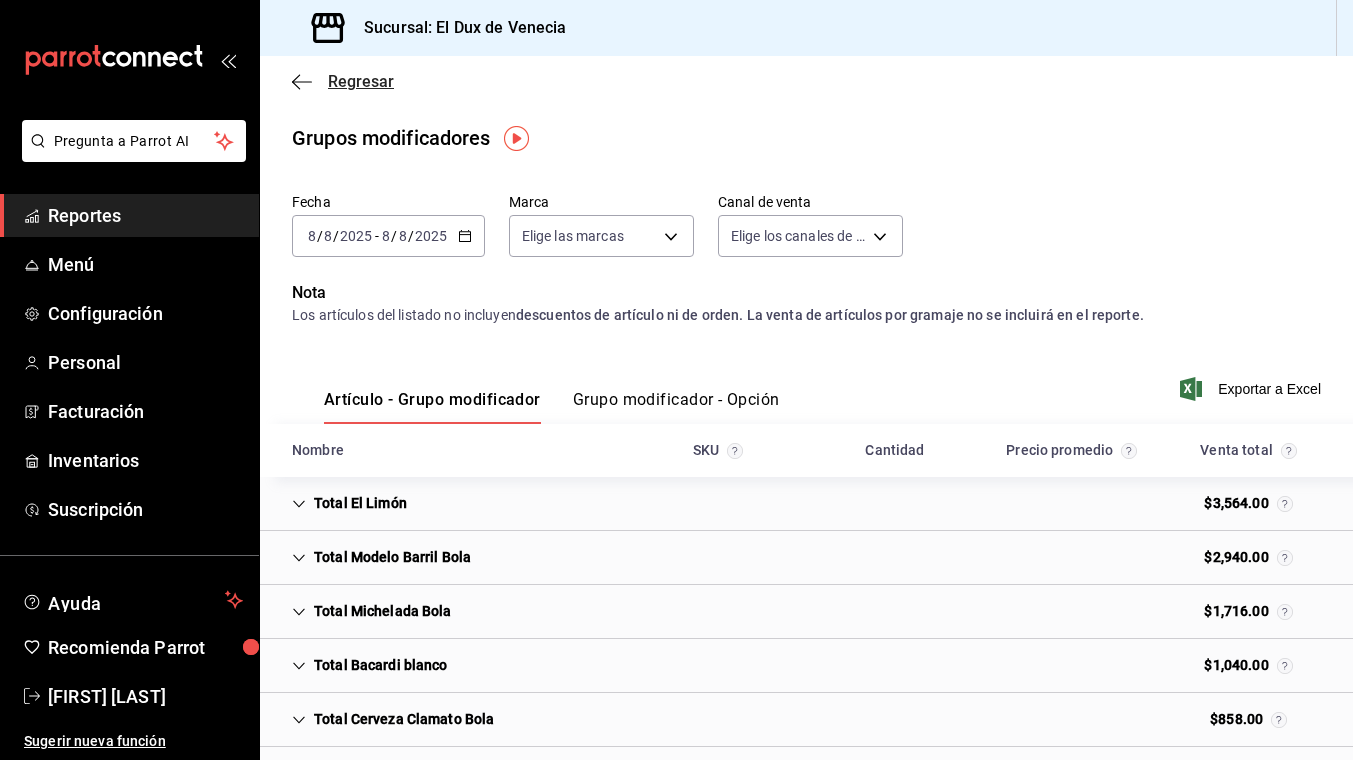 click on "Regresar" at bounding box center [361, 81] 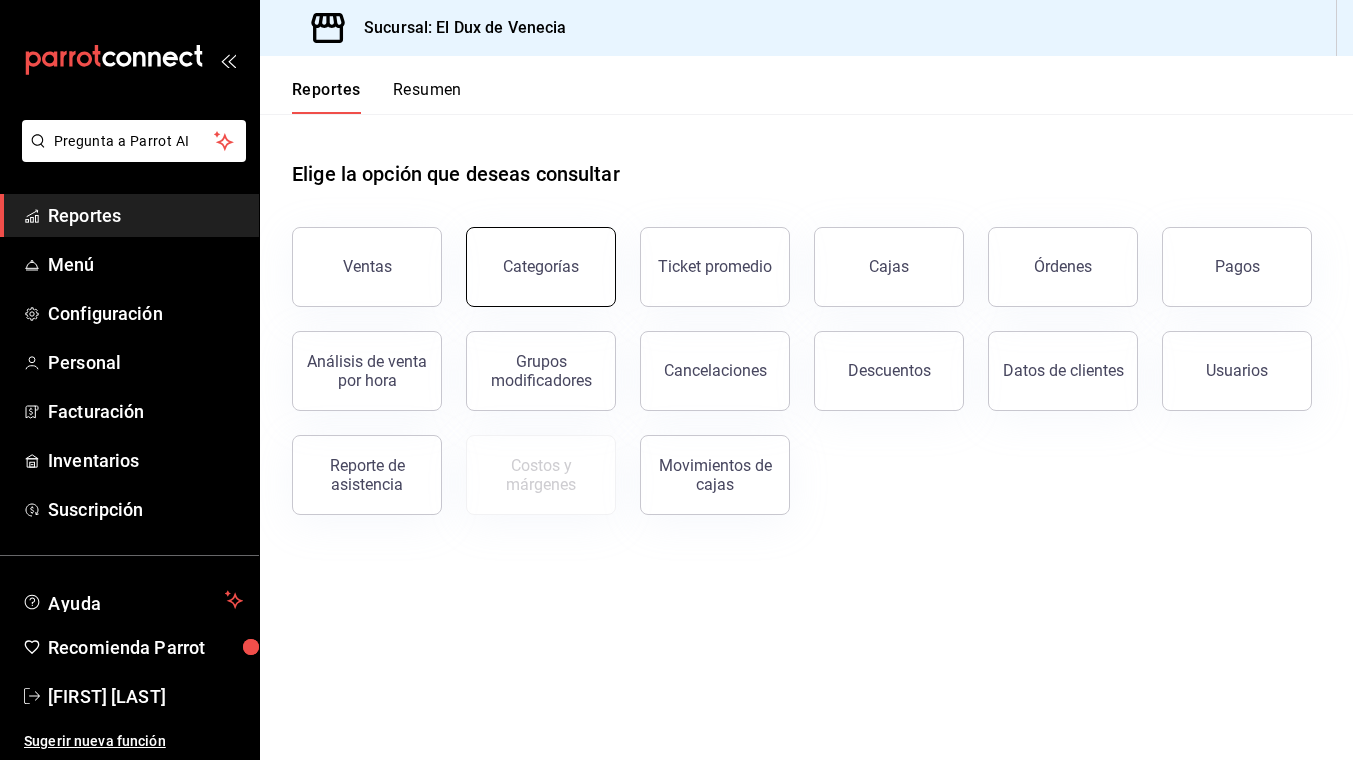 click on "Categorías" at bounding box center [541, 267] 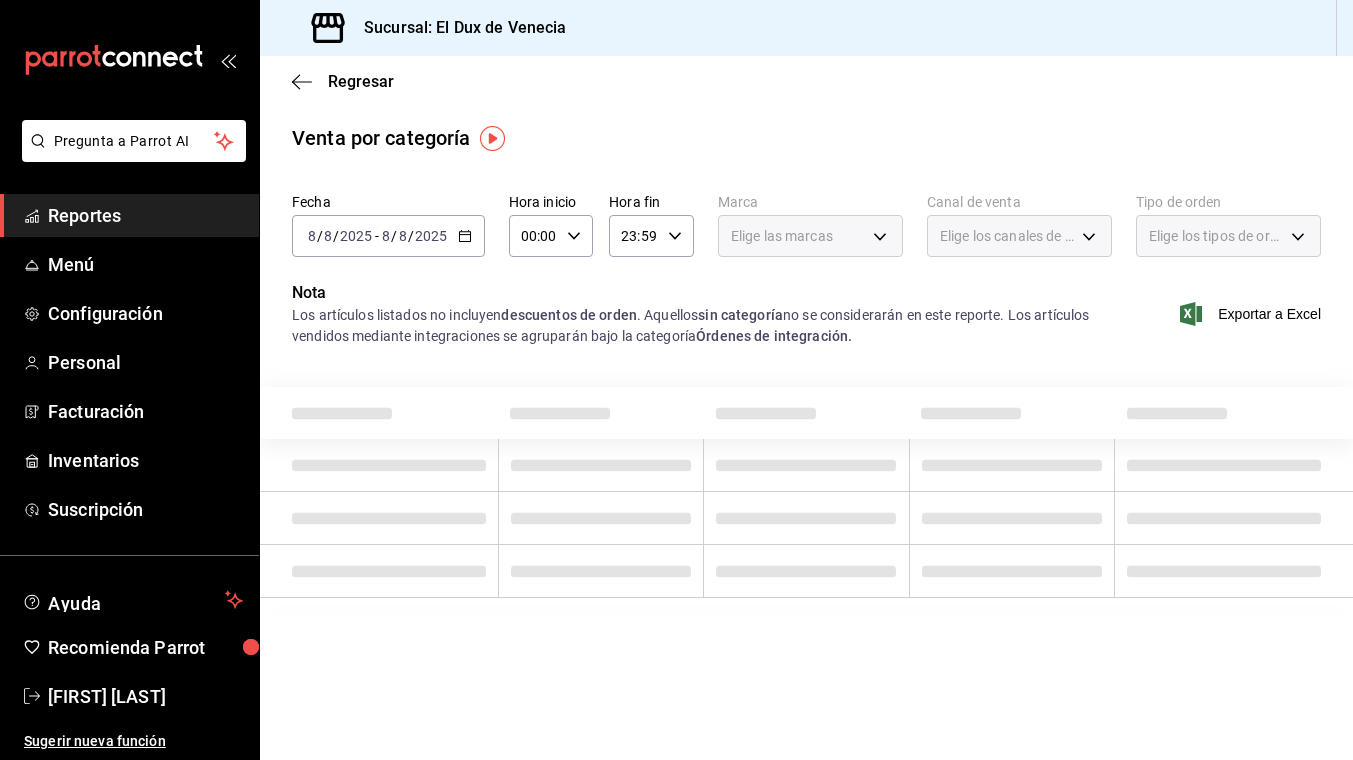 click on "2025-08-08 8 / 8 / 2025 - 2025-08-08 8 / 8 / 2025" at bounding box center (388, 236) 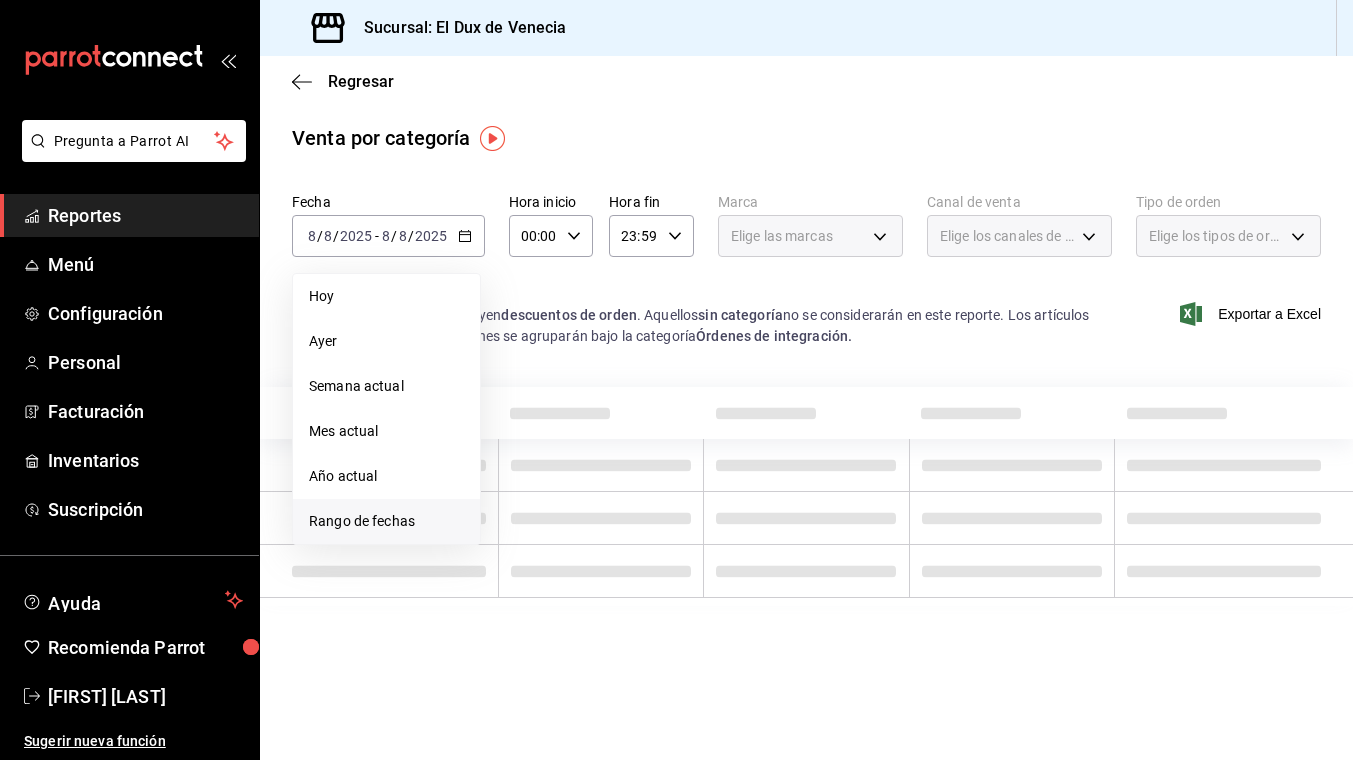 click on "Rango de fechas" at bounding box center [386, 521] 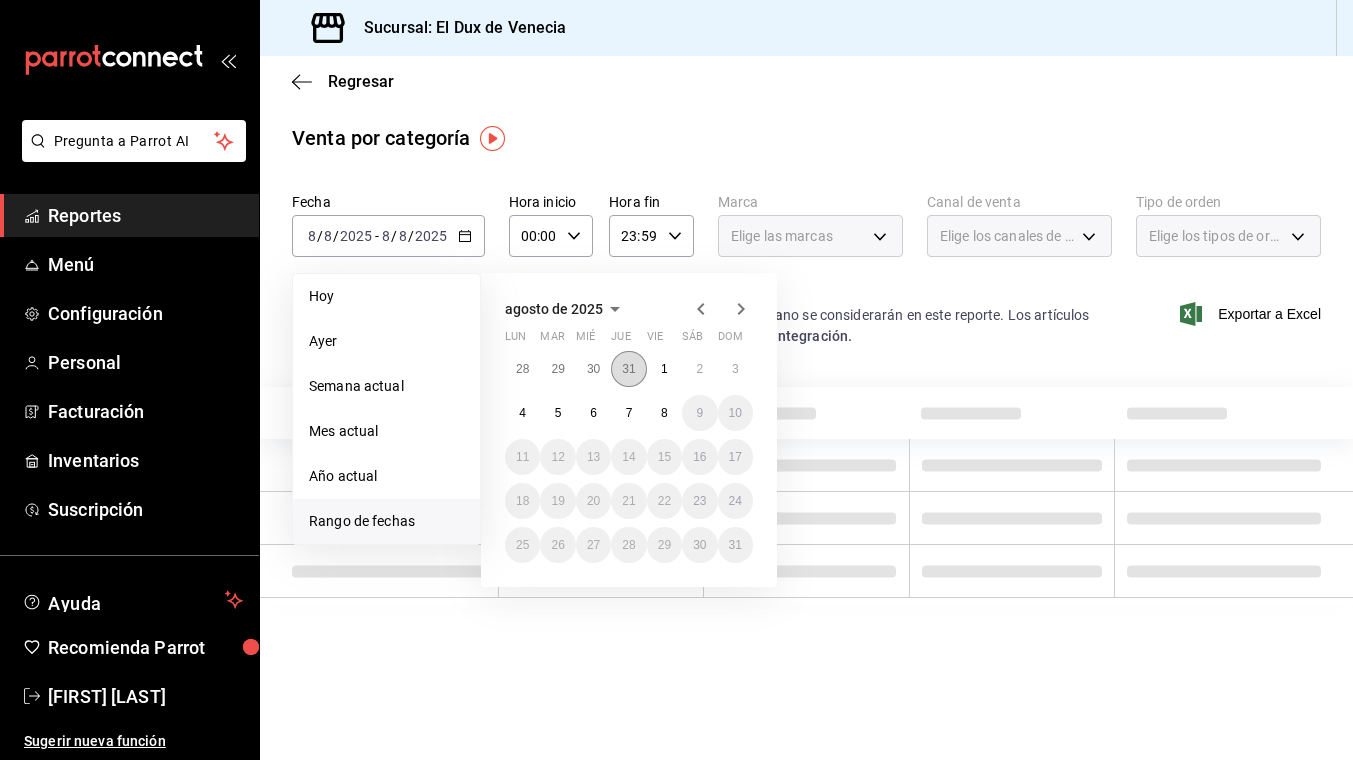 click on "31" at bounding box center [628, 369] 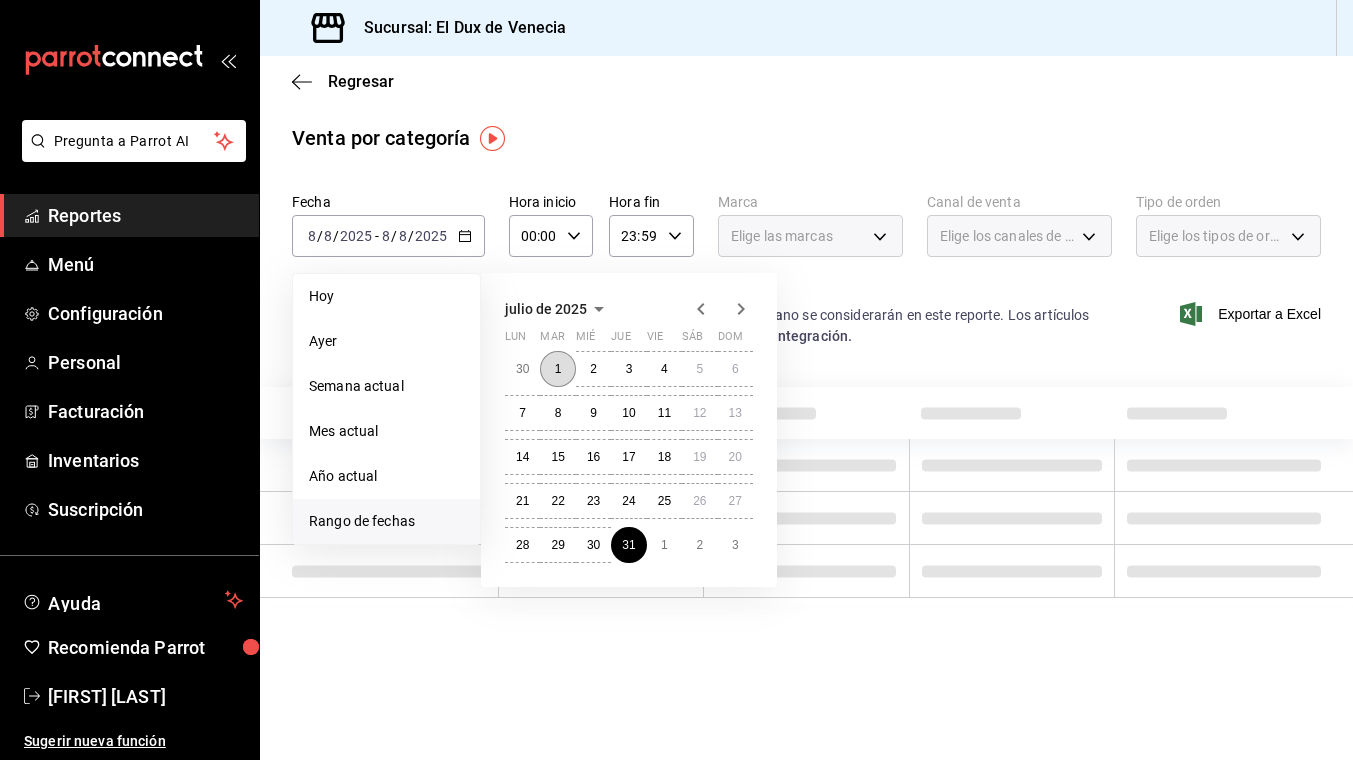 click on "1" at bounding box center [557, 369] 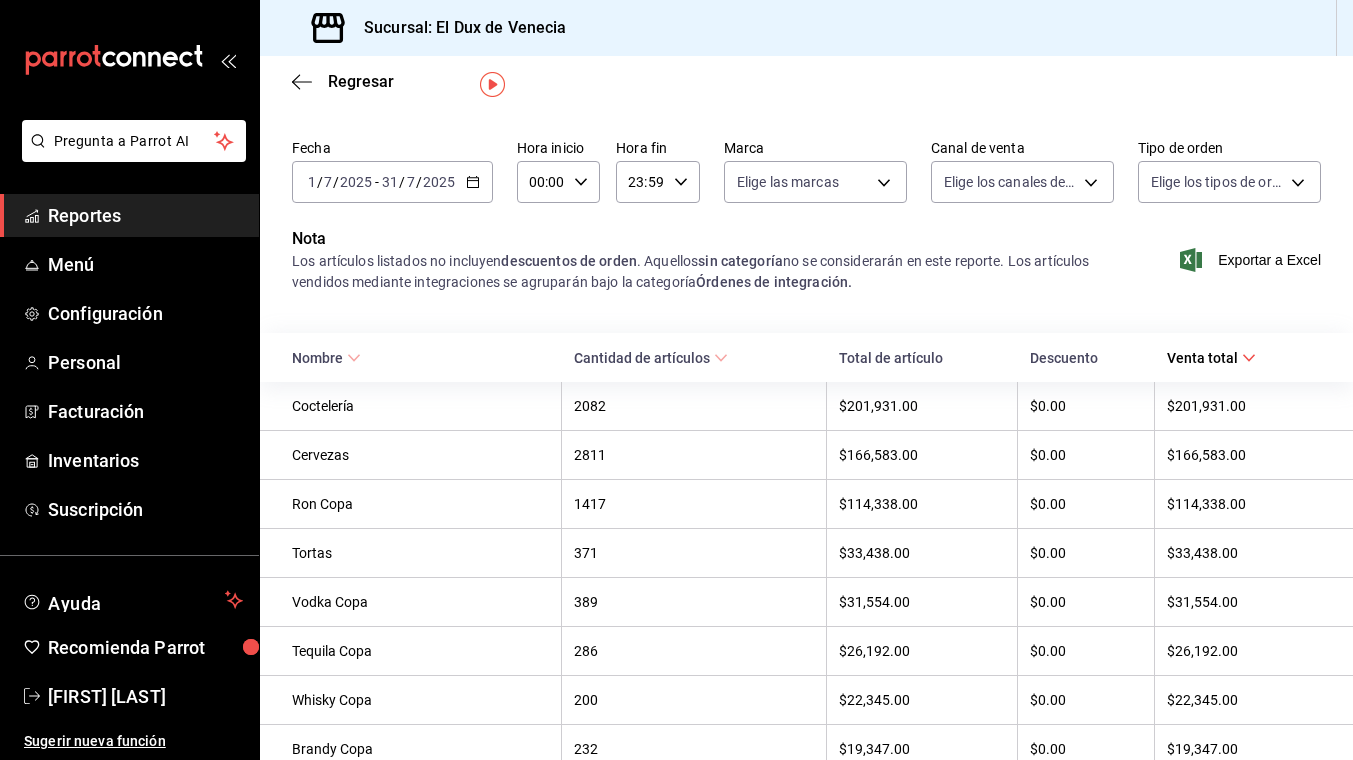 scroll, scrollTop: 49, scrollLeft: 0, axis: vertical 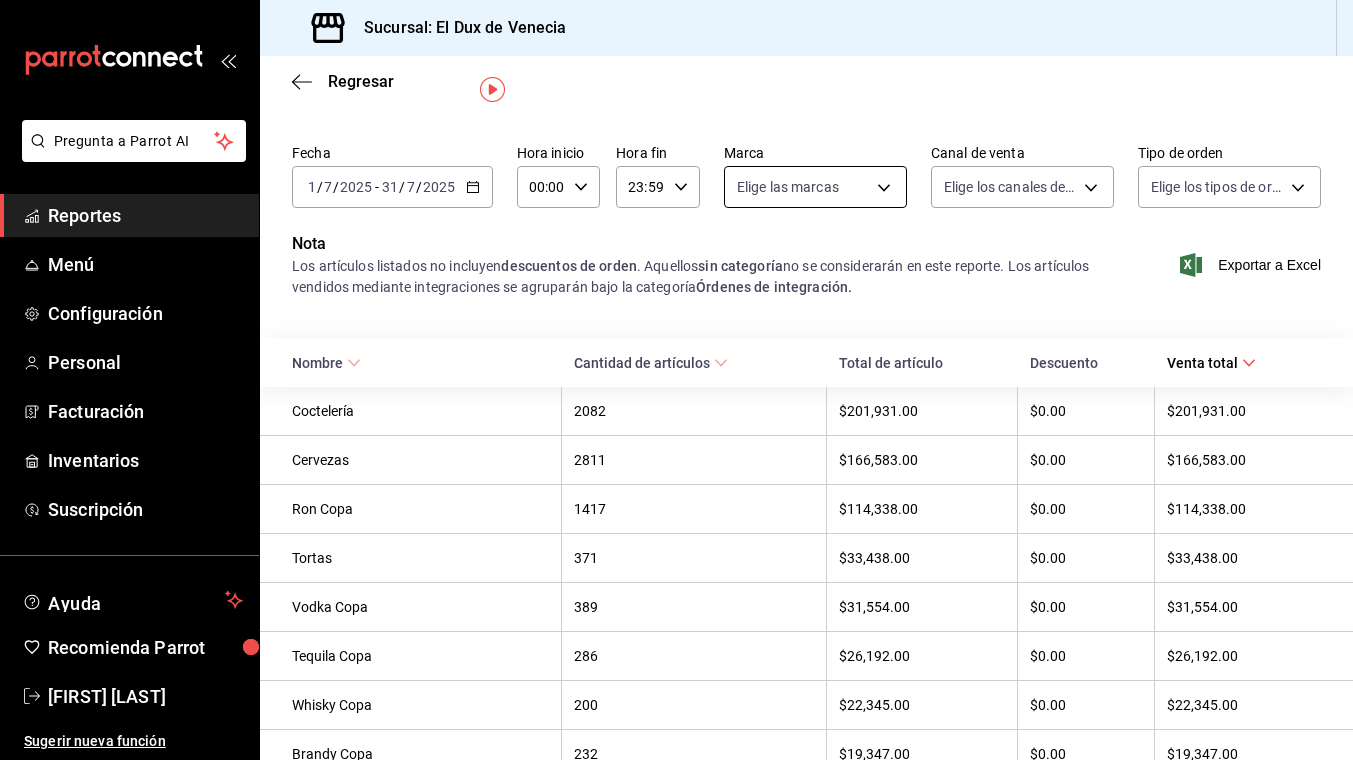 click on "Pregunta a Parrot AI Reportes   Menú   Configuración   Personal   Facturación   Inventarios   Suscripción   Ayuda Recomienda Parrot   Enrique Escandon   Sugerir nueva función   Sucursal: El Dux de Venecia Regresar Venta por categoría Fecha [DATE] [DATE] - [DATE] [DATE] Hora inicio [TIME] Hora inicio Hora fin [TIME] Hora fin Marca Elige las marcas Canal de venta Elige los canales de venta Tipo de orden Elige los tipos de orden Nota Los artículos listados no incluyen  descuentos de orden . Aquellos  sin categoría  no se considerarán en este reporte. Los artículos vendidos mediante integraciones se agruparán bajo la categoría  Órdenes de integración. Exportar a Excel Nombre Cantidad de artículos Total de artículo Descuento Venta total Coctelería [NUMBER] $[PRICE] $[PRICE] $[PRICE] Cervezas [NUMBER] $[PRICE] $[PRICE] $[PRICE] Ron Copa [NUMBER] $[PRICE] $[PRICE] $[PRICE] Tortas [NUMBER] $[PRICE] $[PRICE] $[PRICE] Vodka Copa [NUMBER] $[PRICE] $[PRICE] $[PRICE] Tequila Copa [NUMBER] $[PRICE]" at bounding box center (676, 380) 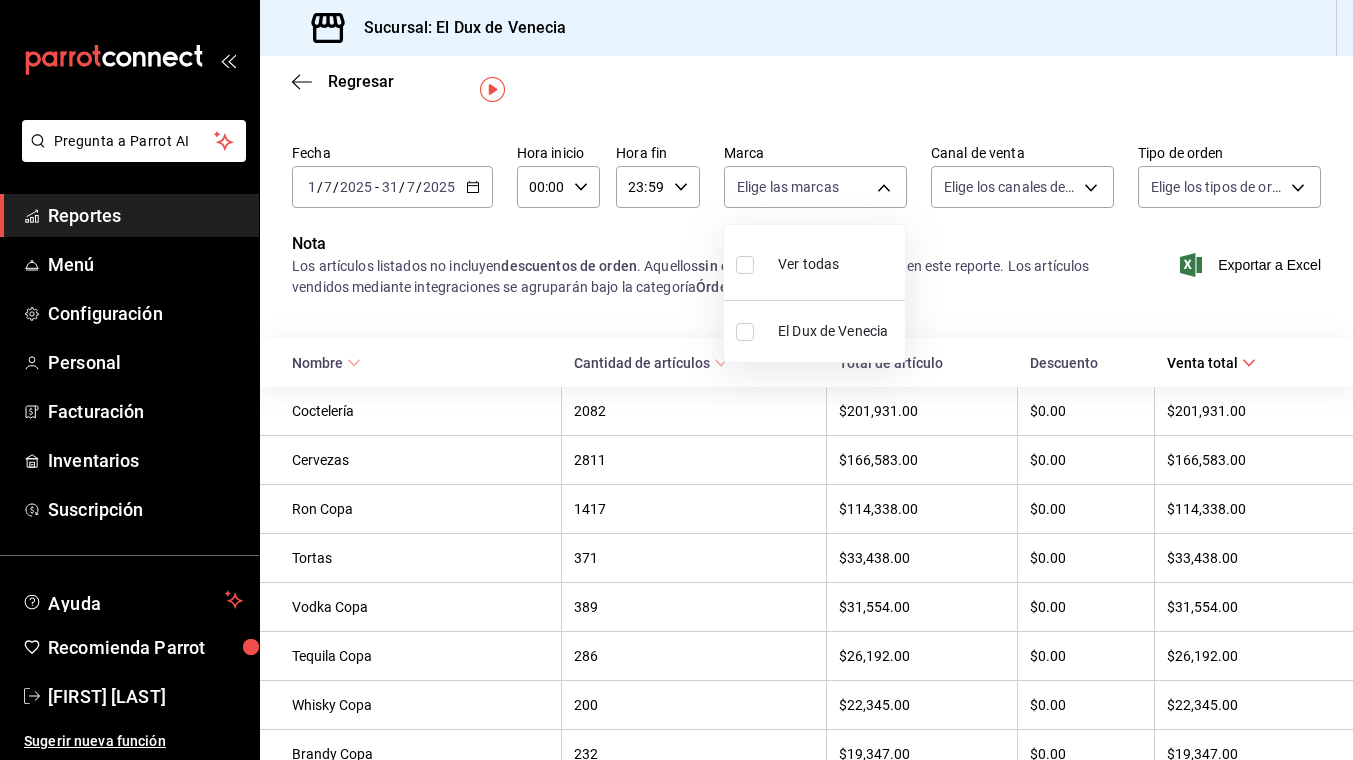 click at bounding box center [676, 380] 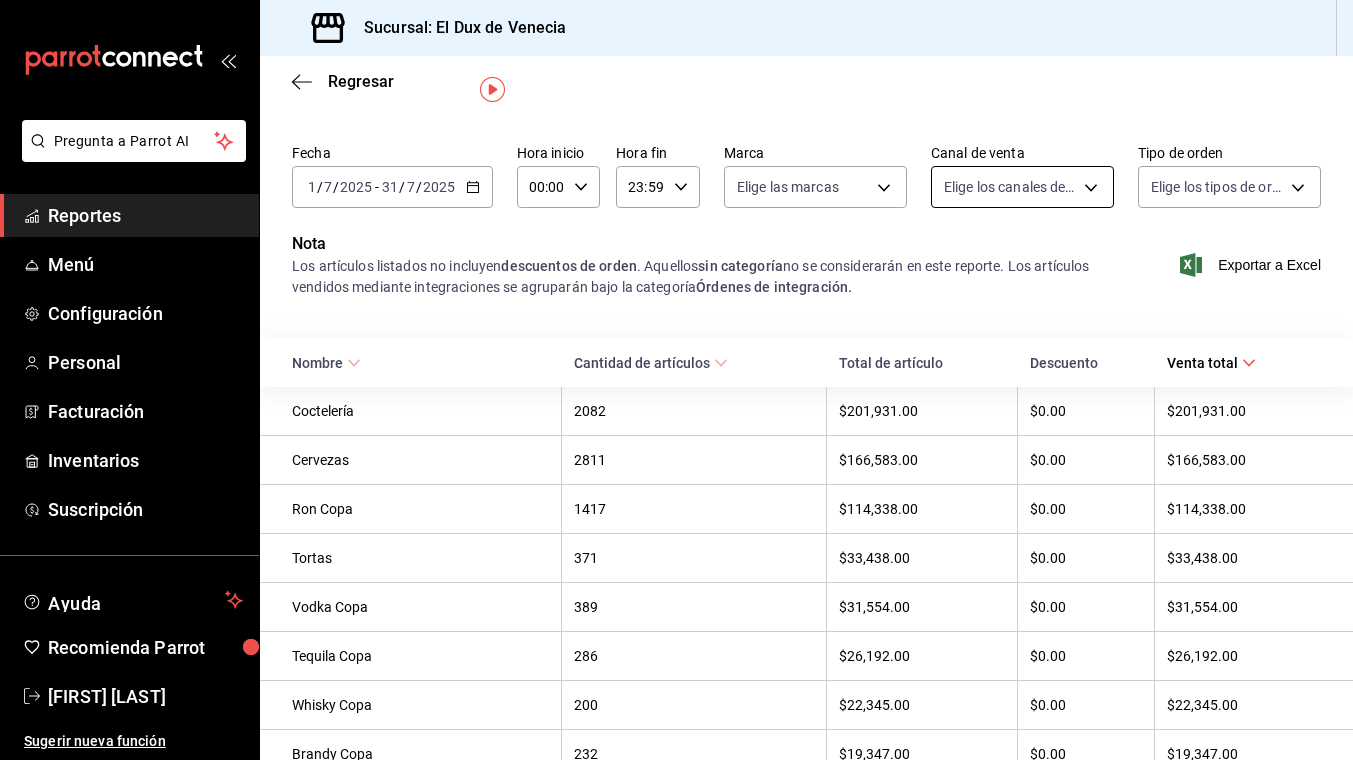 click on "Pregunta a Parrot AI Reportes   Menú   Configuración   Personal   Facturación   Inventarios   Suscripción   Ayuda Recomienda Parrot   Enrique Escandon   Sugerir nueva función   Sucursal: El Dux de Venecia Regresar Venta por categoría Fecha [DATE] [DATE] - [DATE] [DATE] Hora inicio [TIME] Hora inicio Hora fin [TIME] Hora fin Marca Elige las marcas Canal de venta Elige los canales de venta Tipo de orden Elige los tipos de orden Nota Los artículos listados no incluyen  descuentos de orden . Aquellos  sin categoría  no se considerarán en este reporte. Los artículos vendidos mediante integraciones se agruparán bajo la categoría  Órdenes de integración. Exportar a Excel Nombre Cantidad de artículos Total de artículo Descuento Venta total Coctelería [NUMBER] $[PRICE] $[PRICE] $[PRICE] Cervezas [NUMBER] $[PRICE] $[PRICE] $[PRICE] Ron Copa [NUMBER] $[PRICE] $[PRICE] $[PRICE] Tortas [NUMBER] $[PRICE] $[PRICE] $[PRICE] Vodka Copa [NUMBER] $[PRICE] $[PRICE] $[PRICE] Tequila Copa [NUMBER] $[PRICE]" at bounding box center [676, 380] 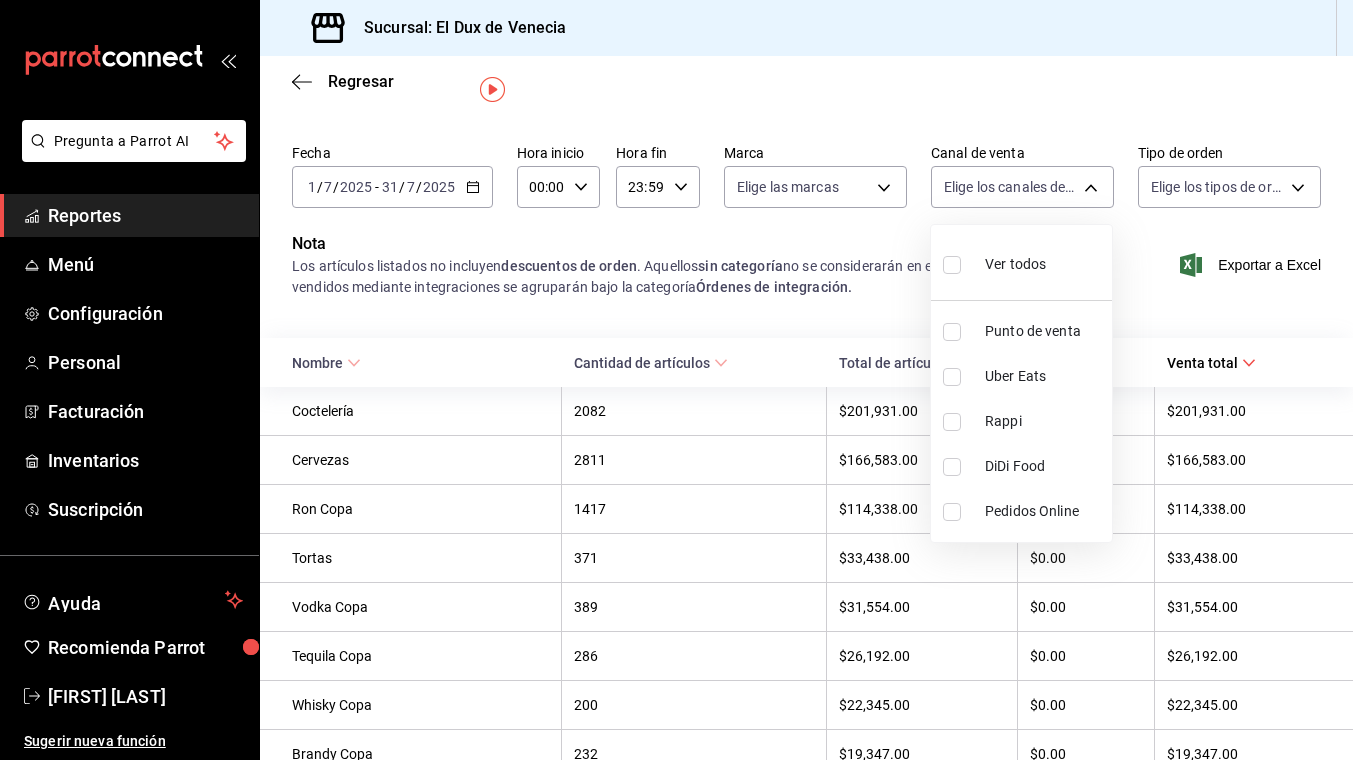 click at bounding box center (952, 332) 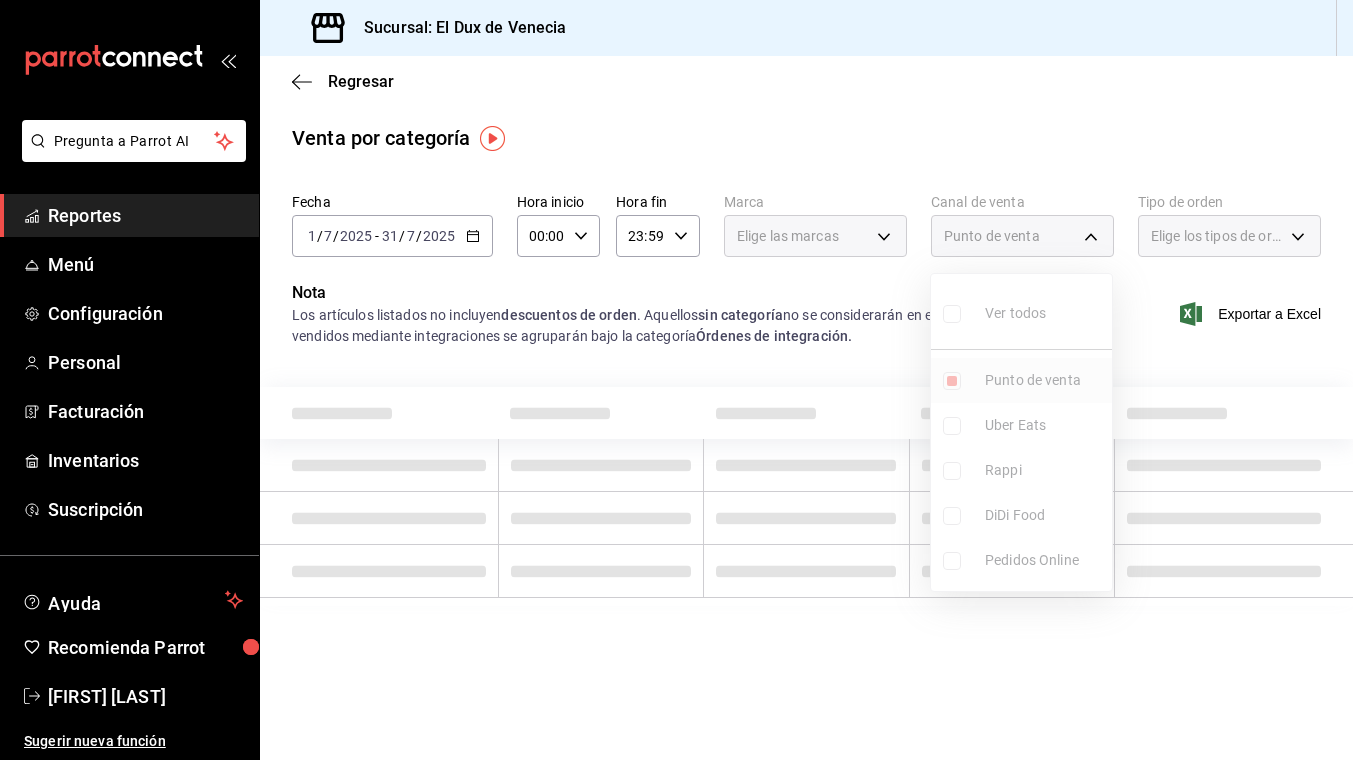 scroll, scrollTop: 0, scrollLeft: 0, axis: both 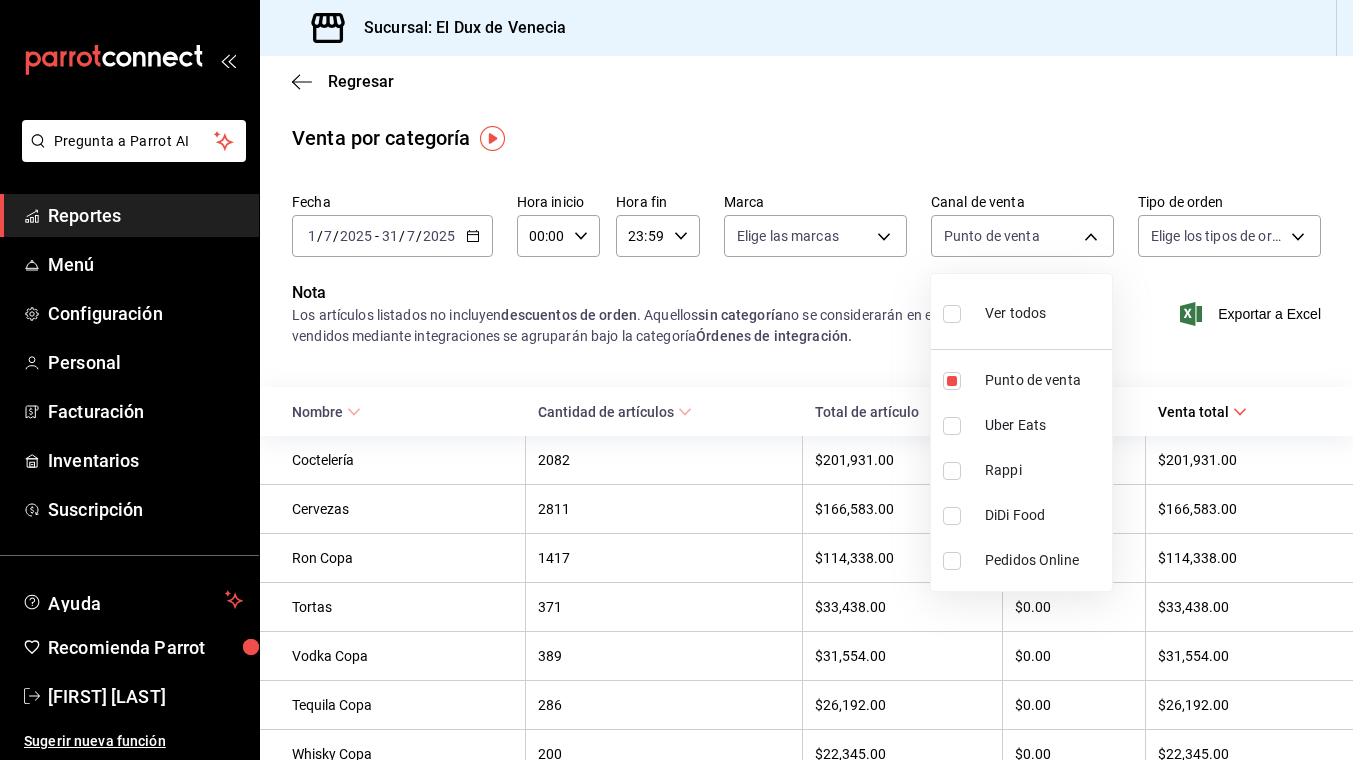 click at bounding box center (676, 380) 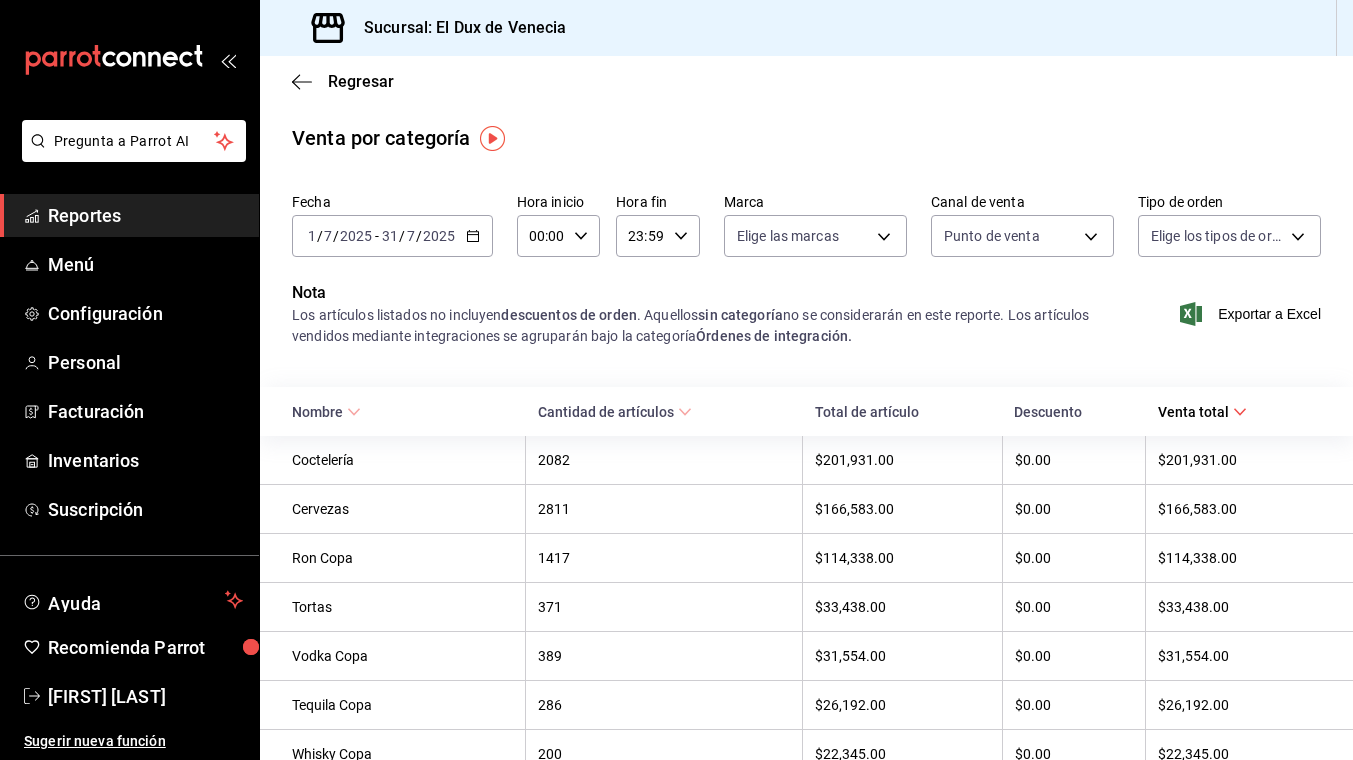 click on "Pregunta a Parrot AI Reportes   Menú   Configuración   Personal   Facturación   Inventarios   Suscripción   Ayuda Recomienda Parrot   [FIRST] [LAST]   Sugerir nueva función   Sucursal: El Dux de Venecia Regresar Venta por categoría Fecha 2025-07-01 1 / 7 / 2025 - 2025-07-31 31 / 7 / 2025 Hora inicio 00:00 Hora inicio Hora fin 23:59 Hora fin Marca Elige las marcas Canal de venta Punto de venta PARROT Tipo de orden Elige los tipos de orden Nota Los artículos listados no incluyen  descuentos de orden . Aquellos  sin categoría  no se considerarán en este reporte. Los artículos vendidos mediante integraciones se agruparán bajo la categoría  Órdenes de integración. Exportar a Excel Nombre Cantidad de artículos Total de artículo Descuento Venta total Coctelería 2082 $201,931.00 $0.00 $201,931.00 Cervezas 2811 $166,583.00 $0.00 $166,583.00 Ron Copa 1417 $114,338.00 $0.00 $114,338.00 Tortas 371 $33,438.00 $0.00 $33,438.00 Vodka Copa 389 $31,554.00 $0.00 $31,554.00 Tequila Copa 286 $26,192.00 $0.00 3" at bounding box center [676, 380] 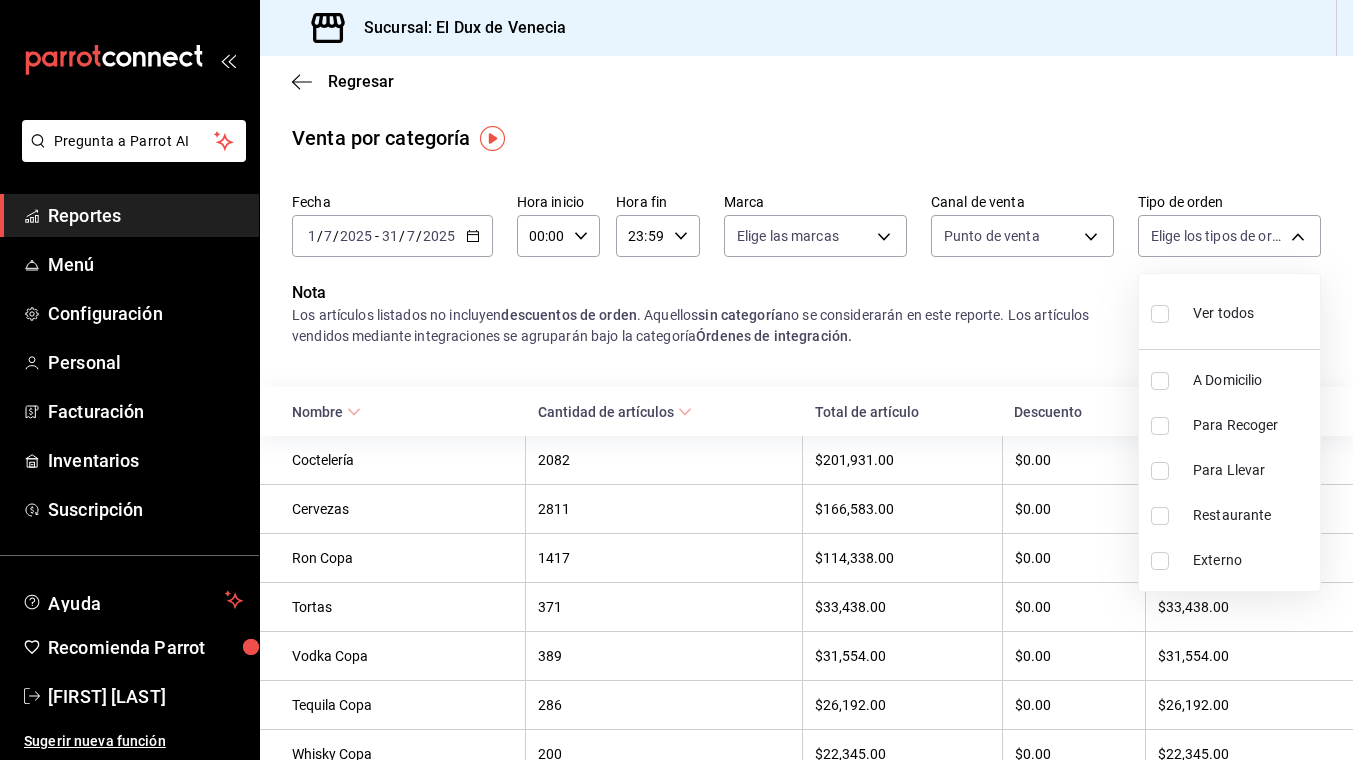 click at bounding box center [676, 380] 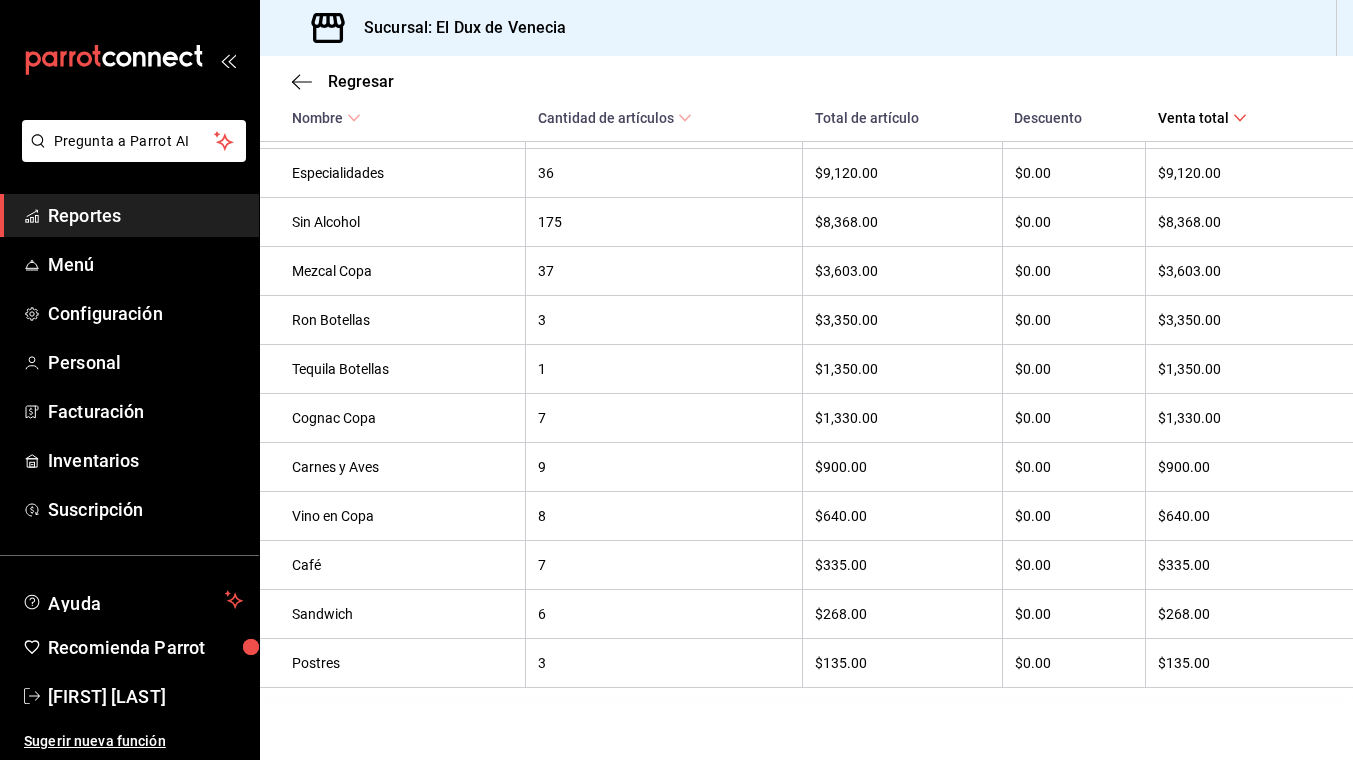 scroll, scrollTop: 0, scrollLeft: 0, axis: both 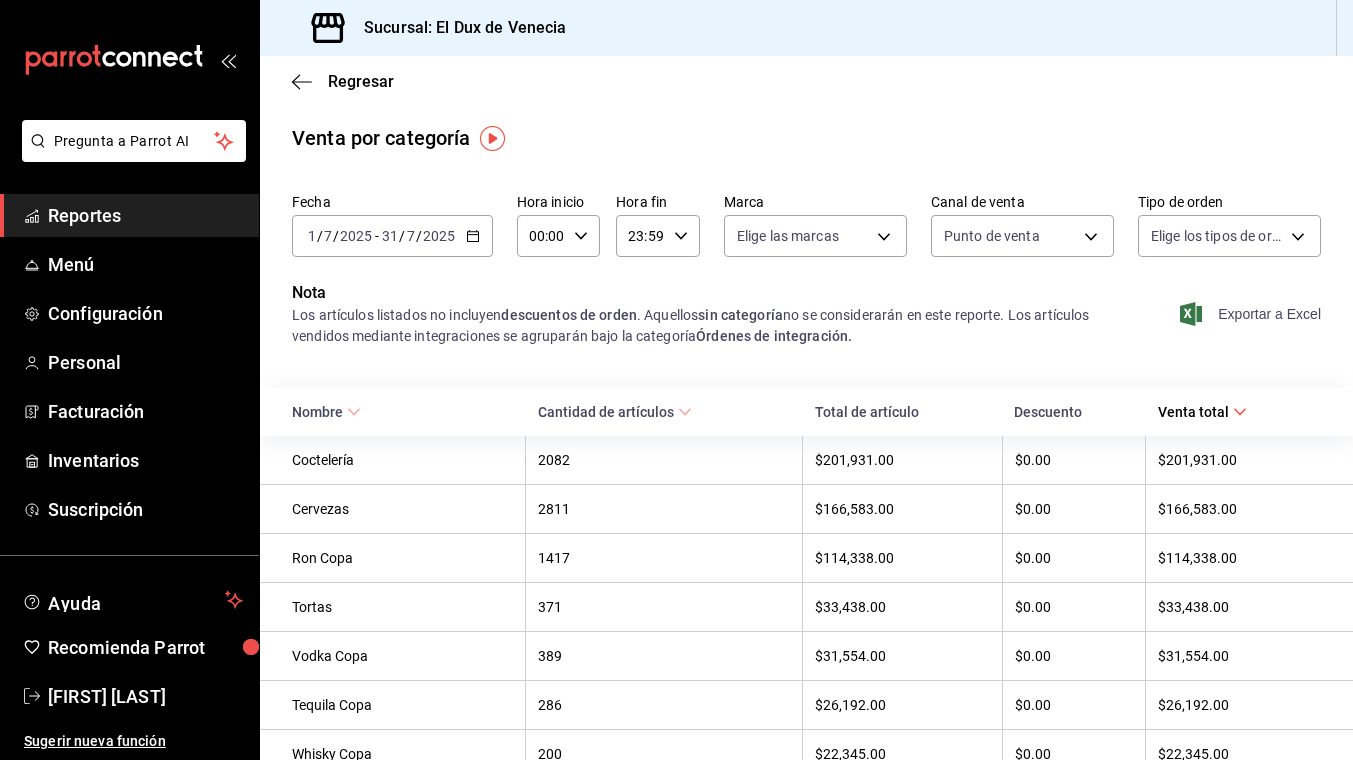 click on "Exportar a Excel" at bounding box center (1252, 314) 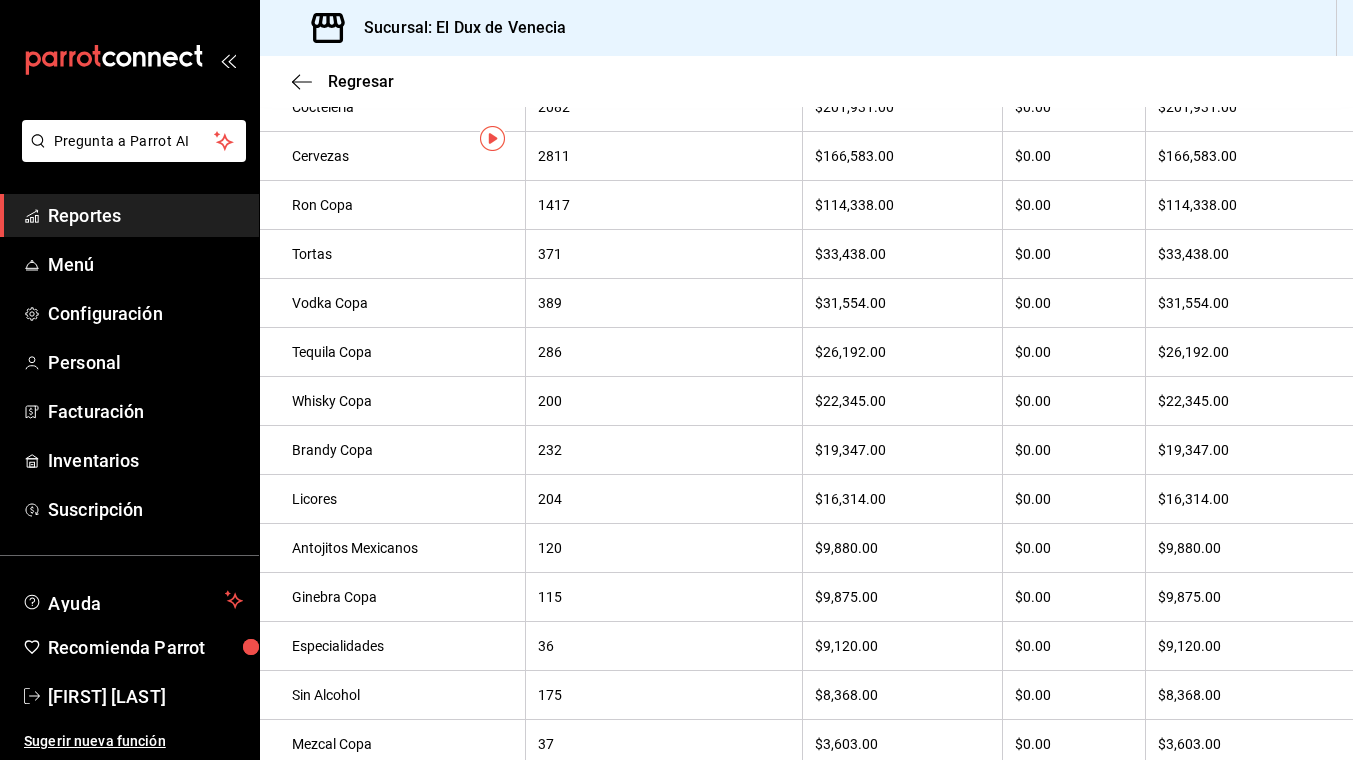 scroll, scrollTop: 0, scrollLeft: 0, axis: both 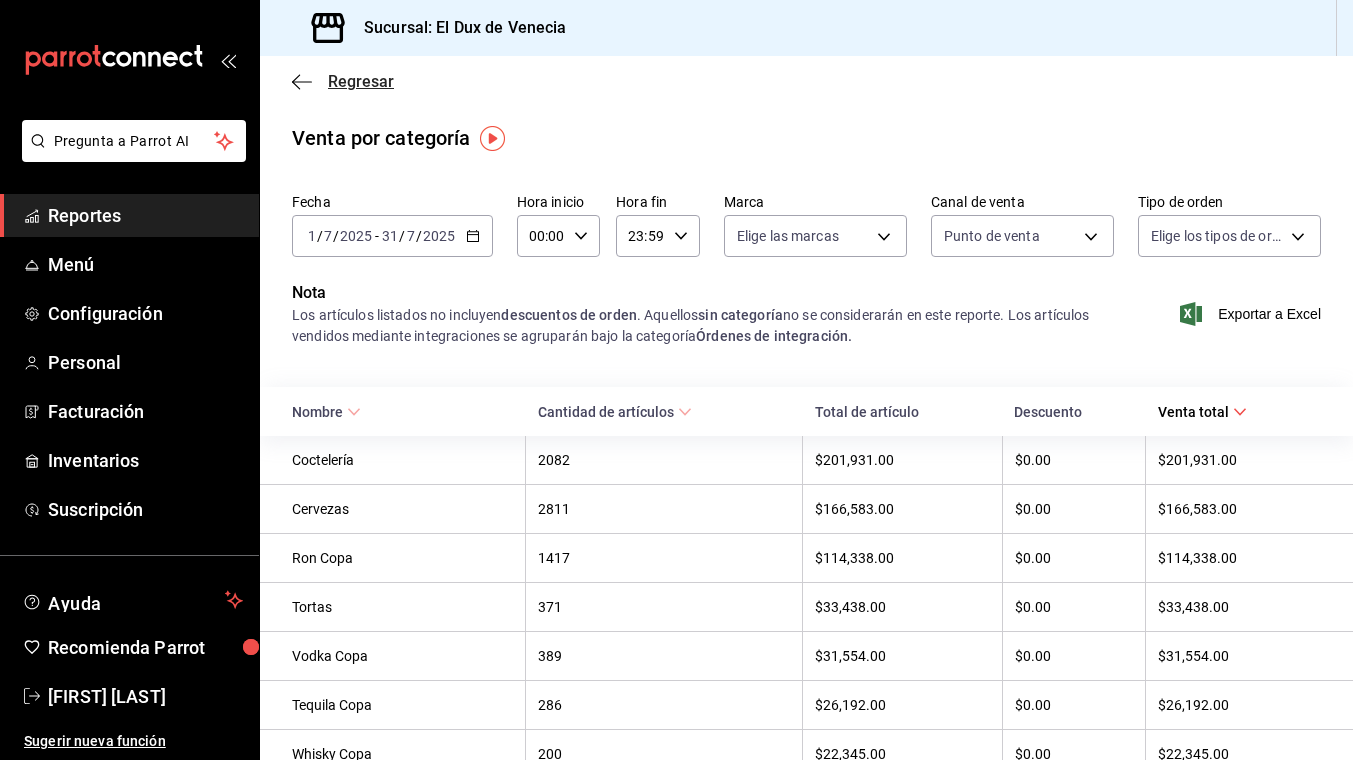 click on "Regresar" at bounding box center [361, 81] 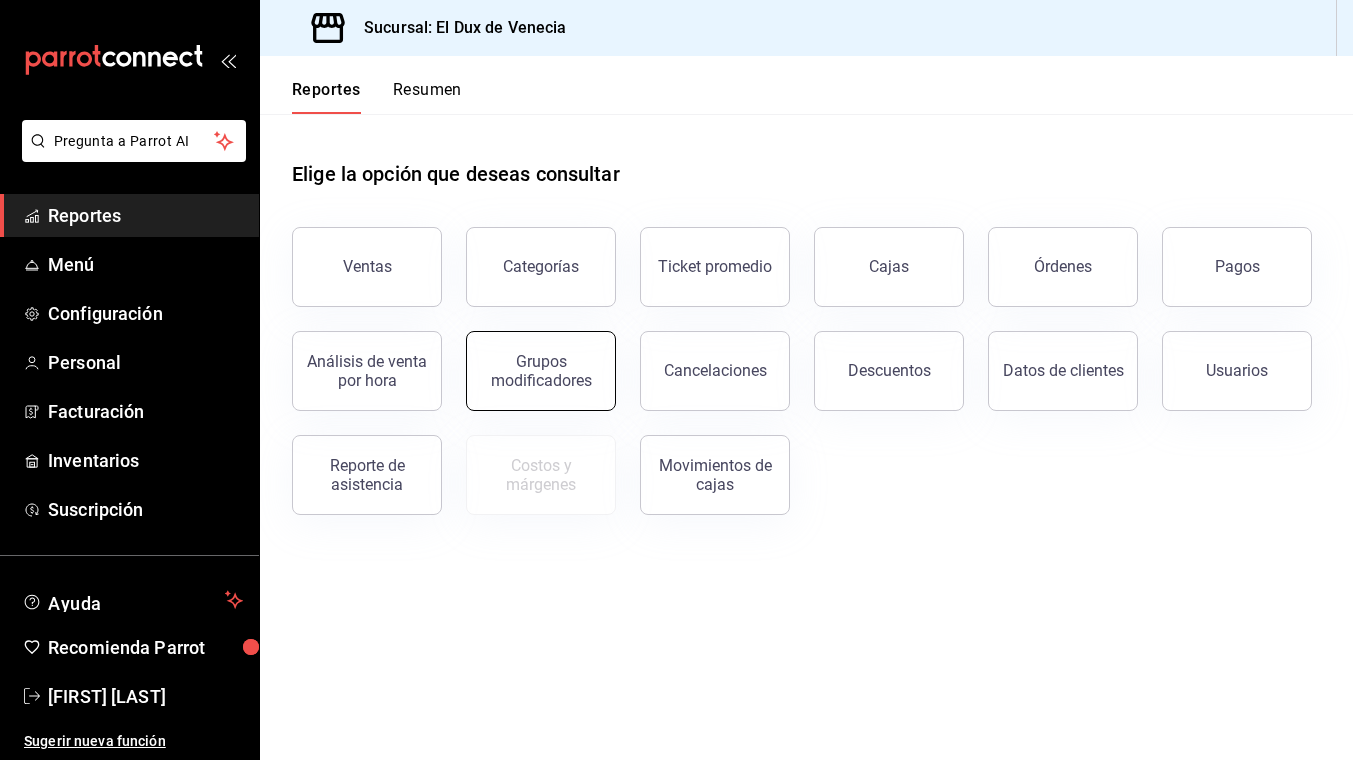 click on "Grupos modificadores" at bounding box center [541, 371] 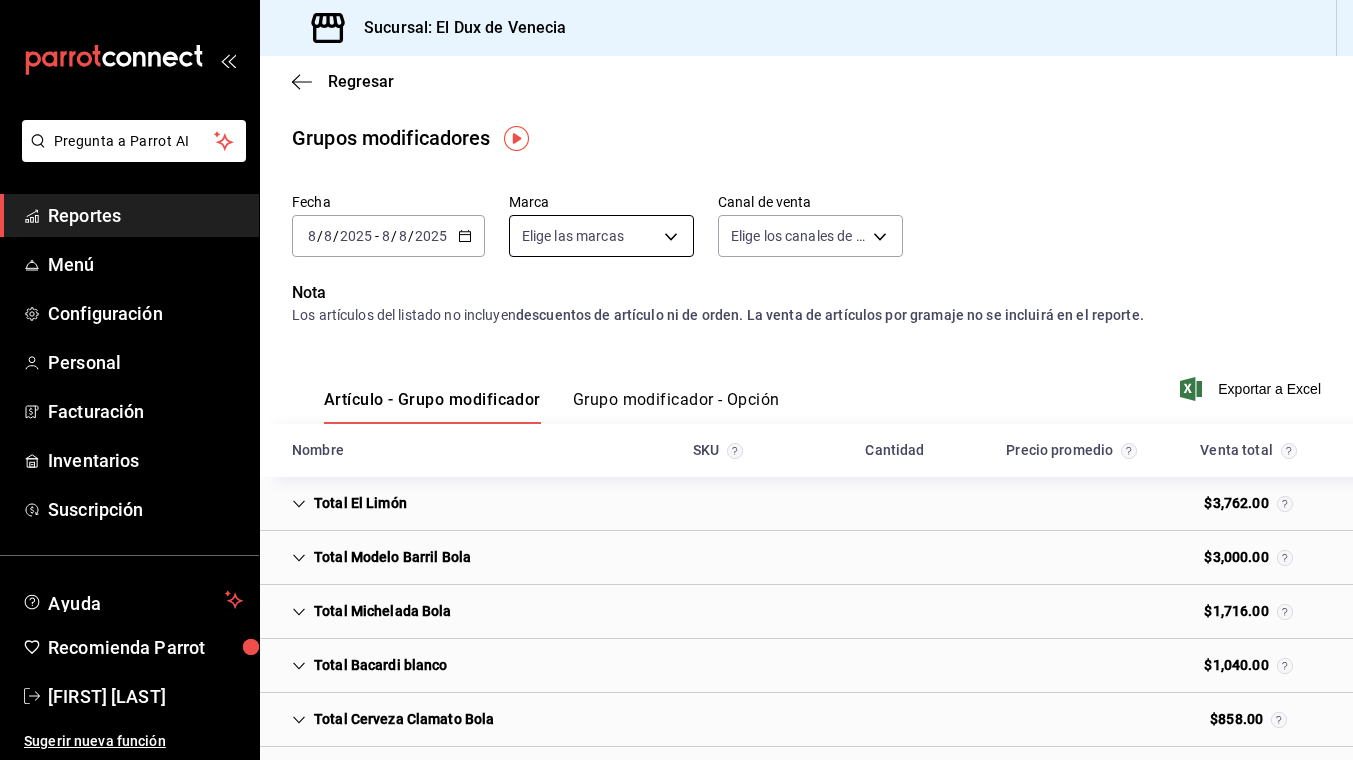 click on "Pregunta a Parrot AI Reportes   Menú   Configuración   Personal   Facturación   Inventarios   Suscripción   Ayuda Recomienda Parrot   Enrique Escandon   Sugerir nueva función   Sucursal: El Dux de Venecia Regresar Grupos modificadores Fecha [DATE] [DATE] - [DATE] [DATE] Marca Elige las marcas Canal de venta Elige los canales de venta Nota Los artículos del listado no incluyen  descuentos de artículo ni de orden. La venta de artículos por gramaje no se incluirá en el reporte. Artículo - Grupo modificador Grupo modificador - Opción Exportar a Excel Nombre SKU   Cantidad Precio promedio   Venta total   Total El Limón $[PRICE]   Total Modelo Barril Bola $[PRICE]   Total Michelada Bola $[PRICE]   Total Bacardi blanco $[PRICE]   Total Cerveza Clamato Bola $[PRICE]   Total Azteca de Oro $[PRICE]   Total Torta de Bacalao $[PRICE]   Total Caña de Barril $[PRICE]   Total Piedra $[PRICE]   Total Cerveza Clamato Botella $[PRICE]   GANA 1 MES GRATIS EN TU SUSCRIPCIÓN AQUÍ Ir a video" at bounding box center [676, 380] 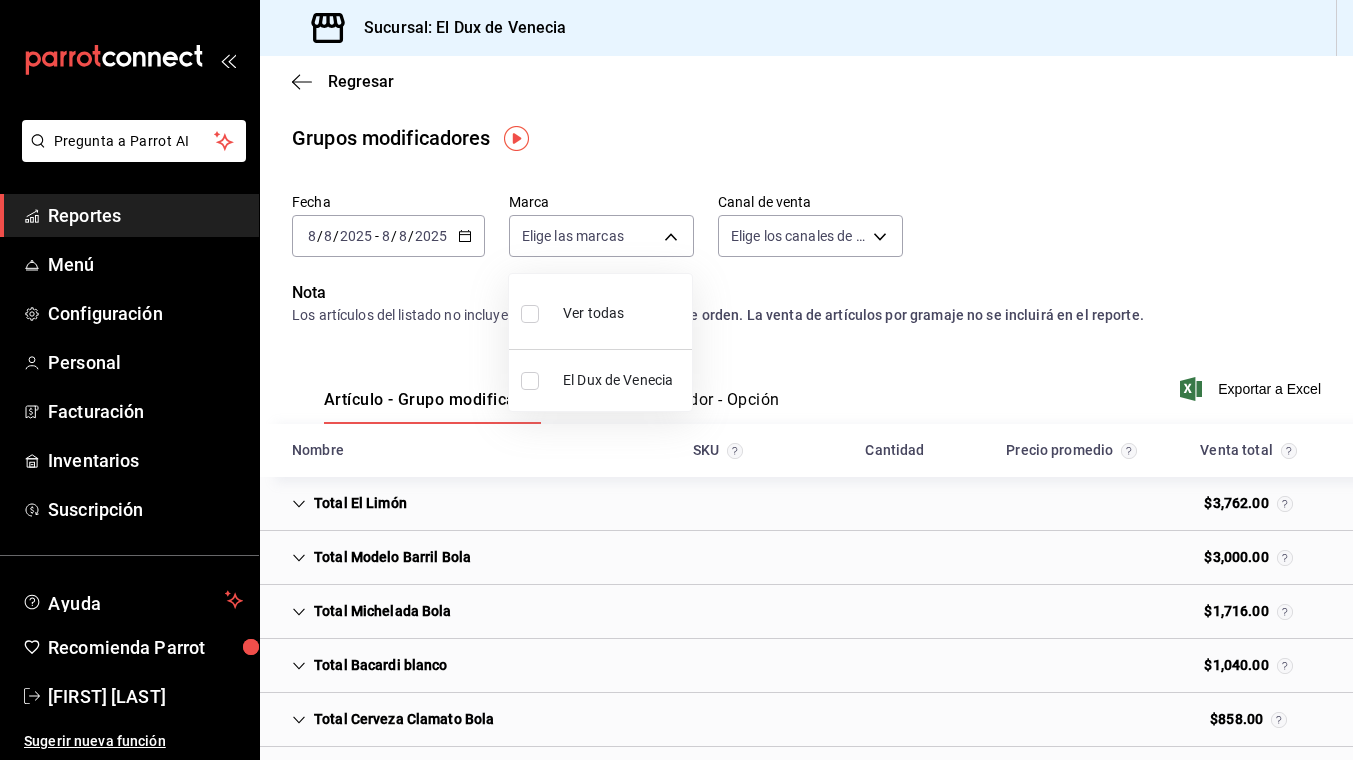 click on "Ver todas" at bounding box center (572, 311) 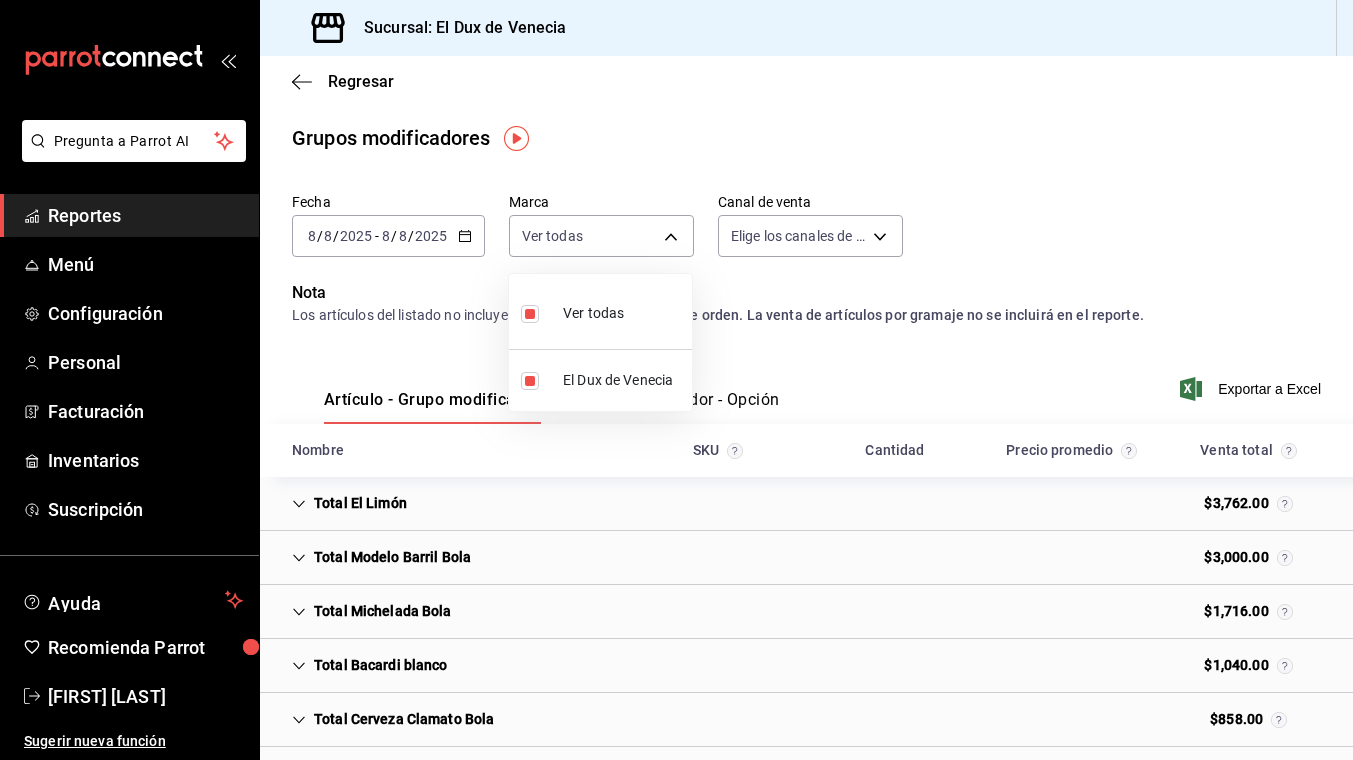 click at bounding box center (676, 380) 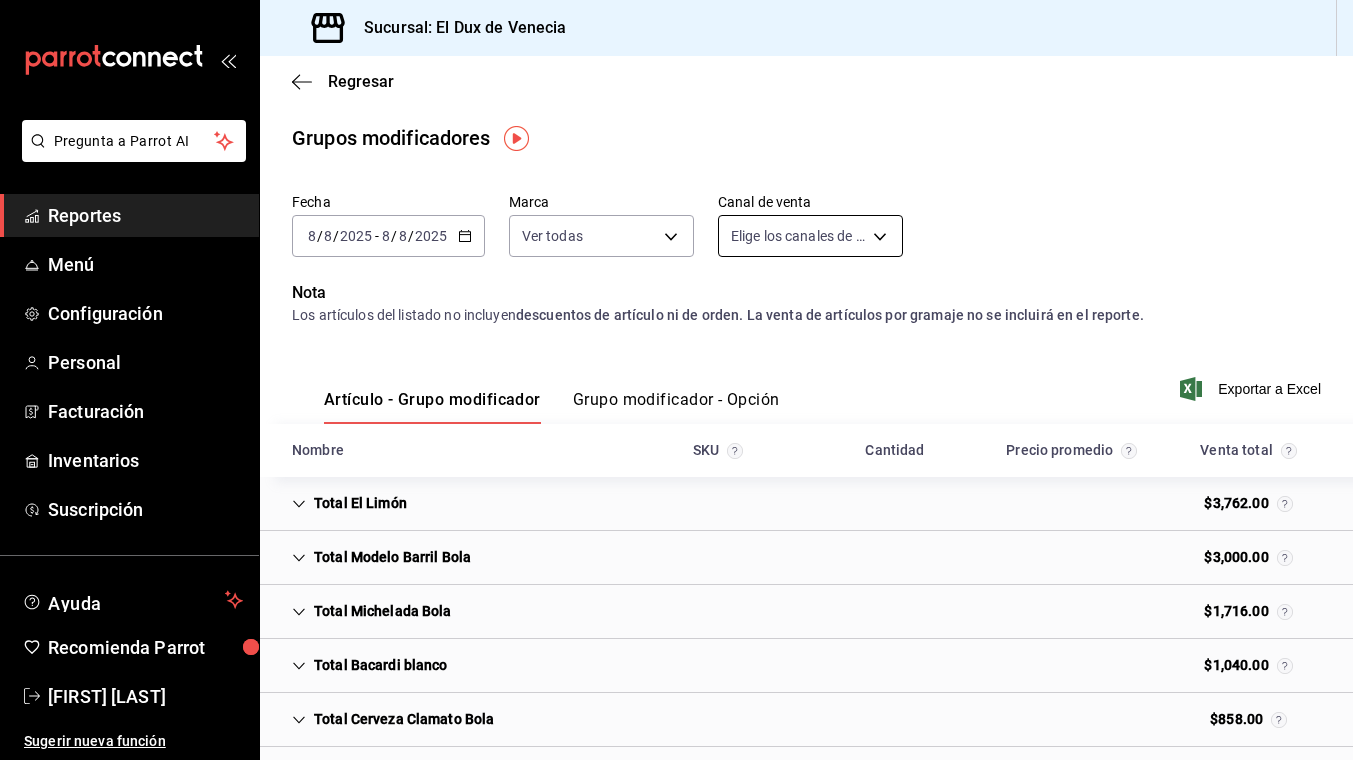 click on "Pregunta a Parrot AI Reportes   Menú   Configuración   Personal   Facturación   Inventarios   Suscripción   Ayuda Recomienda Parrot   Enrique Escandon   Sugerir nueva función   Sucursal: El Dux de Venecia Regresar Grupos modificadores Fecha [DATE] [DATE] - [DATE] [DATE] Marca Ver todas [UUID] Canal de venta Elige los canales de venta Nota Los artículos del listado no incluyen  descuentos de artículo ni de orden. La venta de artículos por gramaje no se incluirá en el reporte. Artículo - Grupo modificador Grupo modificador - Opción Exportar a Excel Nombre SKU   Cantidad Precio promedio   Venta total   Total El Limón $[PRICE]   Total Modelo Barril Bola $[PRICE]   Total Michelada Bola $[PRICE]   Total Bacardi blanco $[PRICE]   Total Cerveza Clamato Bola $[PRICE]   Total Azteca de Oro $[PRICE]   Total Torta de Bacalao $[PRICE]   Total Caña de Barril $[PRICE]   Total Piedra $[PRICE]   Total Cerveza Clamato Botella $[PRICE]   Ver video tutorial Ir a video" at bounding box center (676, 380) 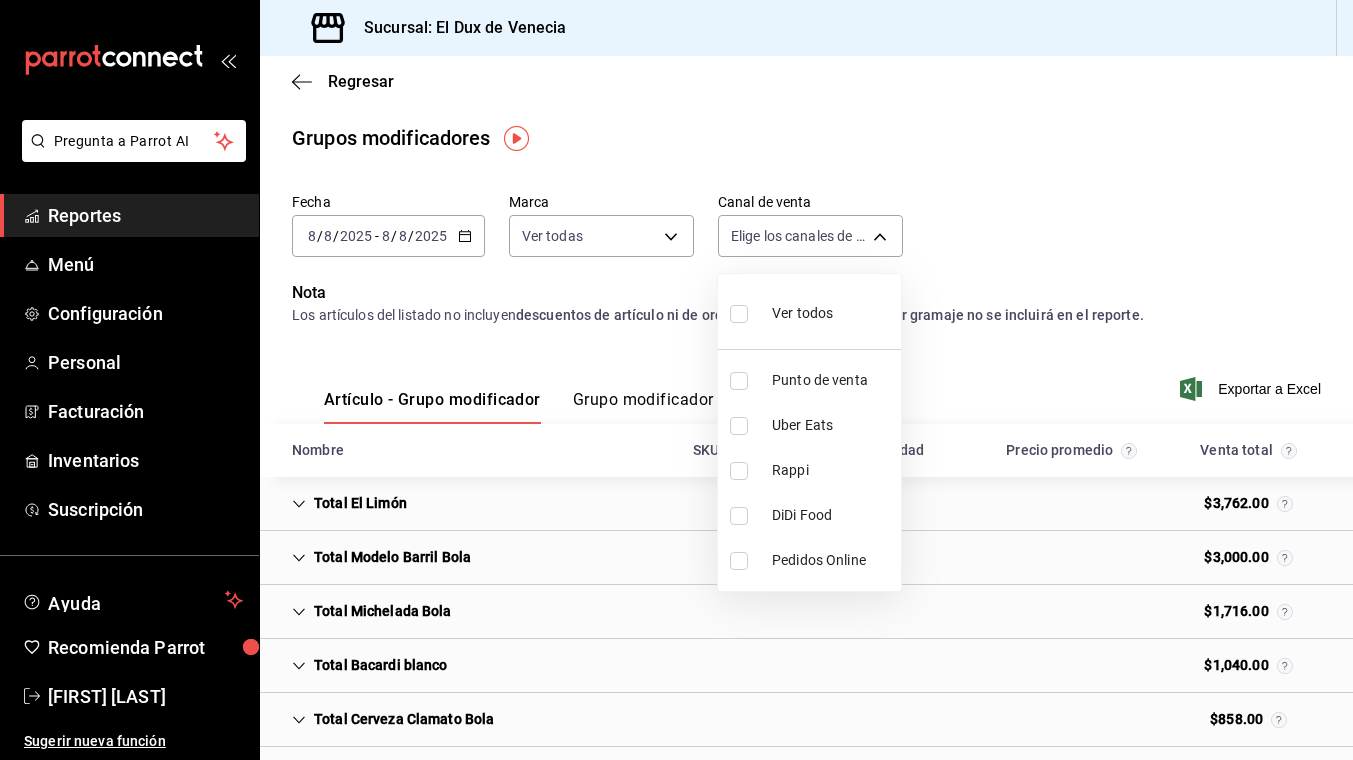 click on "Ver todos" at bounding box center [781, 311] 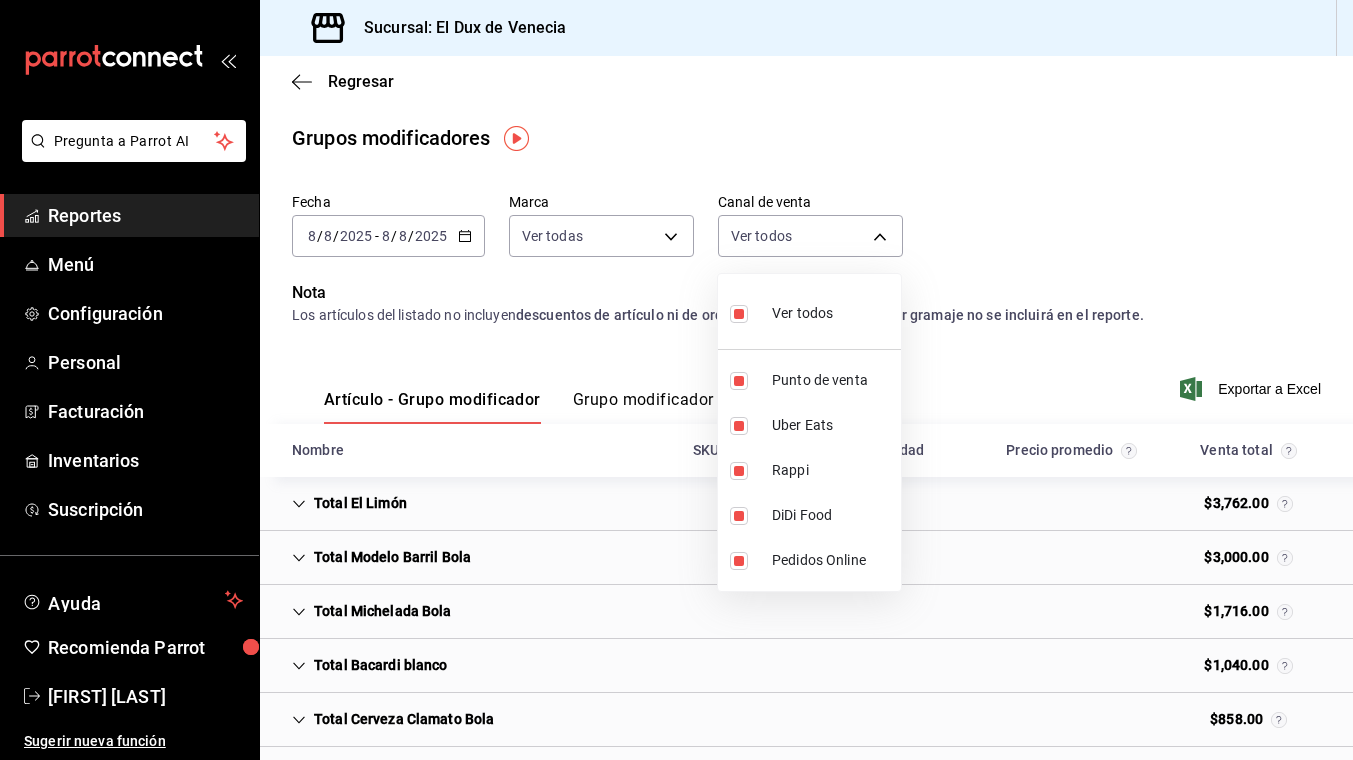 click at bounding box center (676, 380) 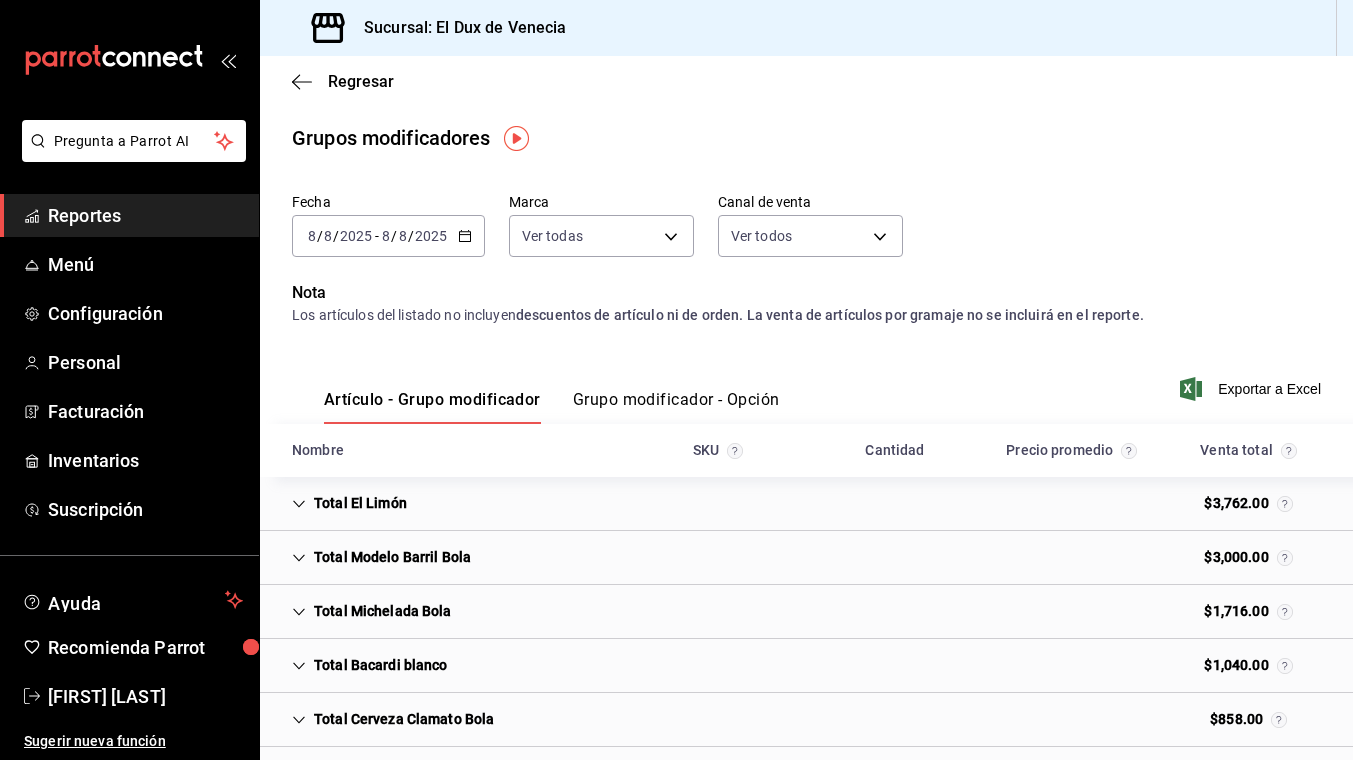 click on "Grupo modificador - Opción" at bounding box center [676, 407] 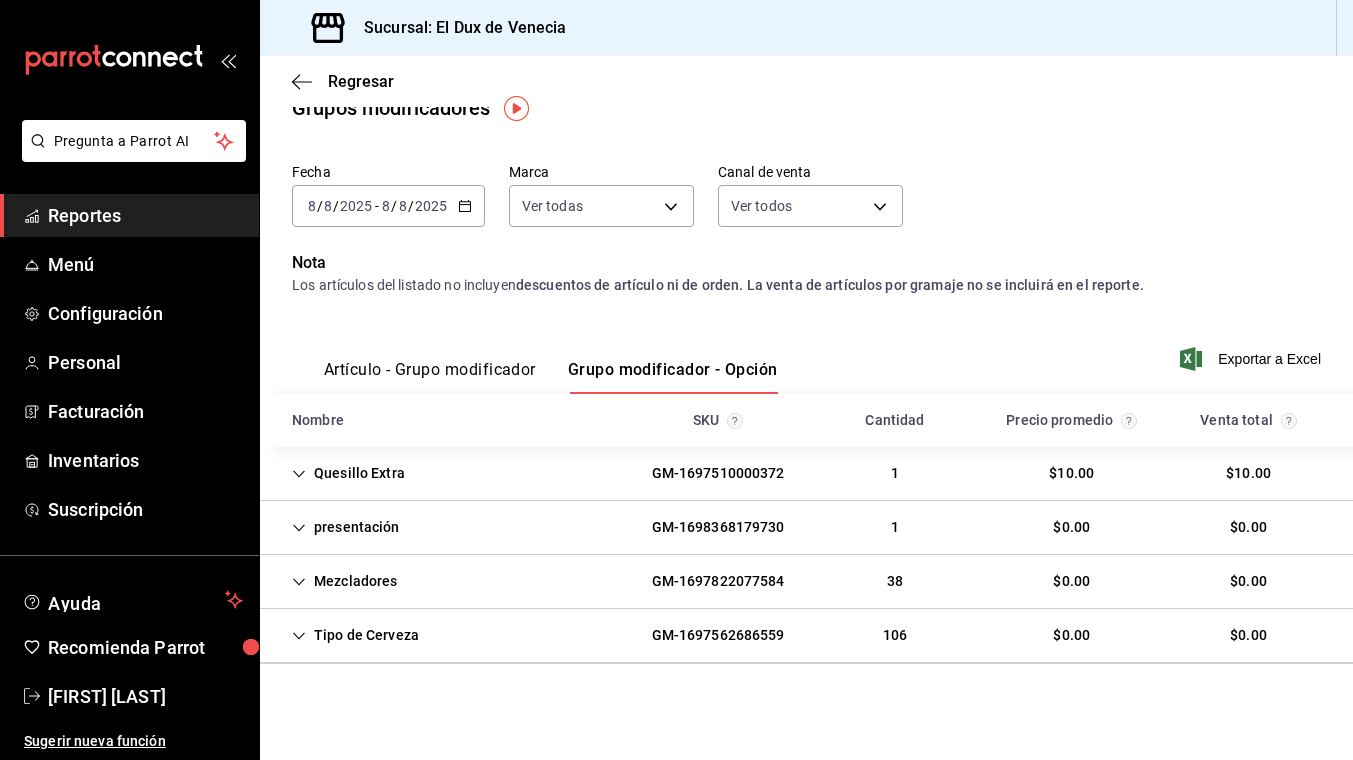 scroll, scrollTop: 0, scrollLeft: 0, axis: both 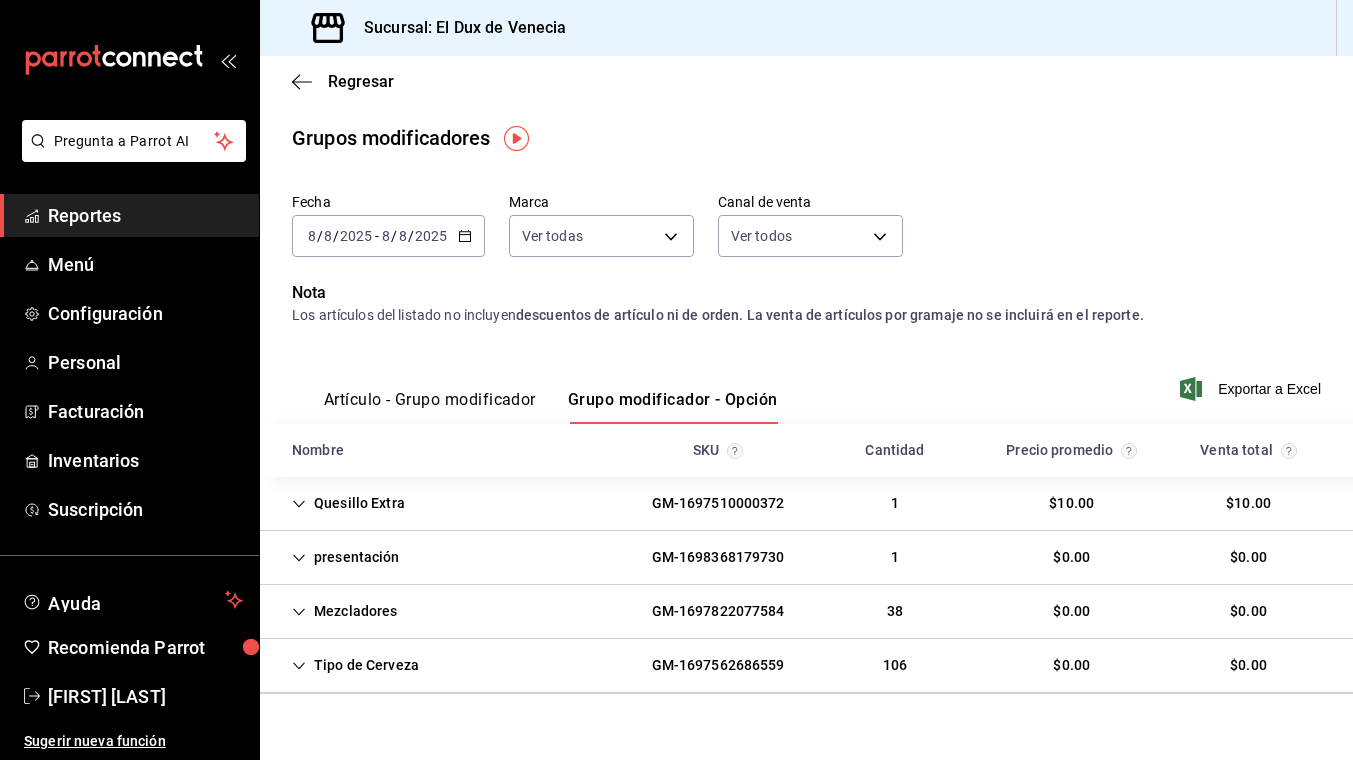 click on "Artículo - Grupo modificador" at bounding box center [430, 407] 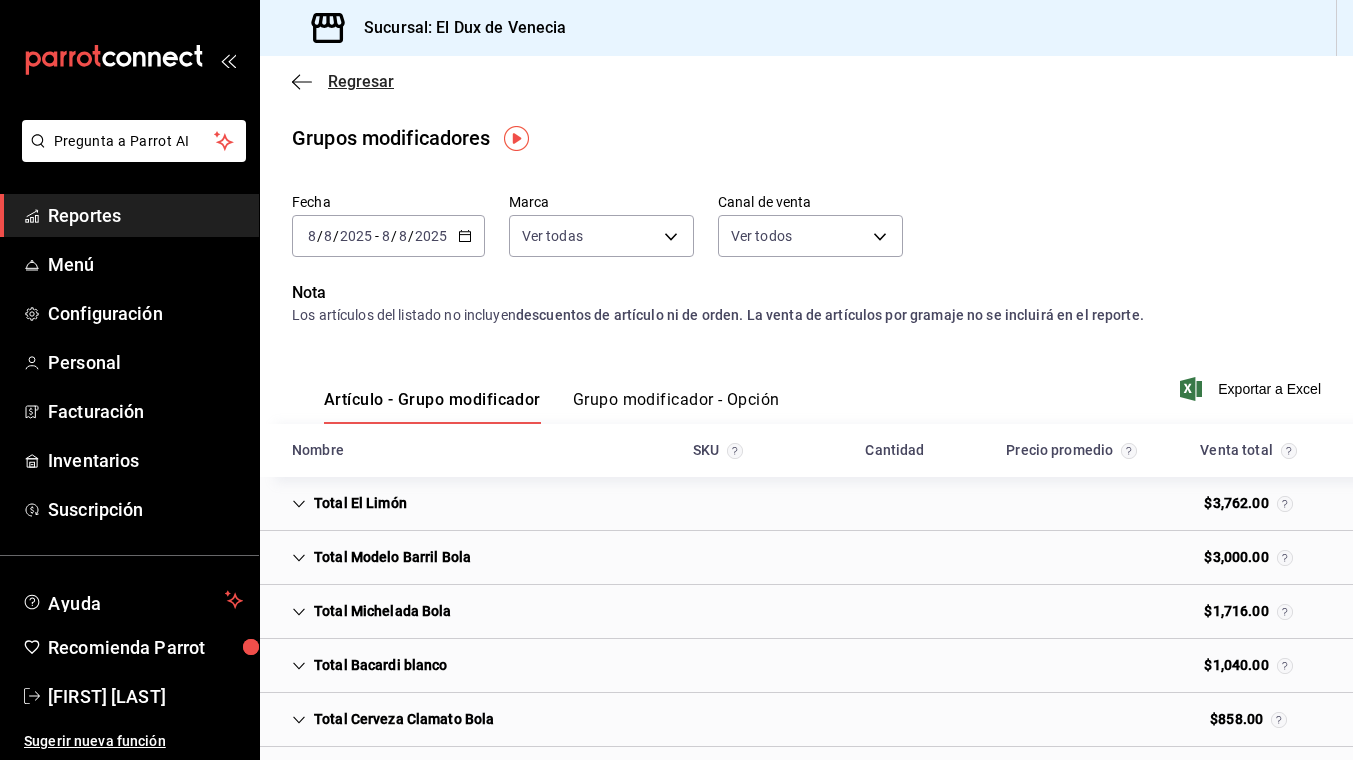 click on "Regresar" at bounding box center (361, 81) 